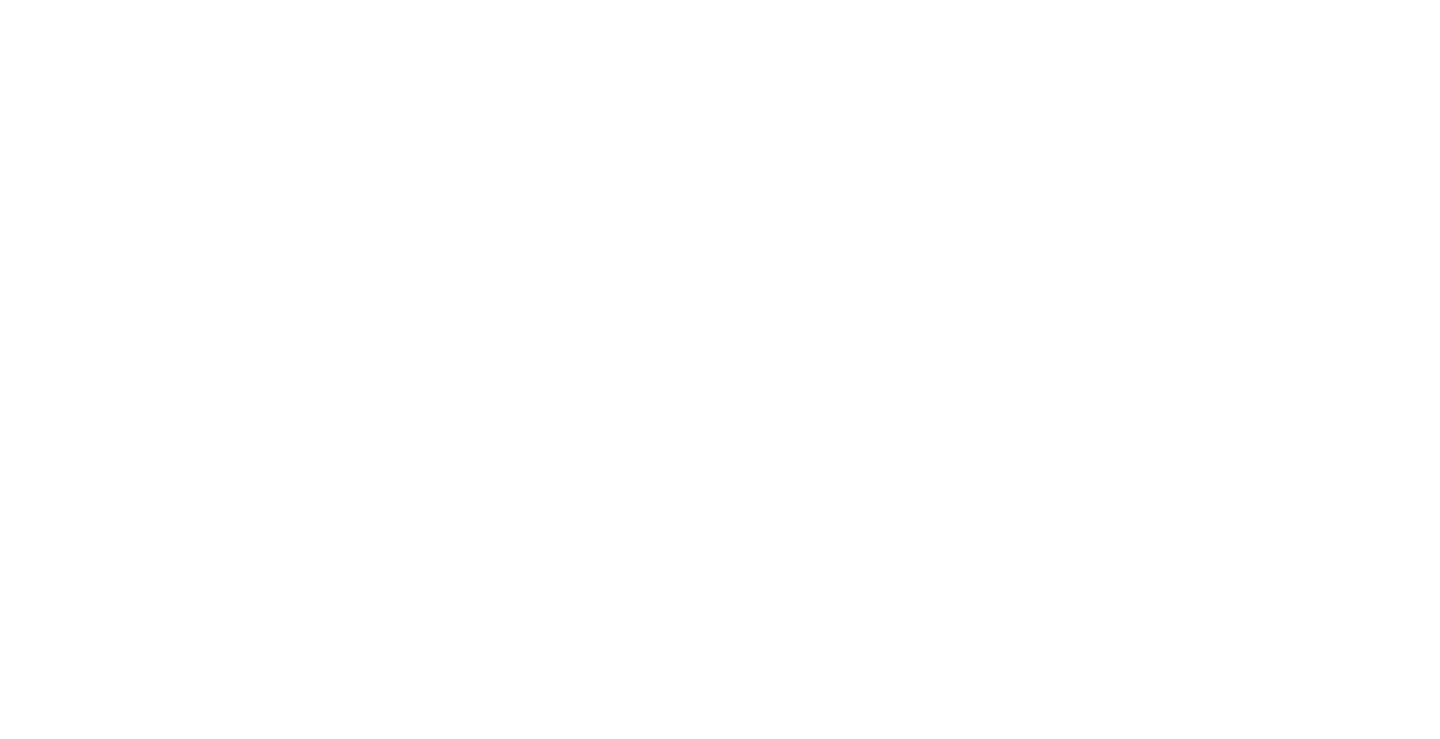 scroll, scrollTop: 0, scrollLeft: 0, axis: both 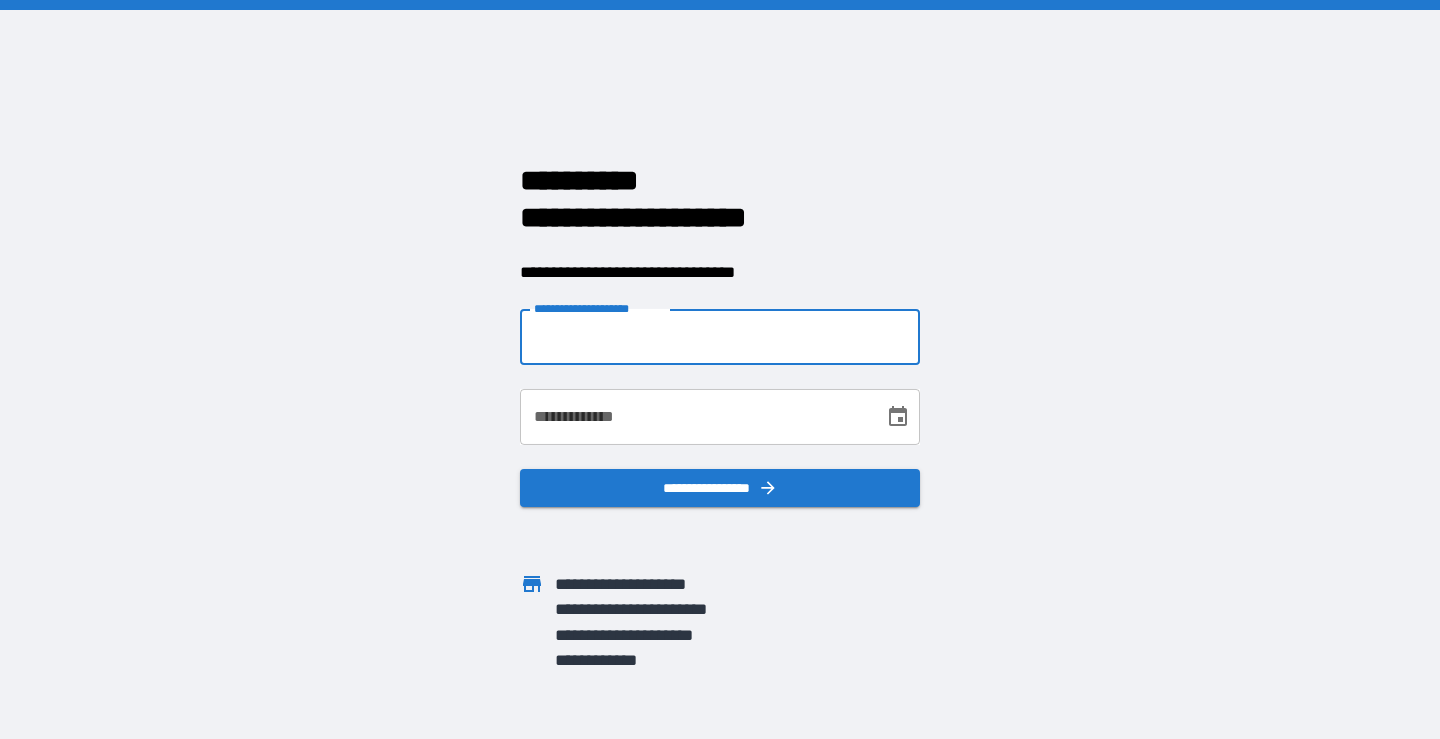 click on "**********" at bounding box center [720, 337] 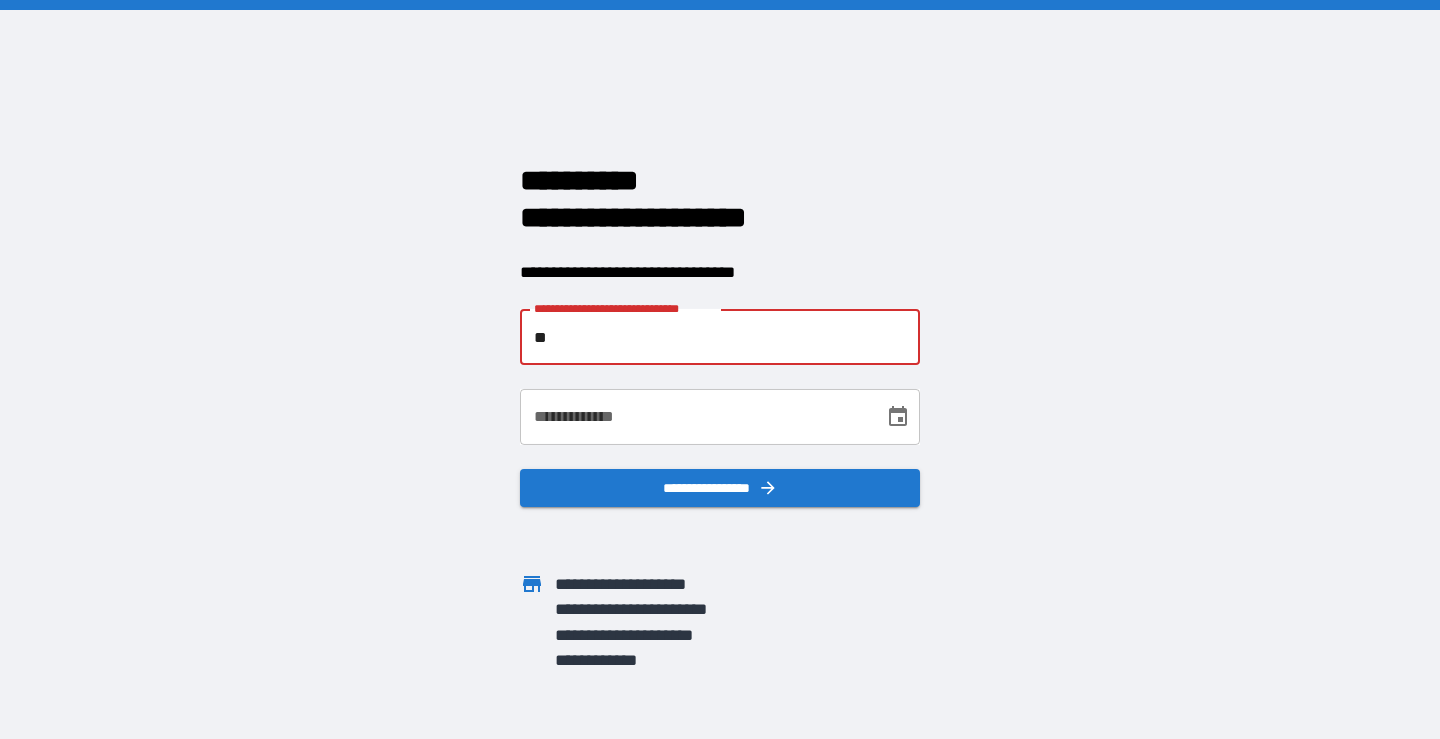 type on "*" 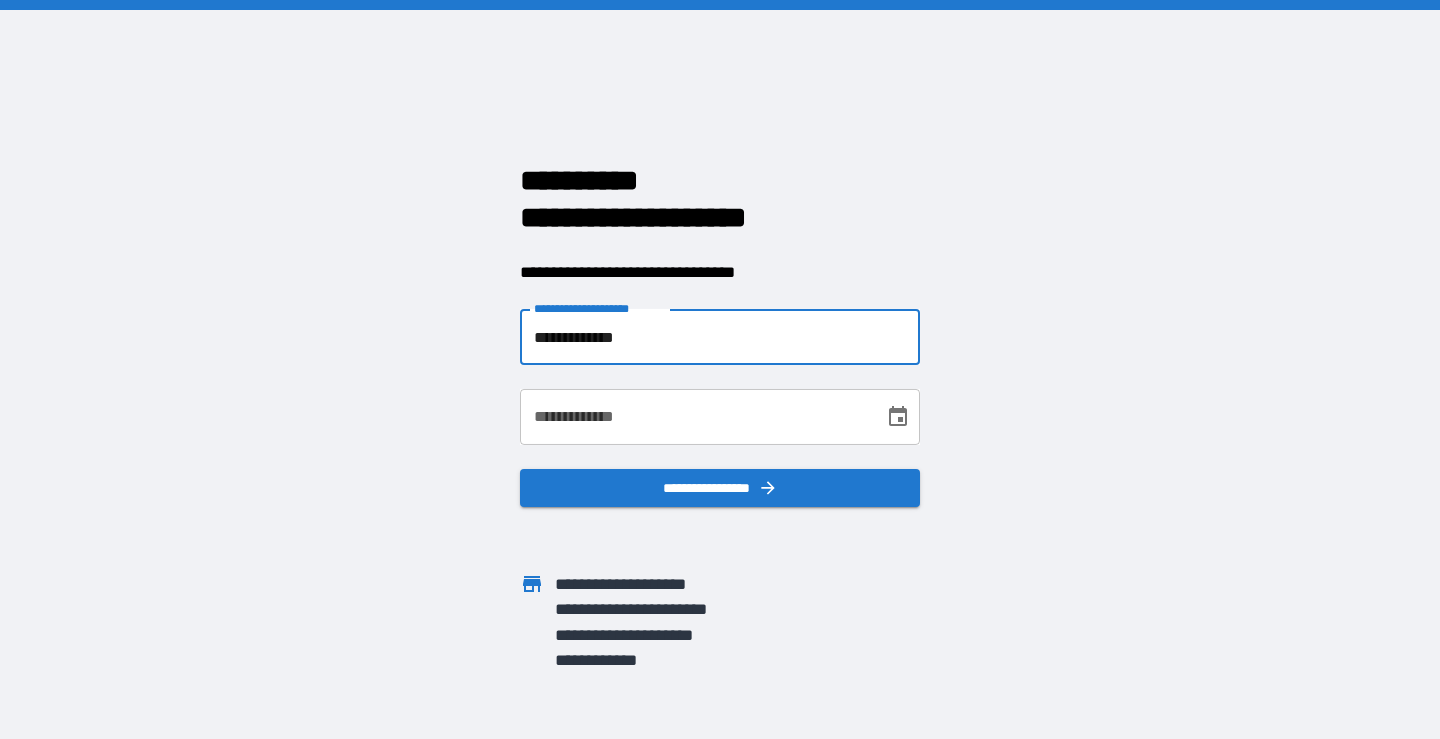 type on "**********" 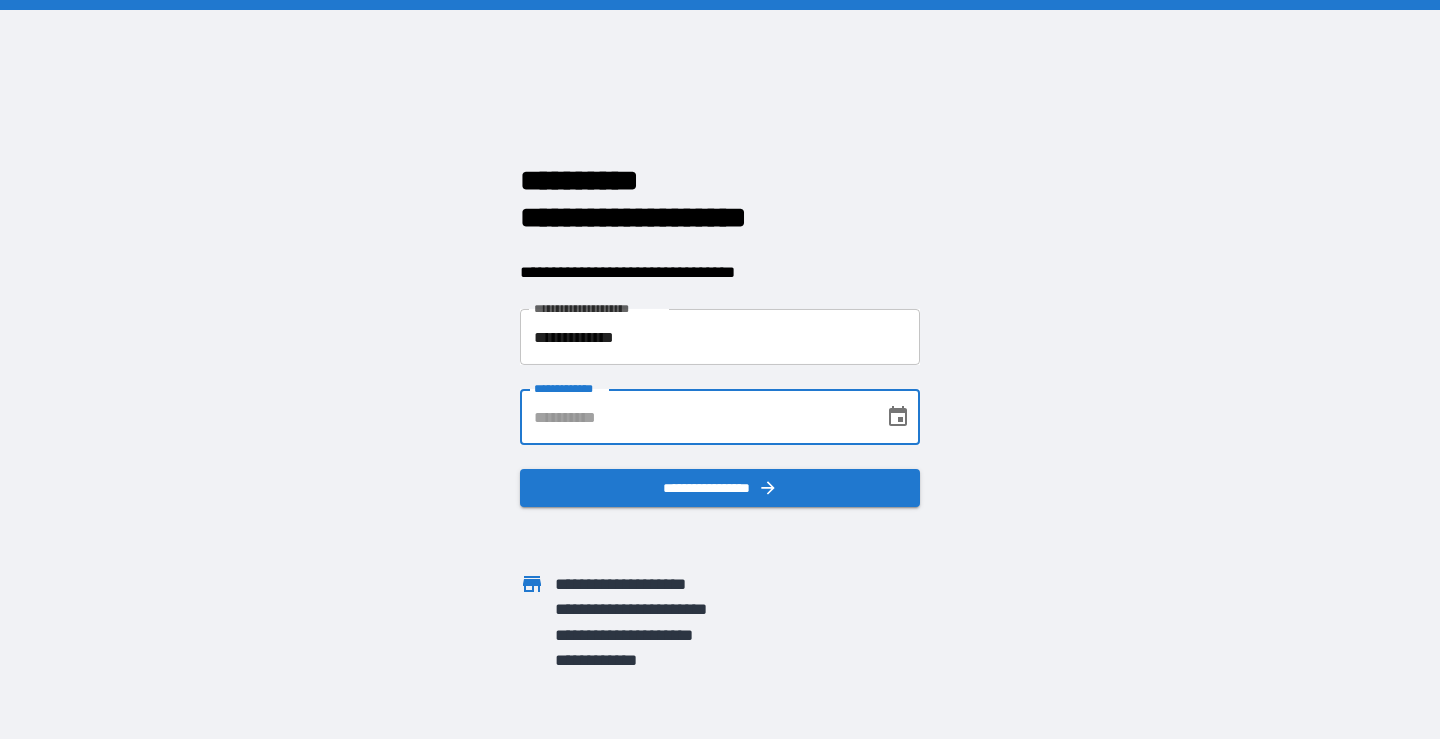 click on "**********" at bounding box center (695, 417) 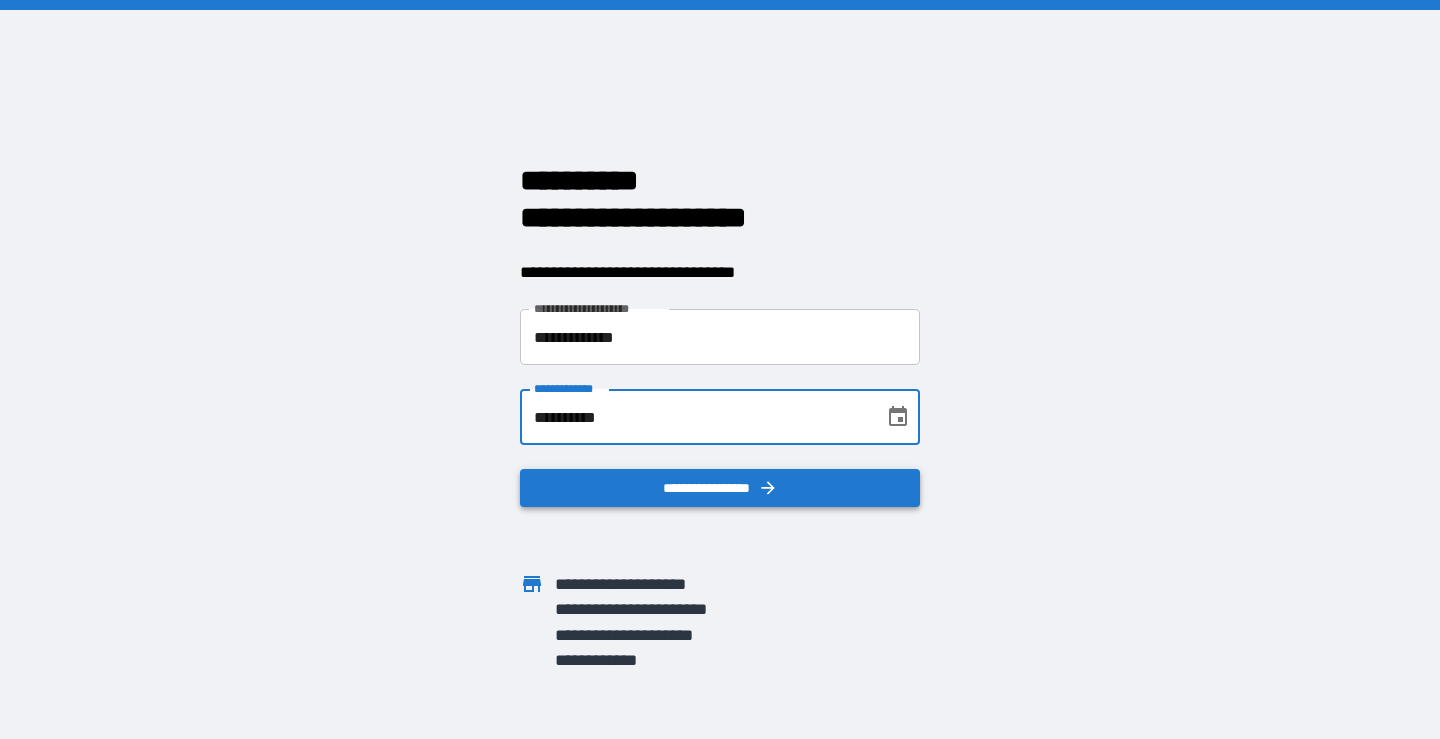 type on "**********" 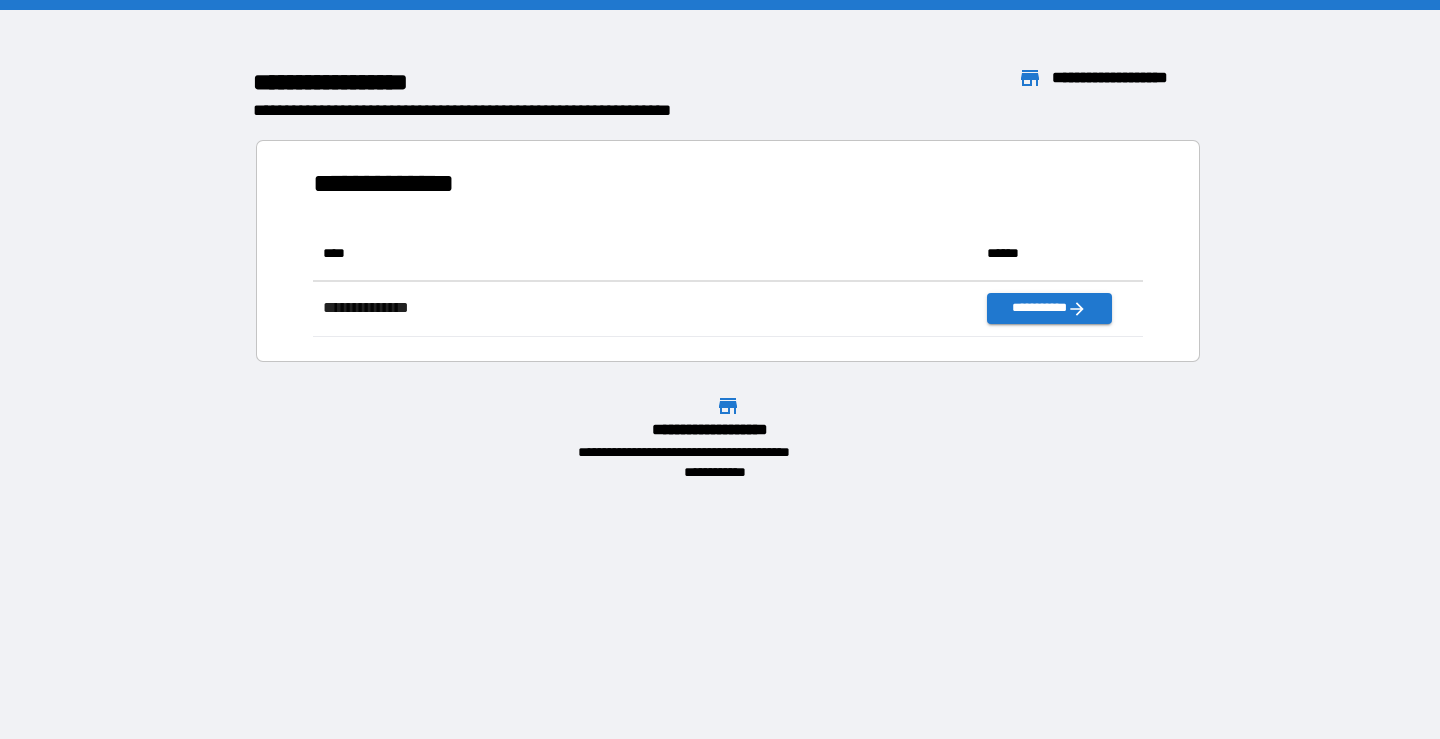 scroll, scrollTop: 16, scrollLeft: 16, axis: both 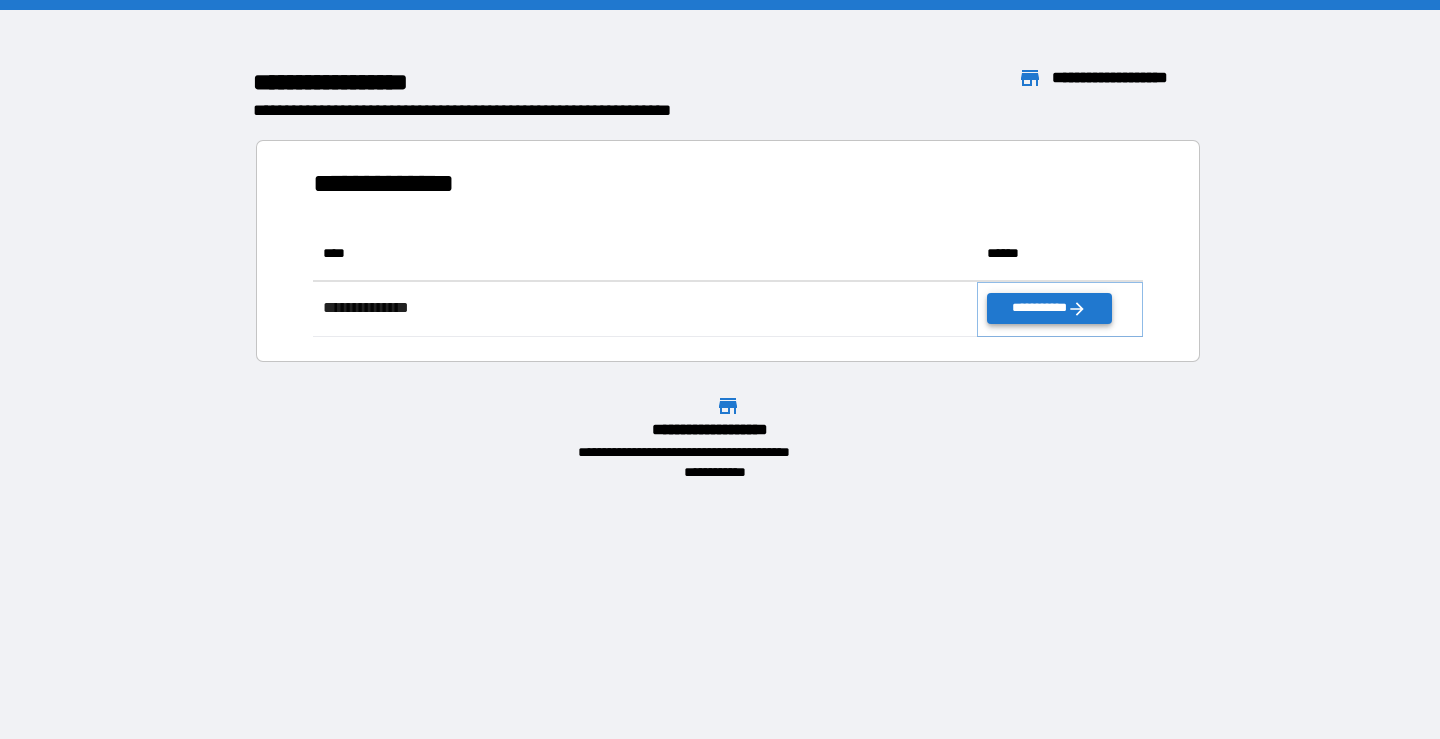 click on "**********" at bounding box center [1049, 308] 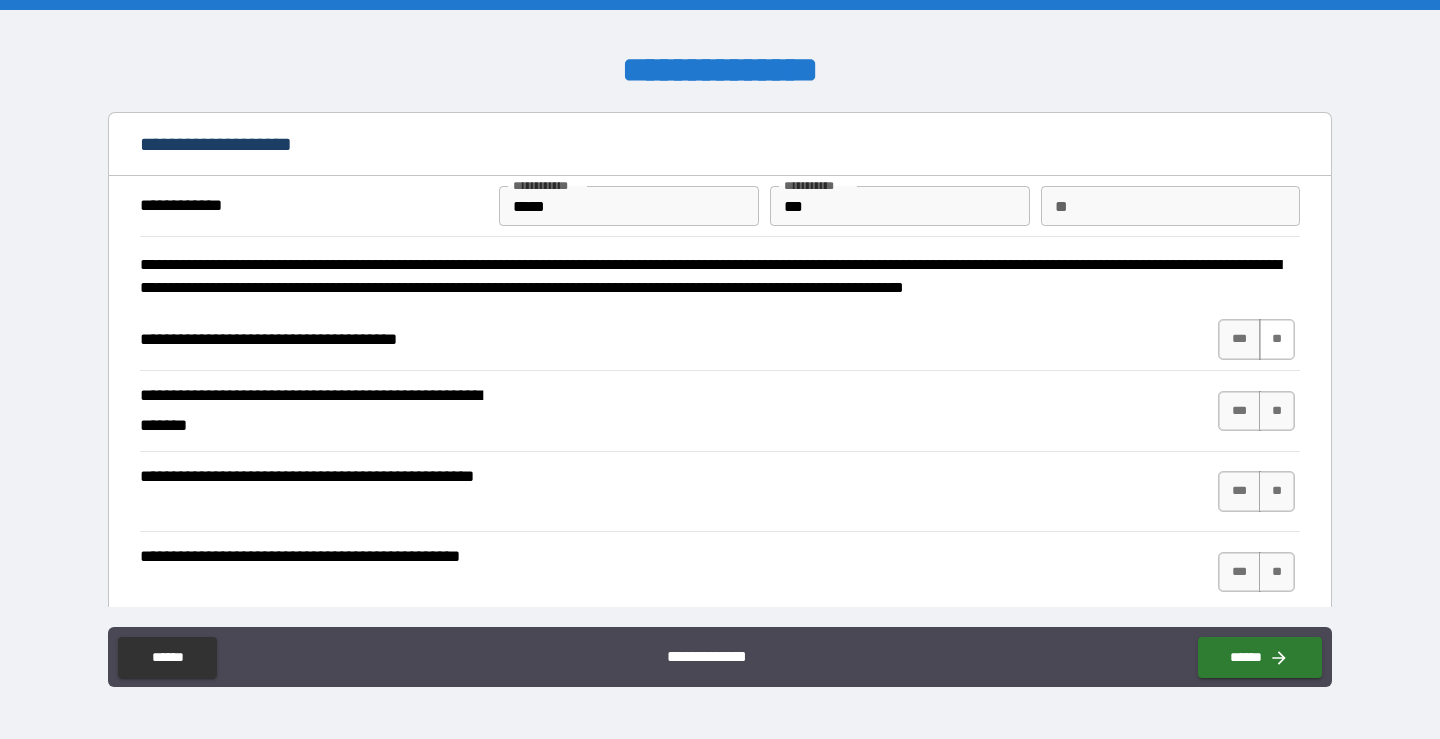 click on "**" at bounding box center (1277, 339) 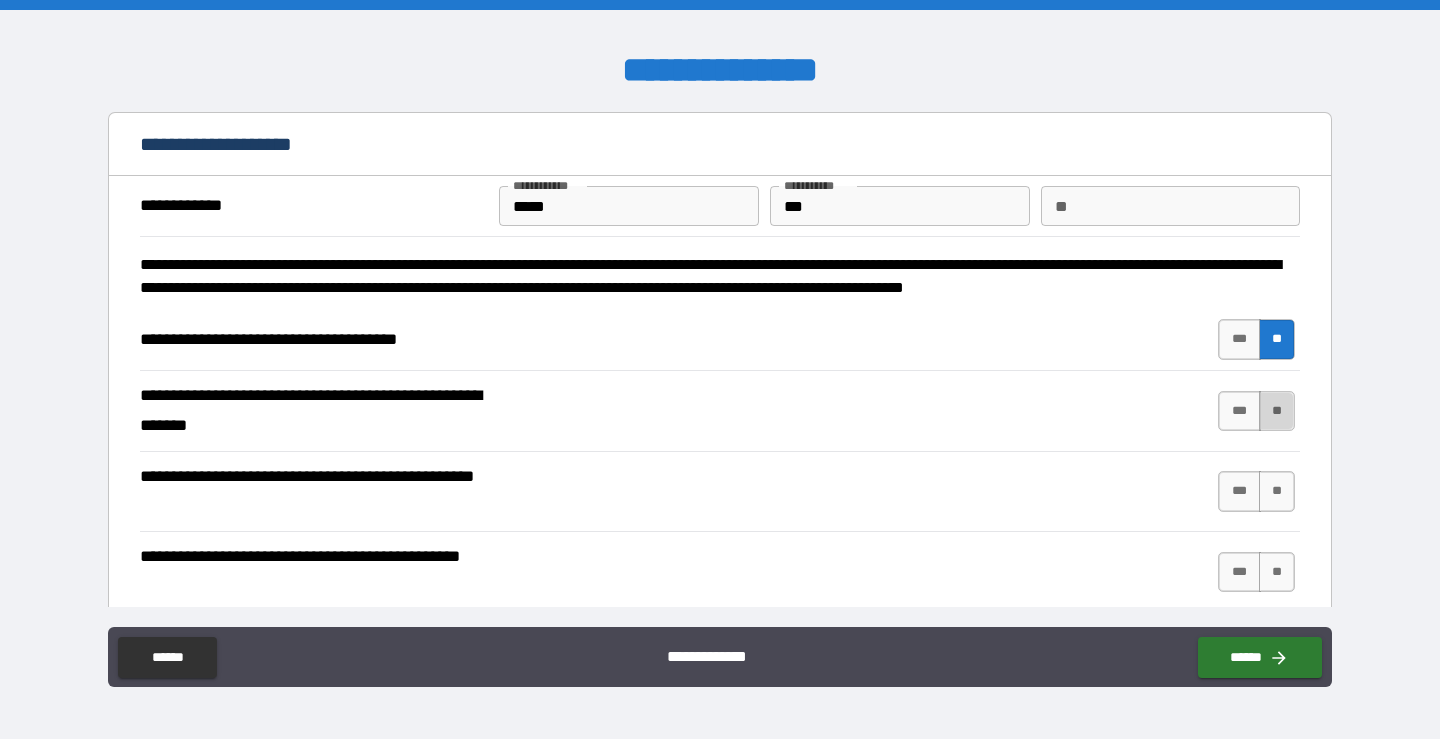 click on "**" at bounding box center (1277, 411) 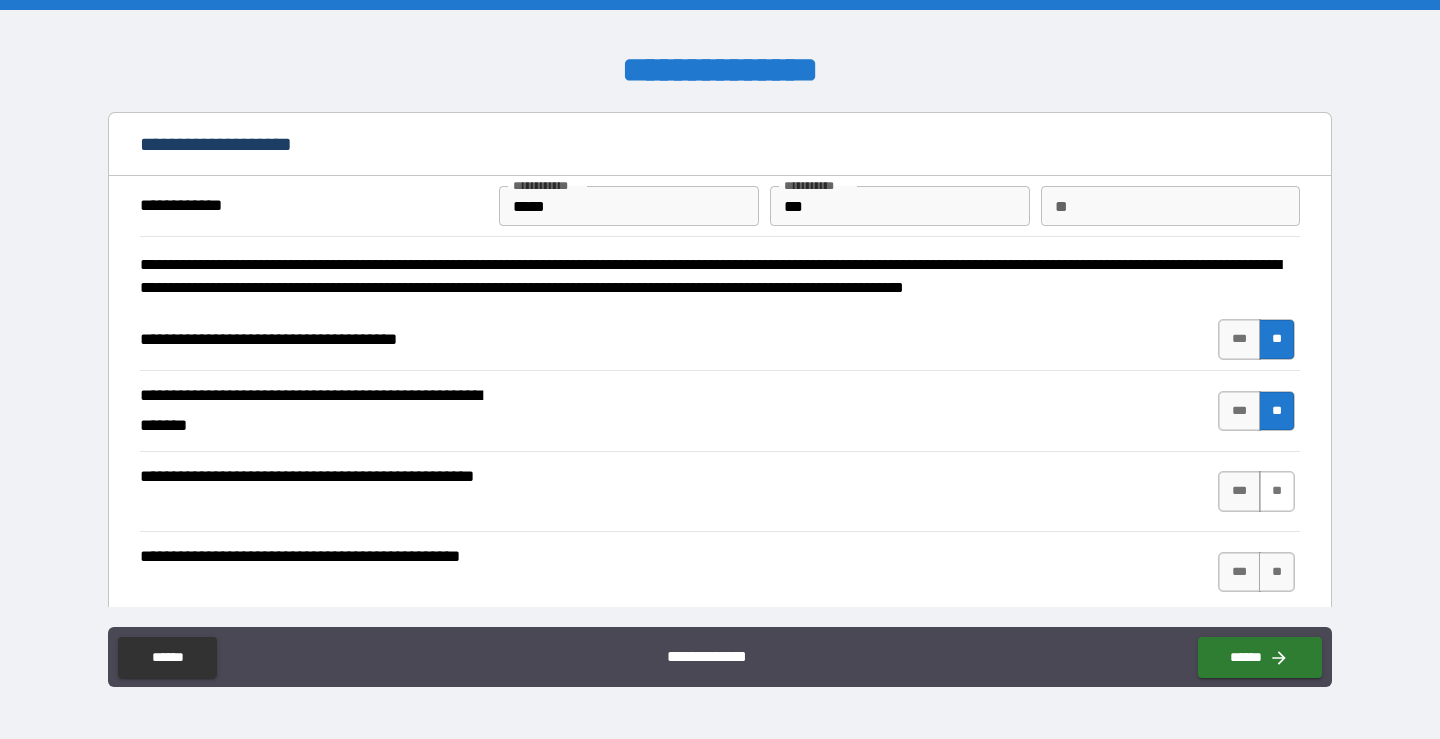 click on "**" at bounding box center [1277, 491] 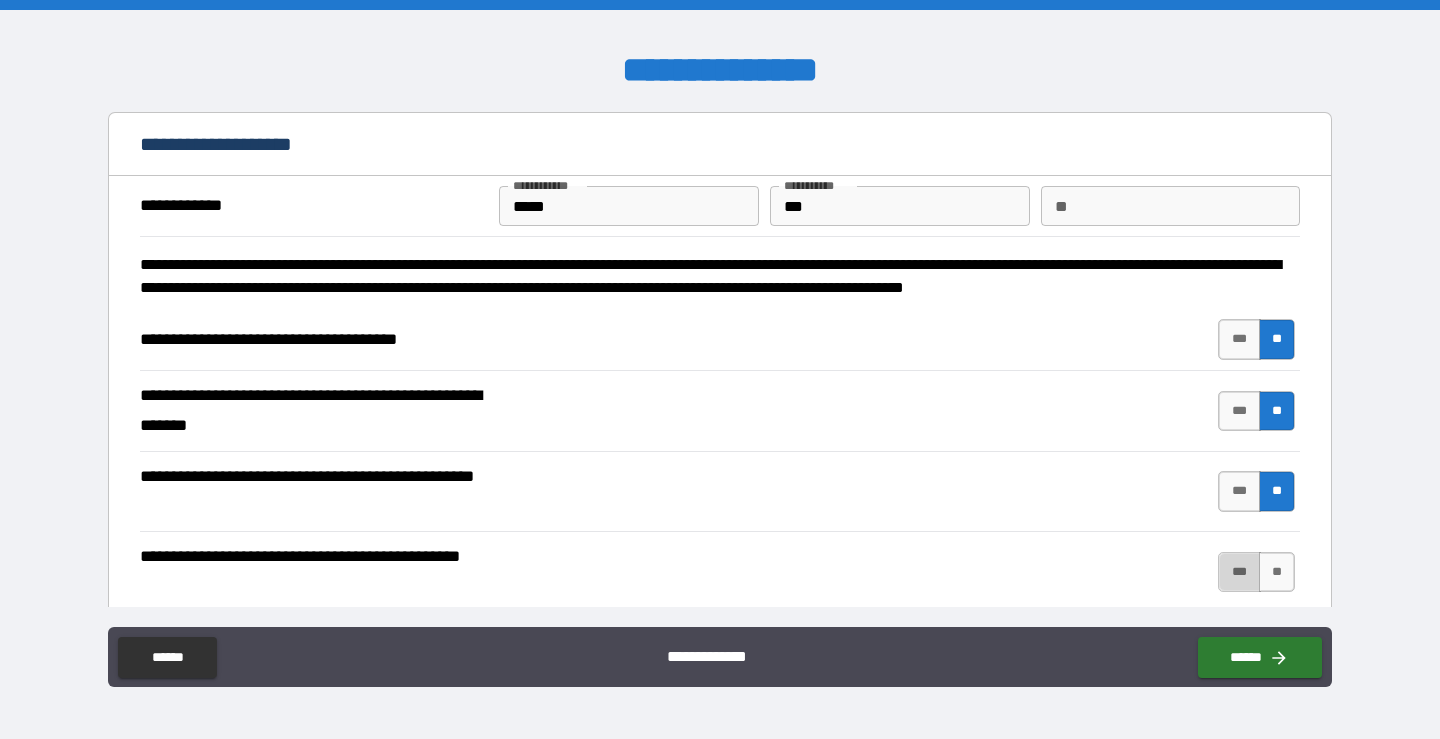 click on "***" at bounding box center (1239, 572) 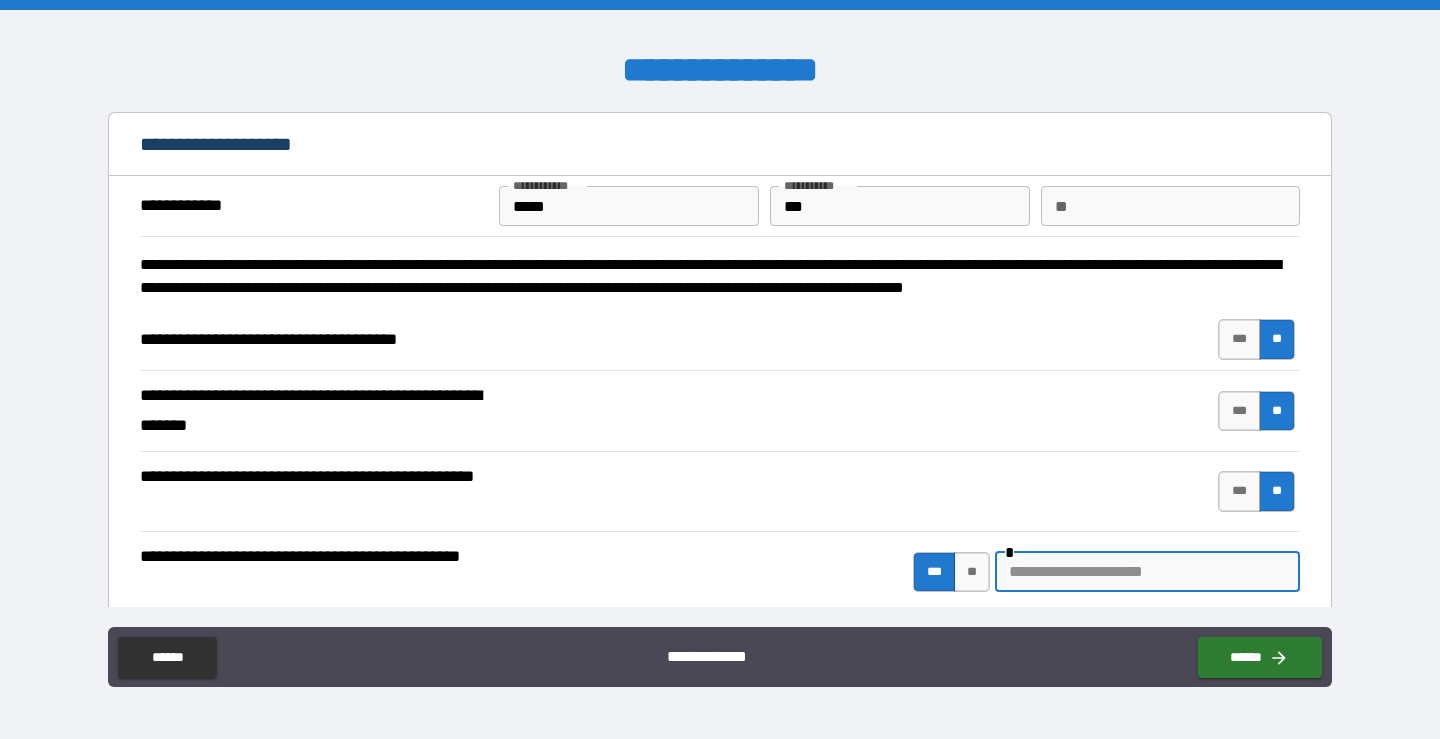 click at bounding box center (1147, 572) 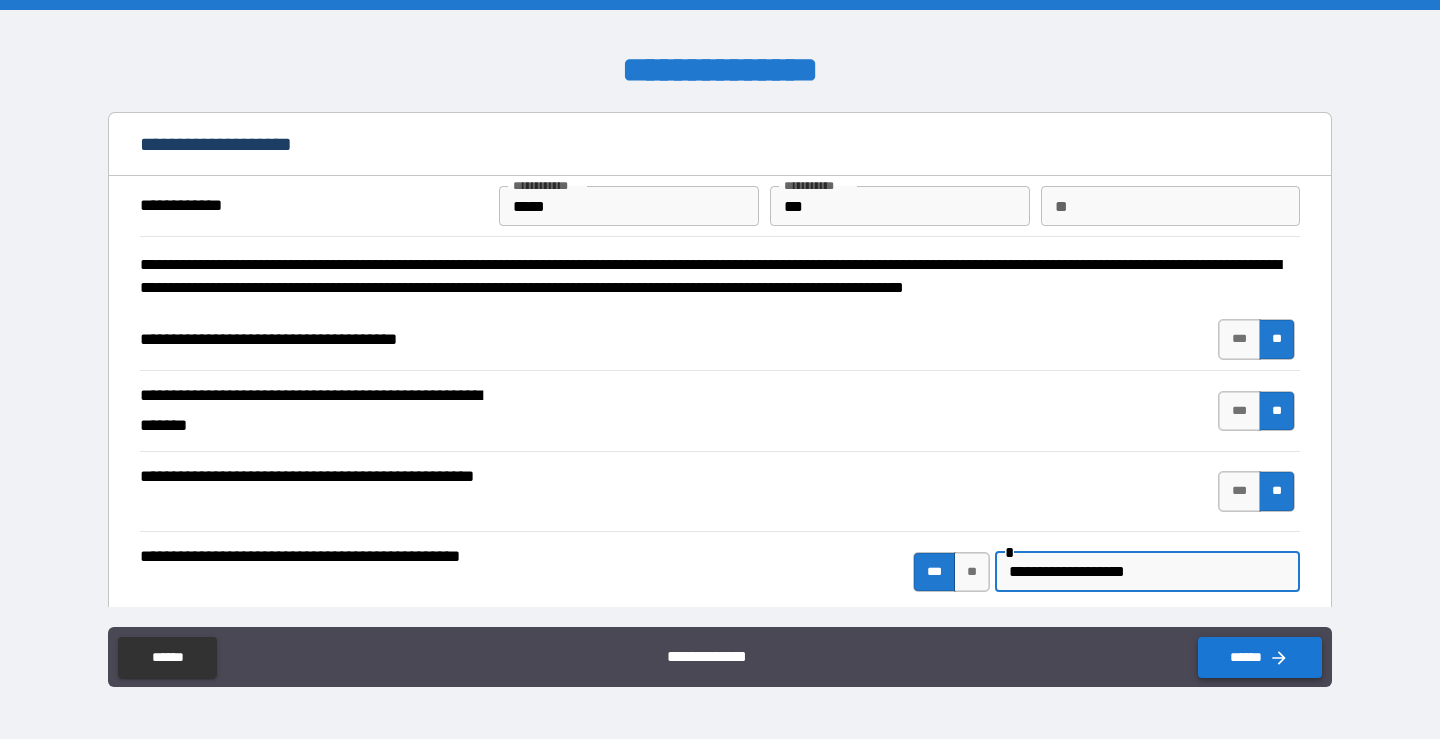 type on "**********" 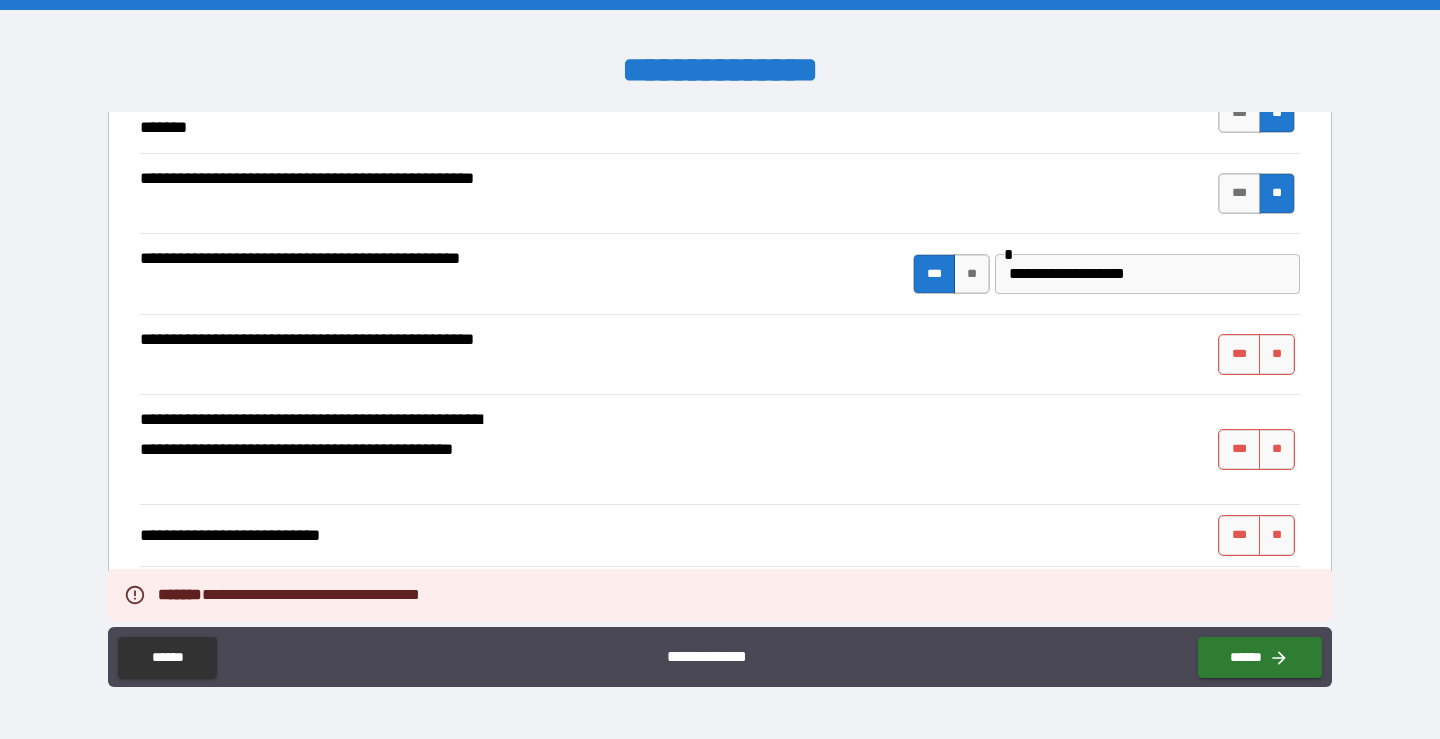 scroll, scrollTop: 300, scrollLeft: 0, axis: vertical 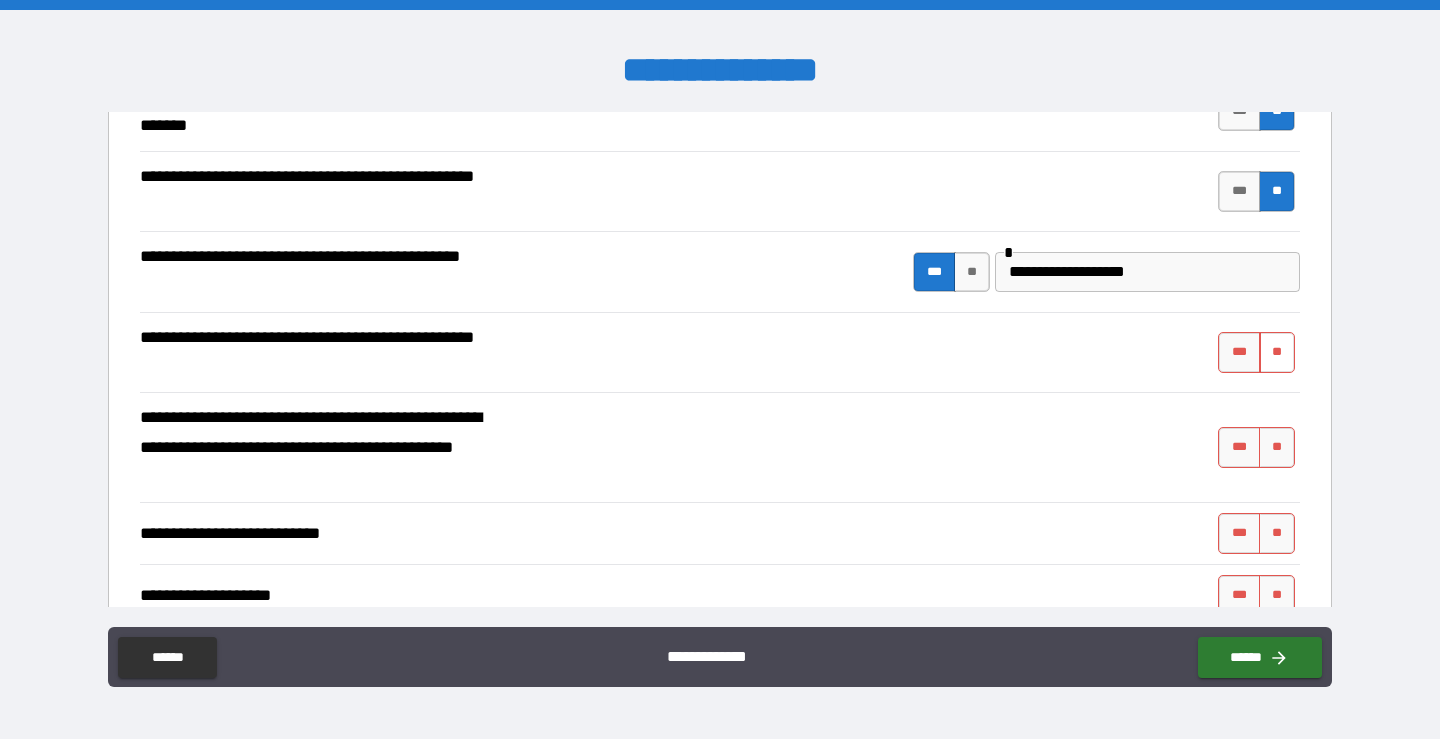 click on "**" at bounding box center [1277, 352] 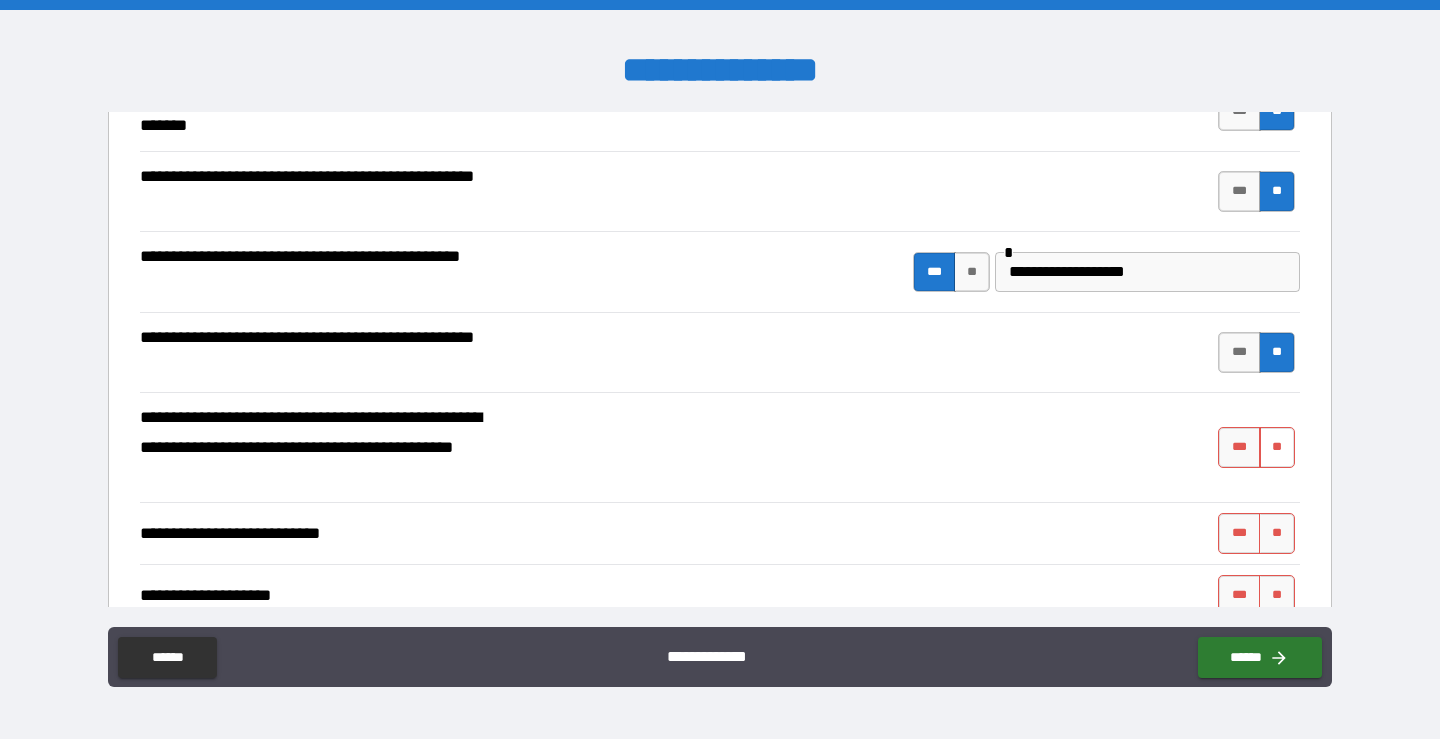 click on "**" at bounding box center (1277, 447) 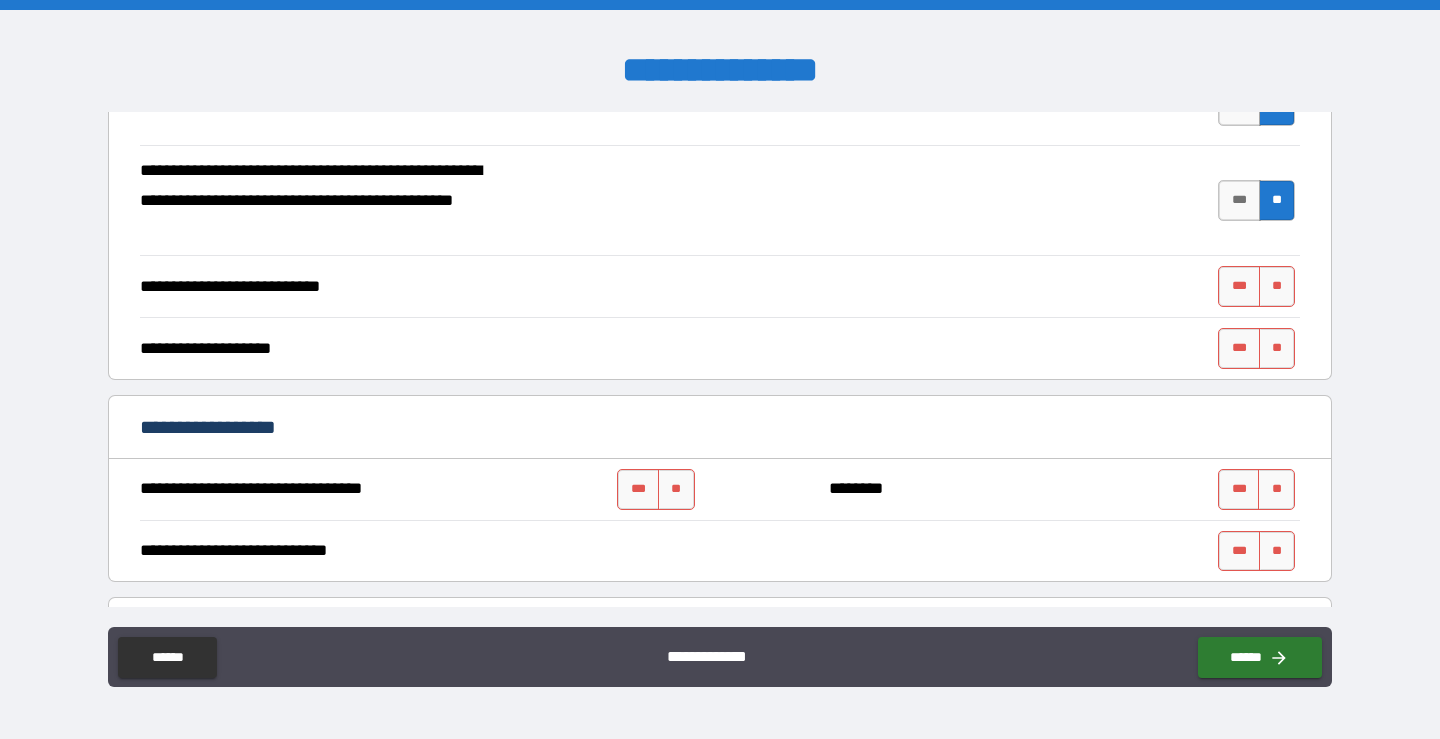 scroll, scrollTop: 600, scrollLeft: 0, axis: vertical 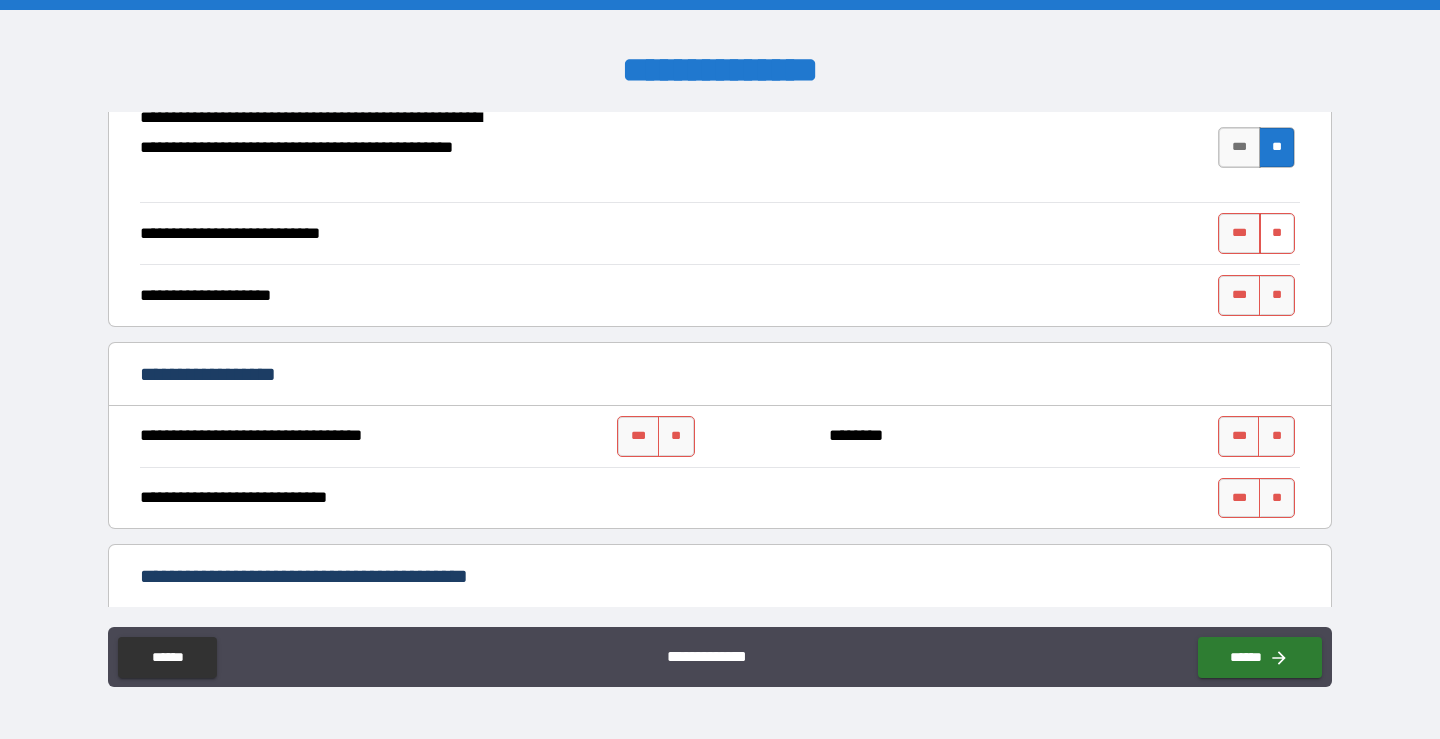 click on "**" at bounding box center [1277, 233] 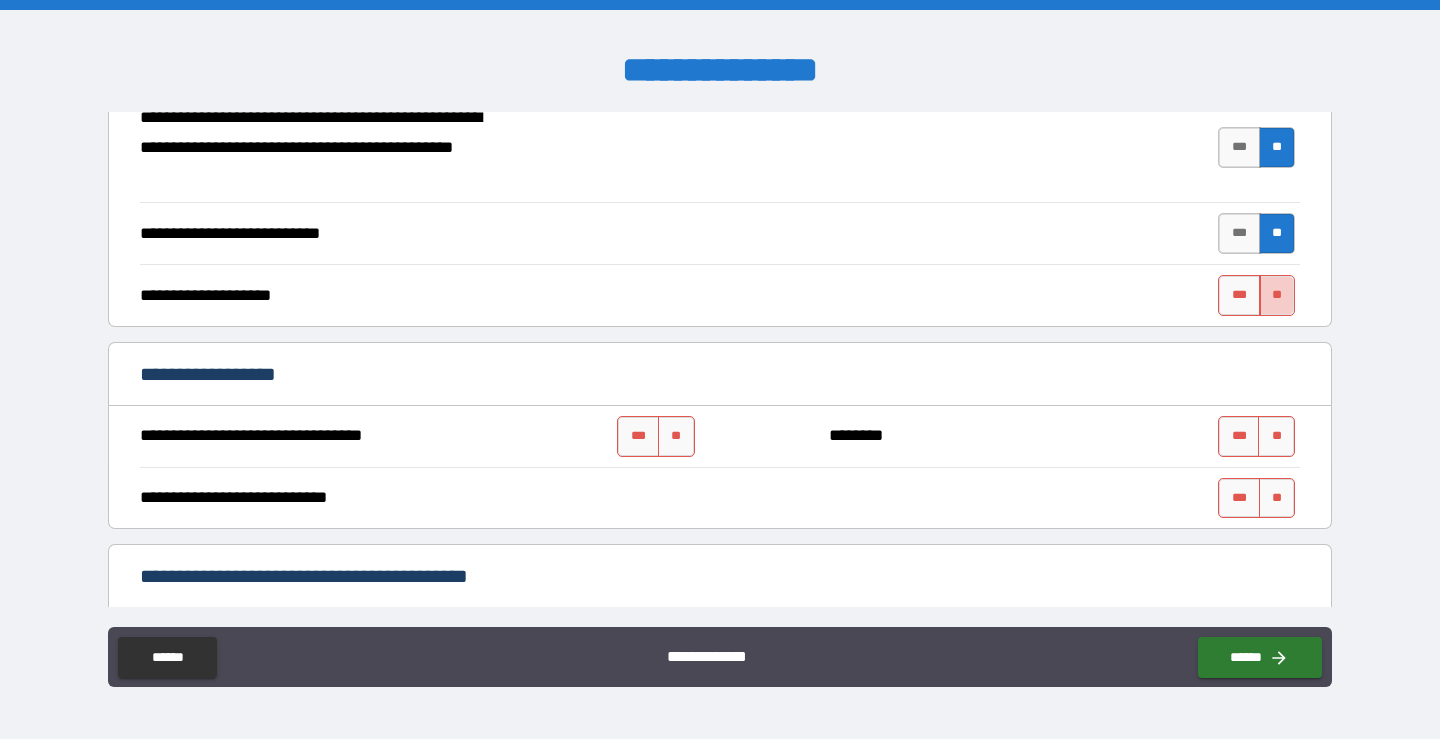 click on "**" at bounding box center (1277, 295) 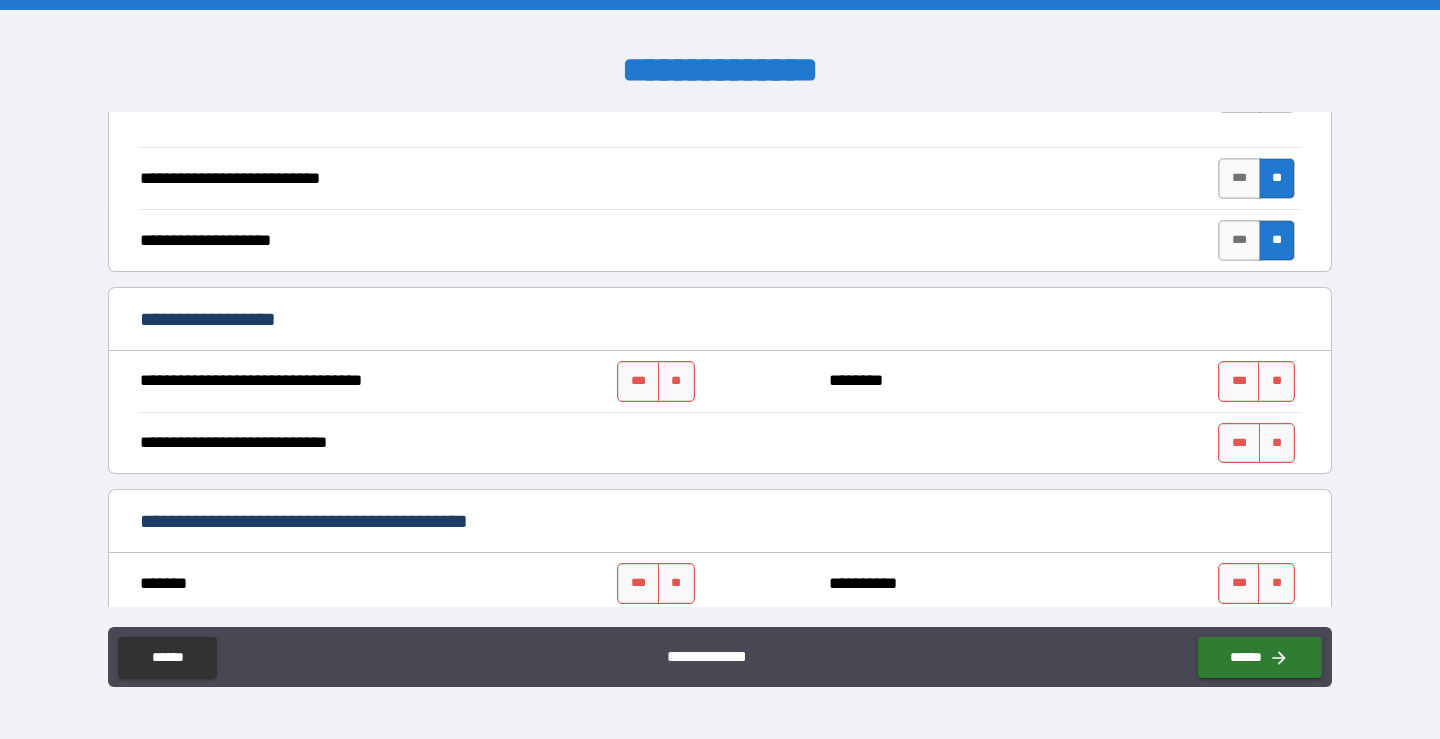 scroll, scrollTop: 700, scrollLeft: 0, axis: vertical 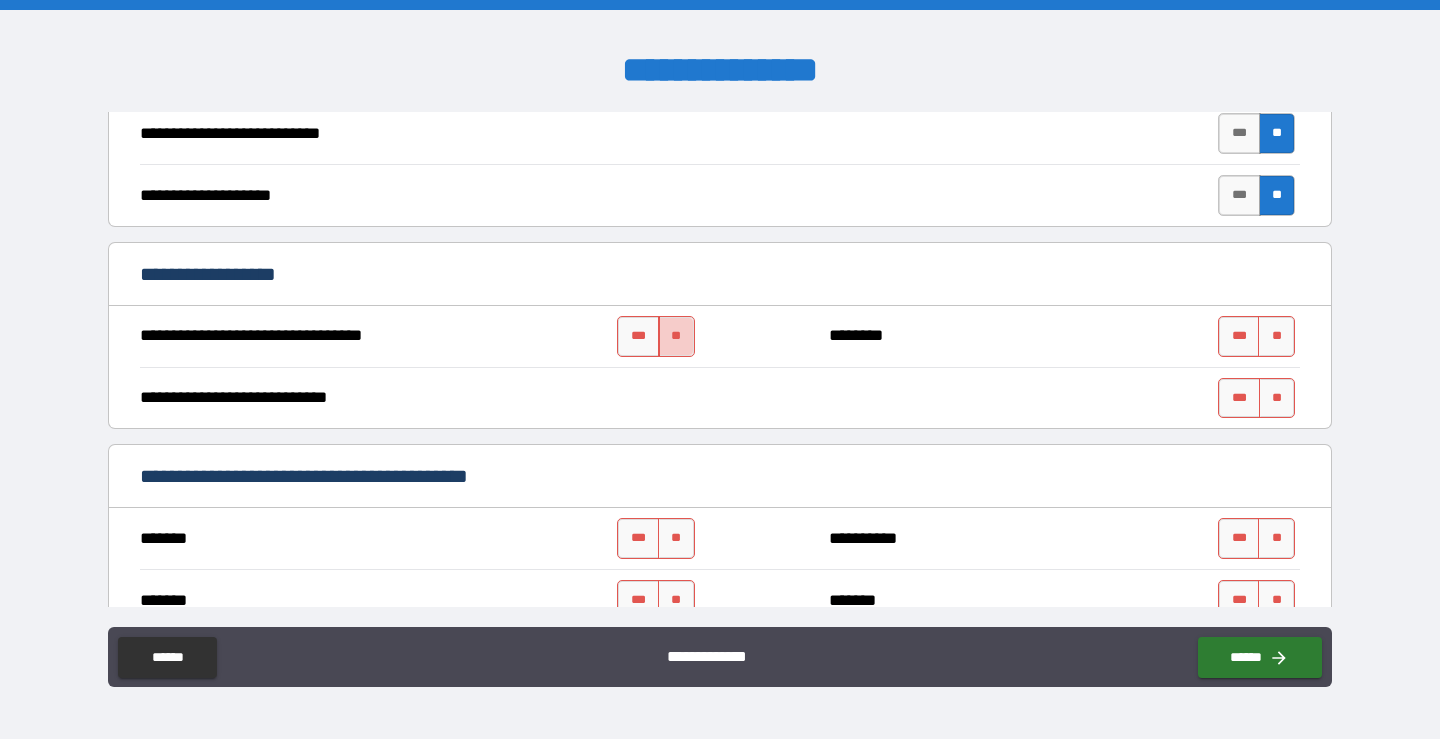 click on "**" at bounding box center [676, 336] 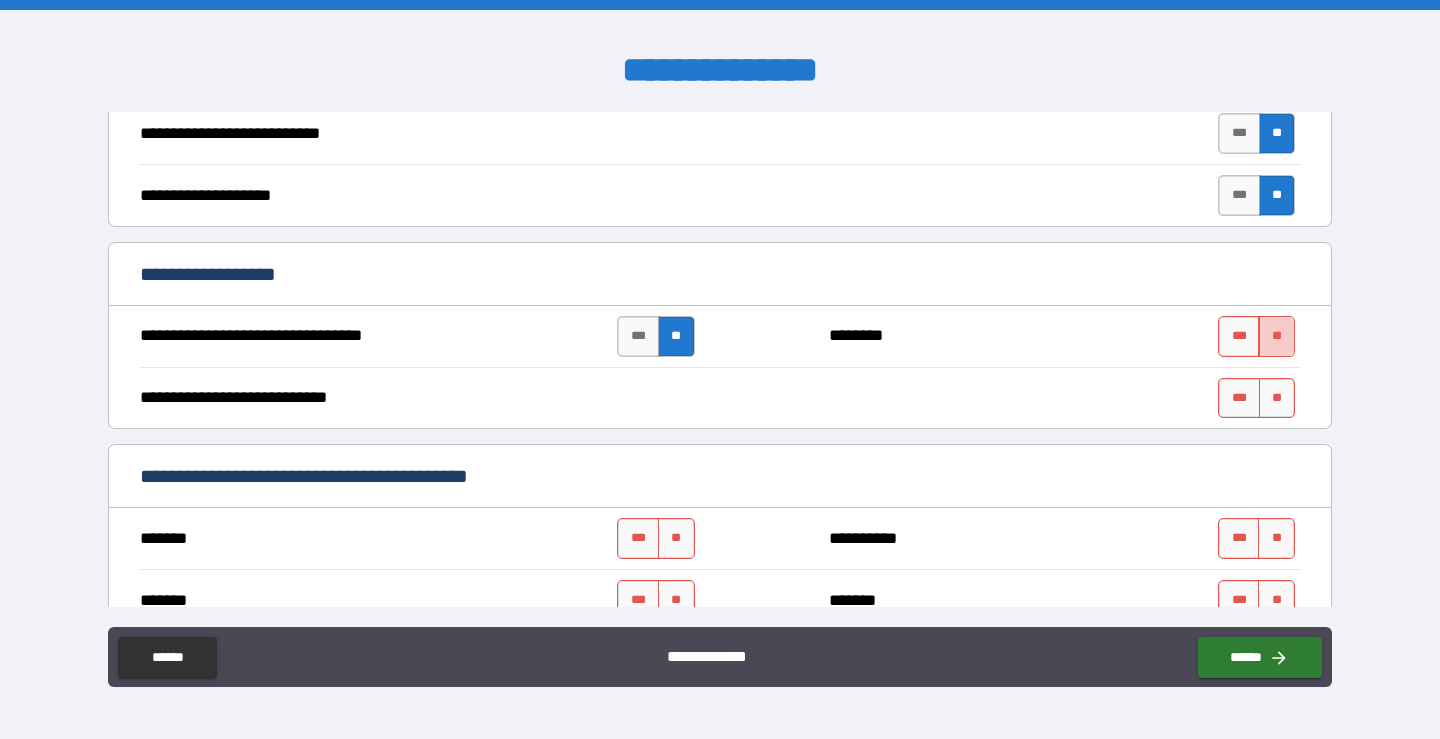 click on "**" at bounding box center [1276, 336] 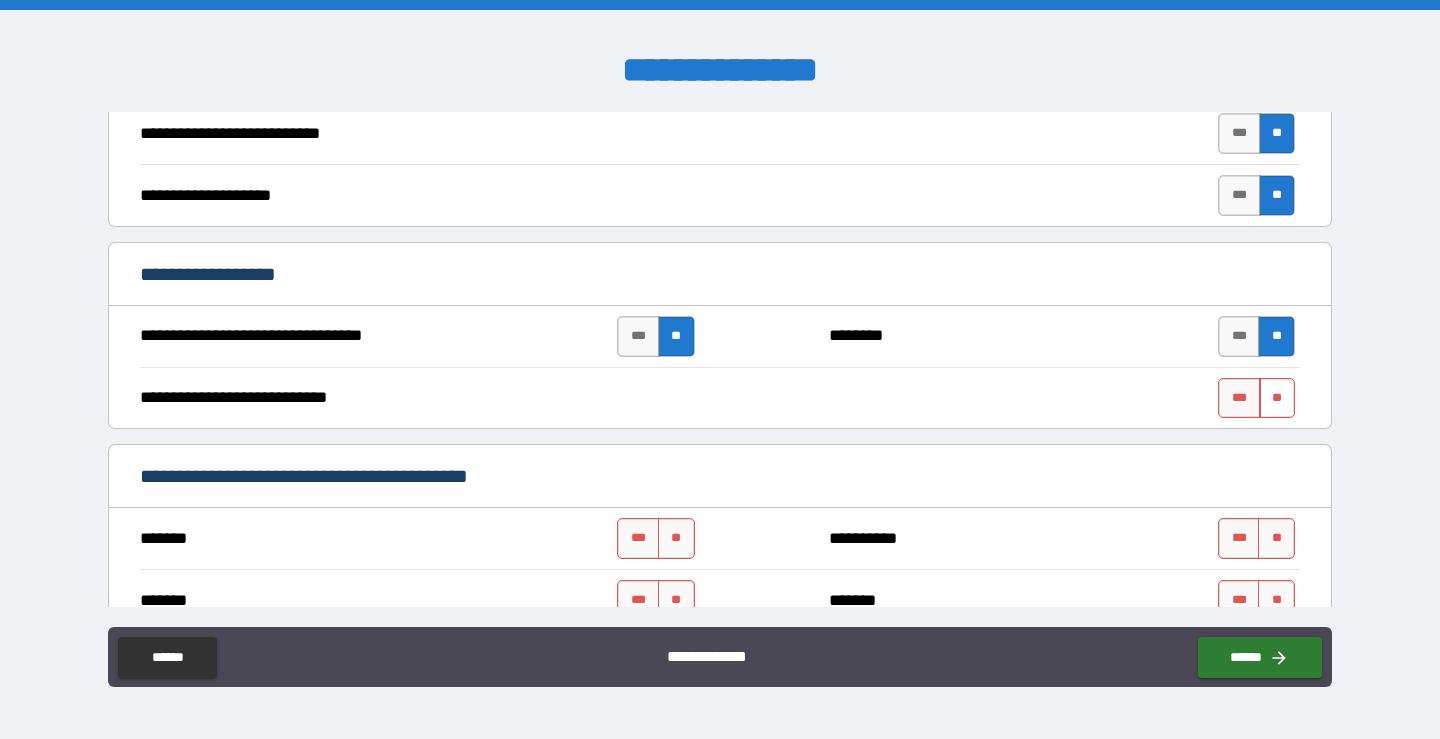 click on "**" at bounding box center [1277, 398] 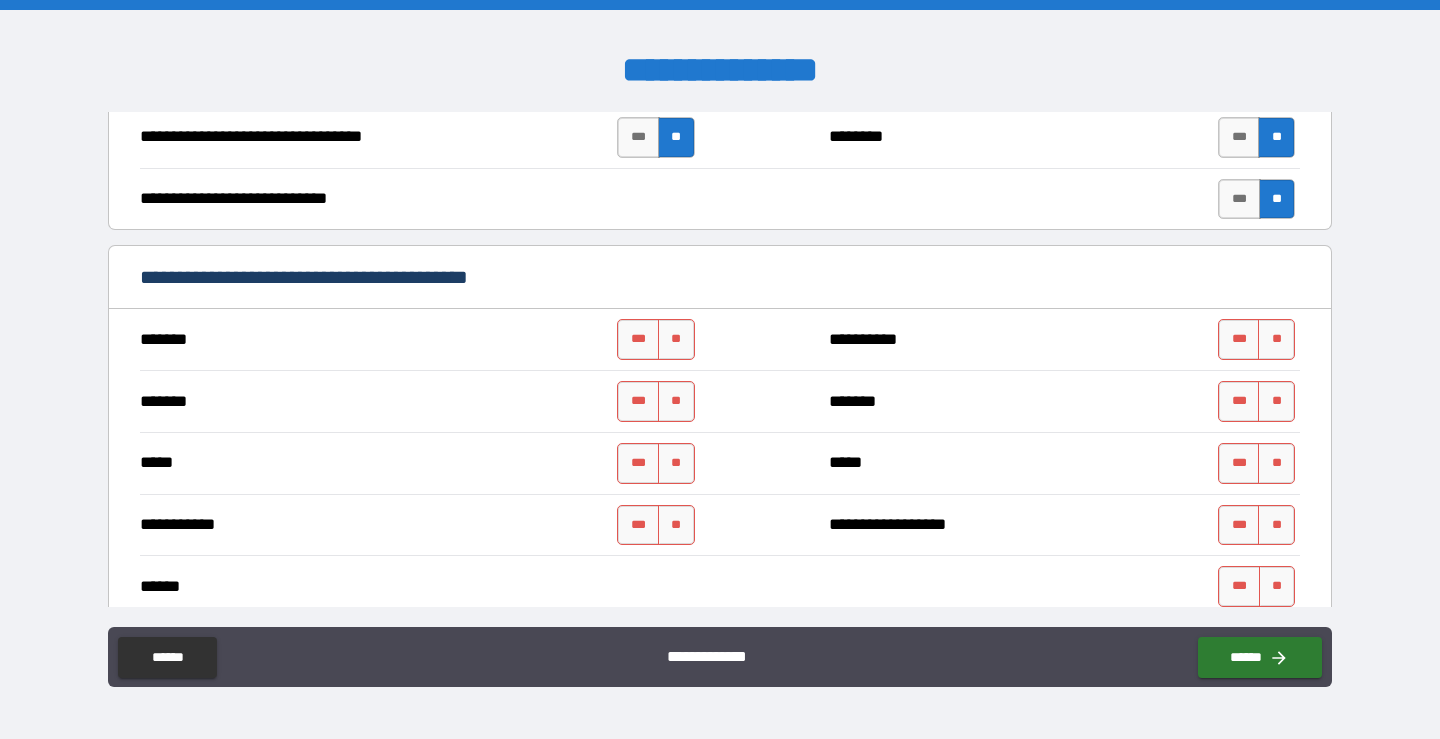 scroll, scrollTop: 900, scrollLeft: 0, axis: vertical 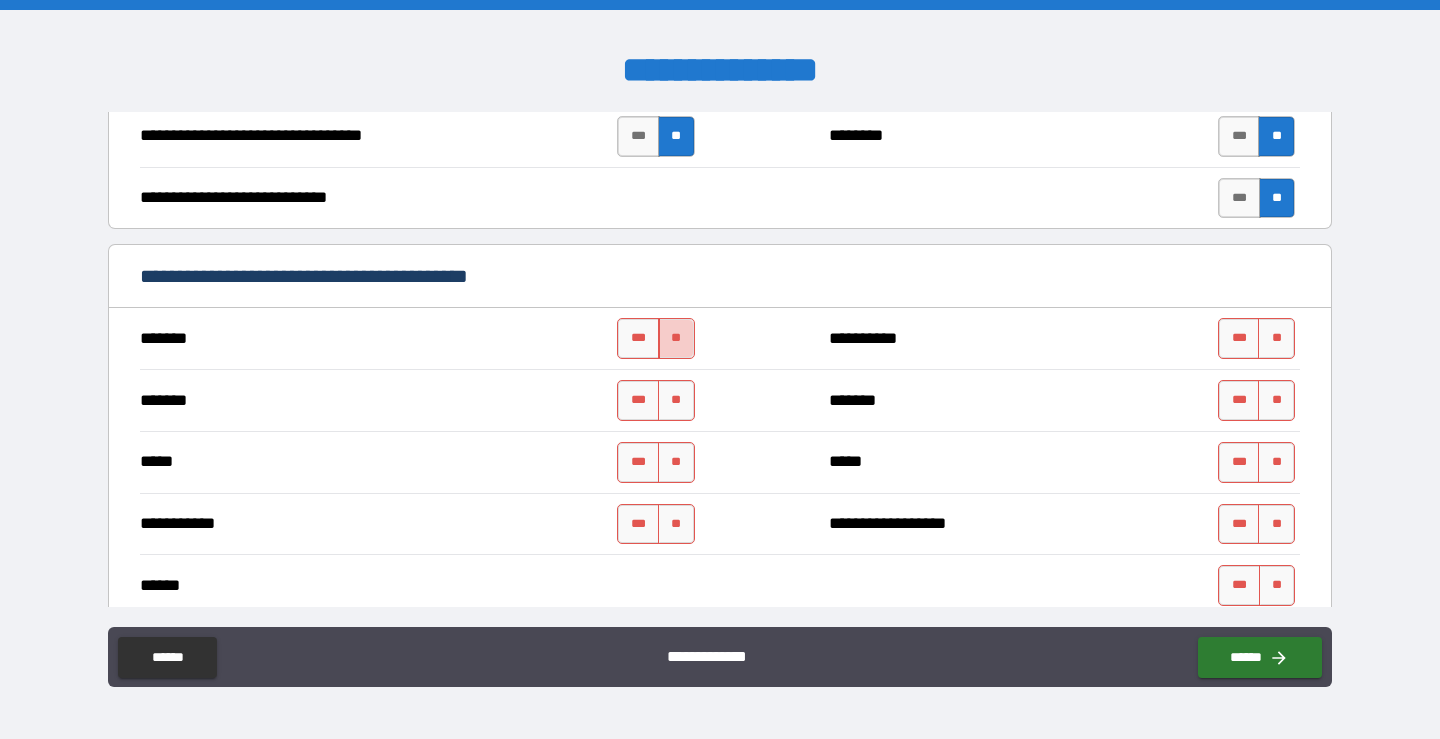 click on "**" at bounding box center (676, 338) 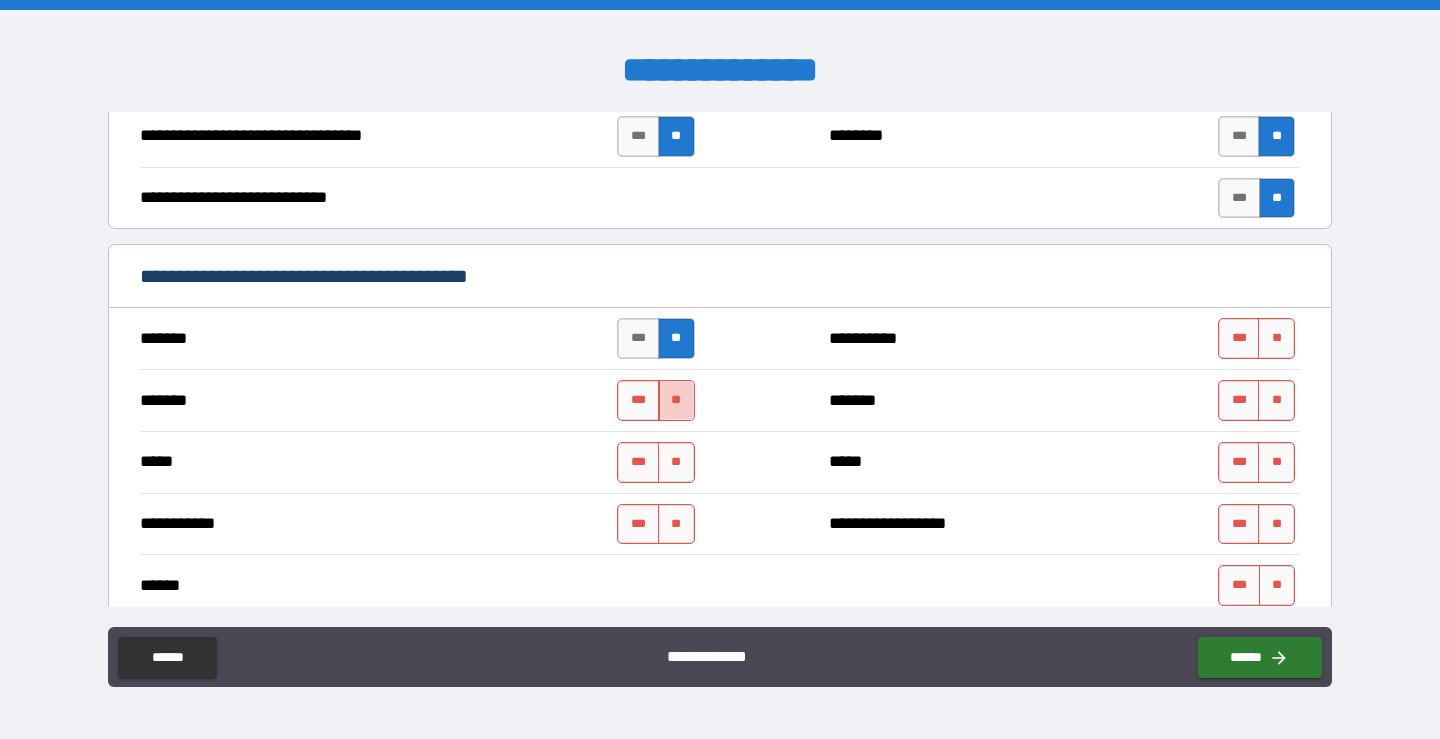 click on "**" at bounding box center (676, 400) 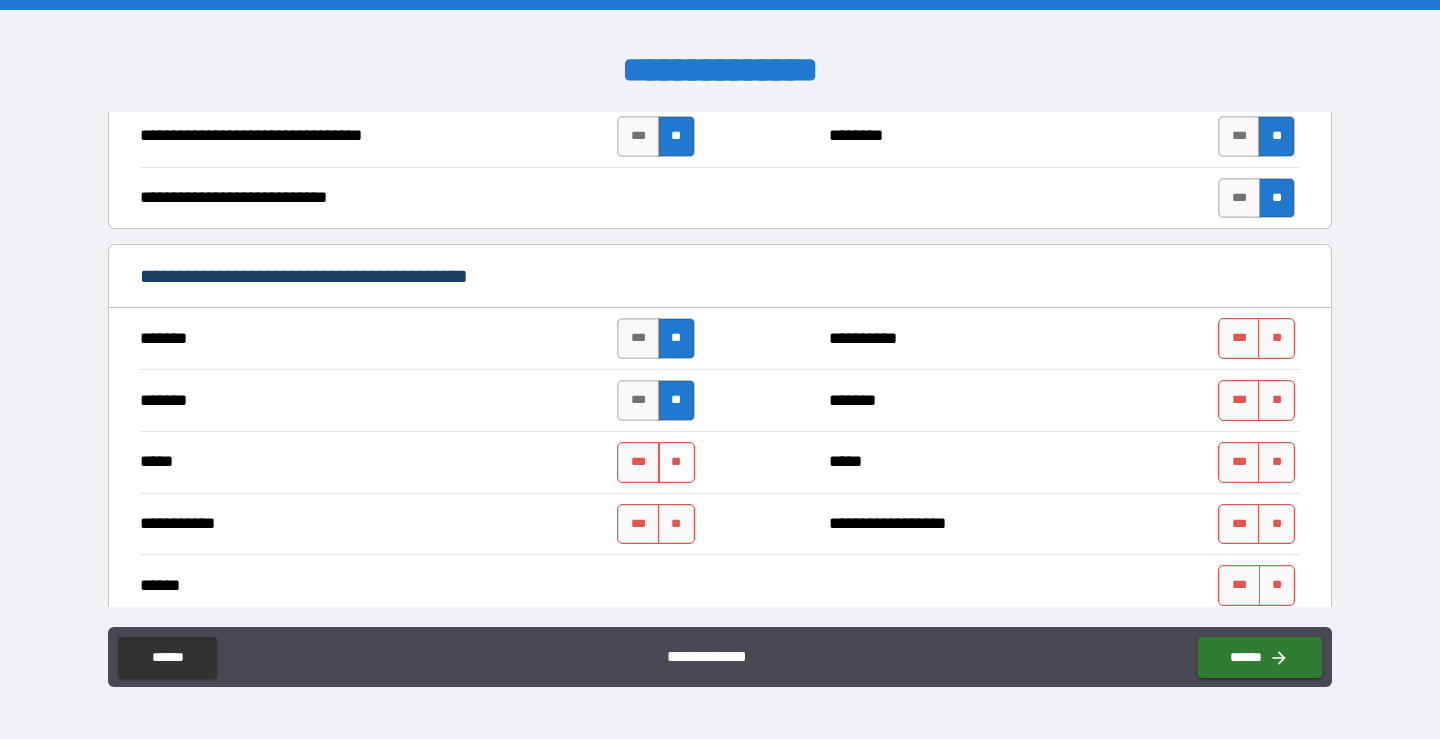 click on "**" at bounding box center (676, 462) 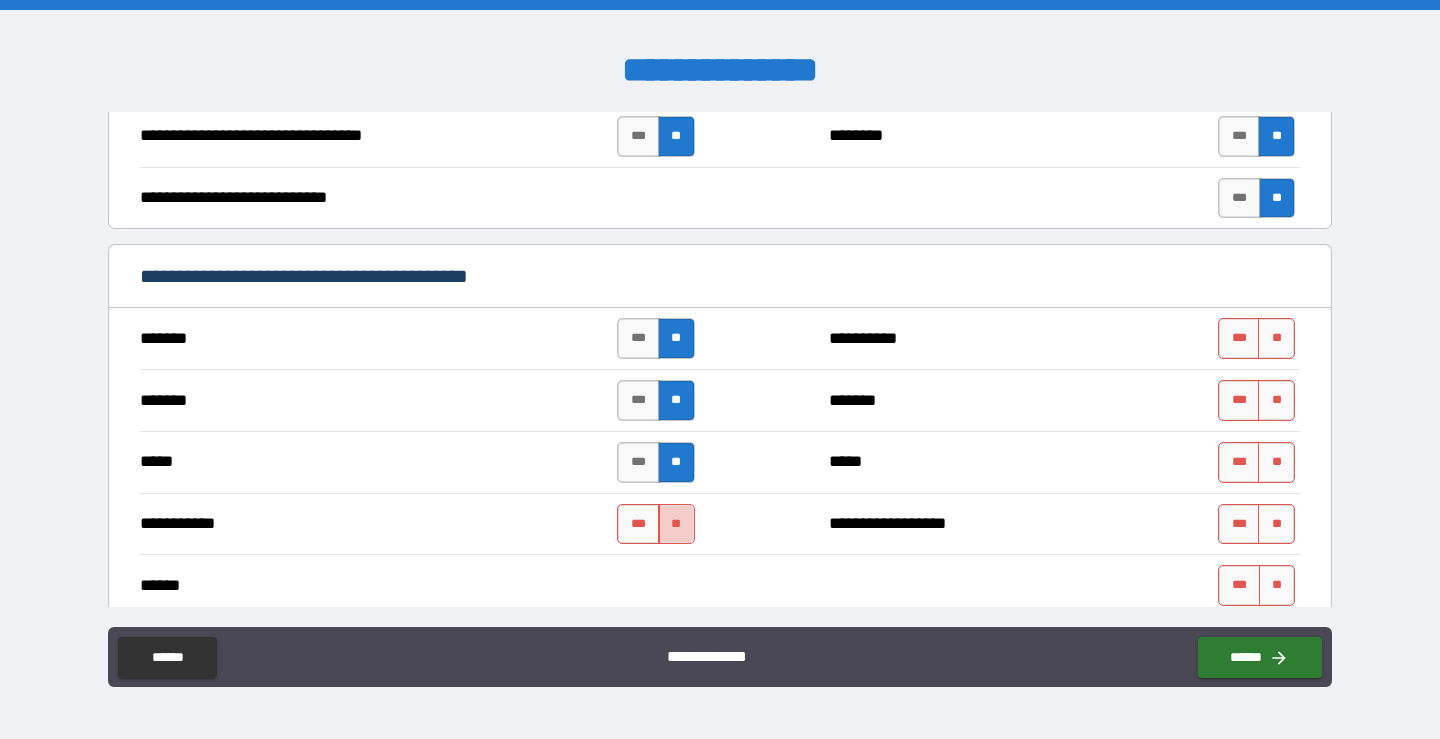 click on "**" at bounding box center (676, 524) 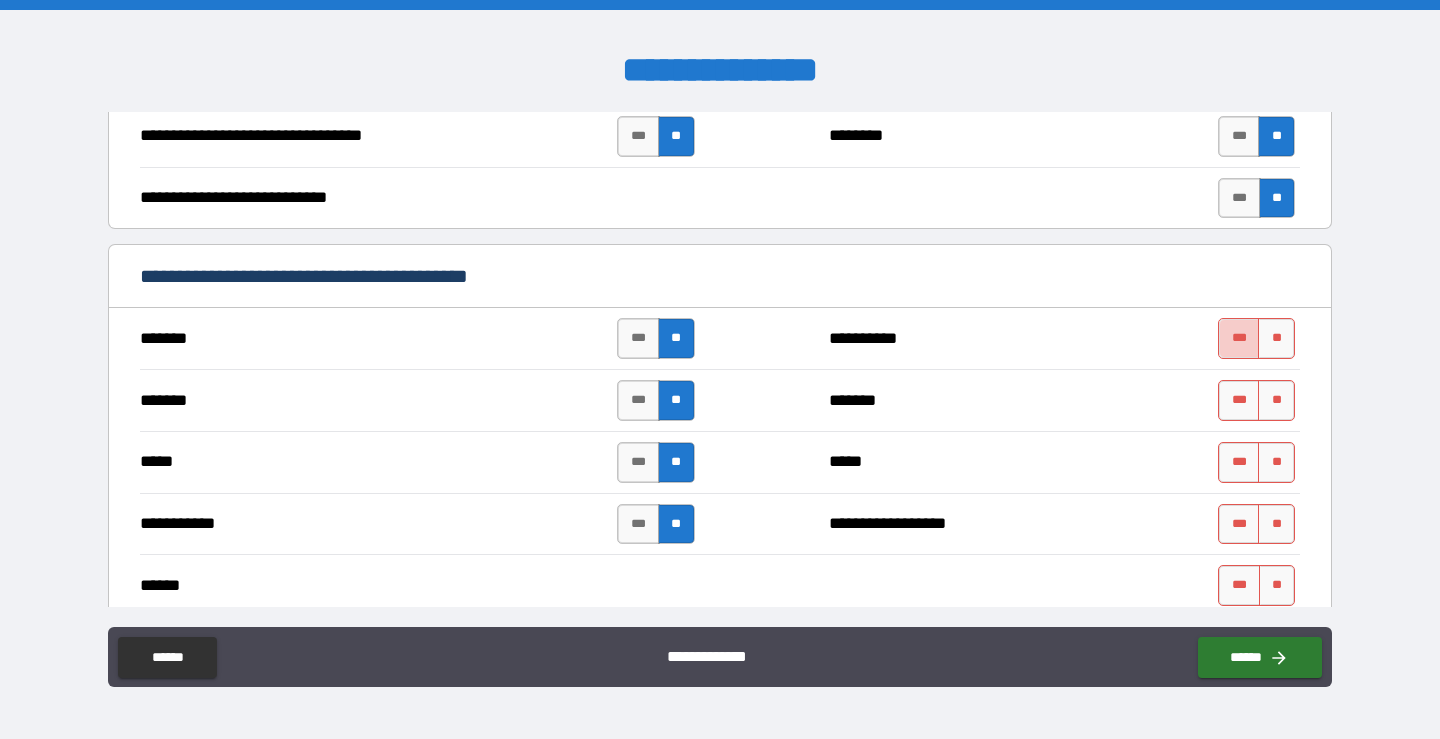 click on "***" at bounding box center [1239, 338] 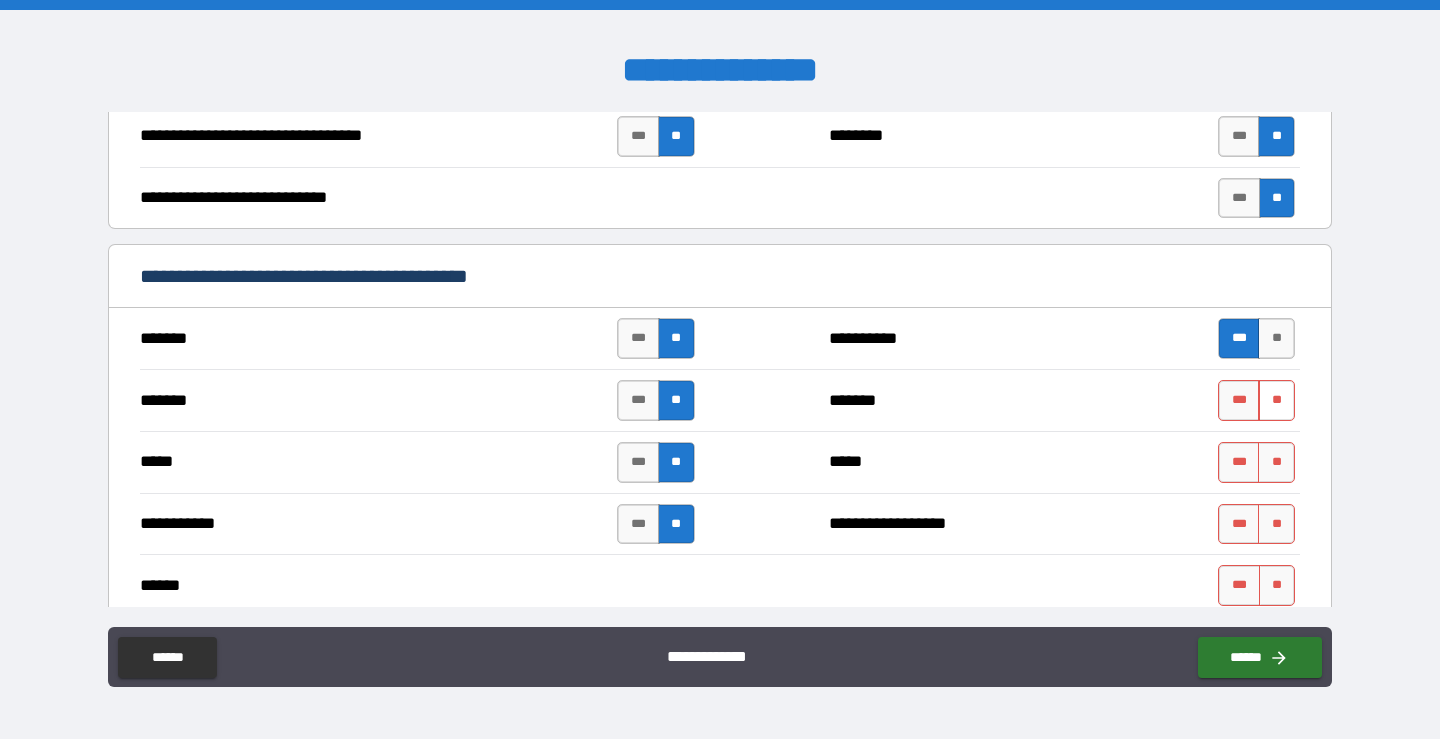 click on "**" at bounding box center [1276, 400] 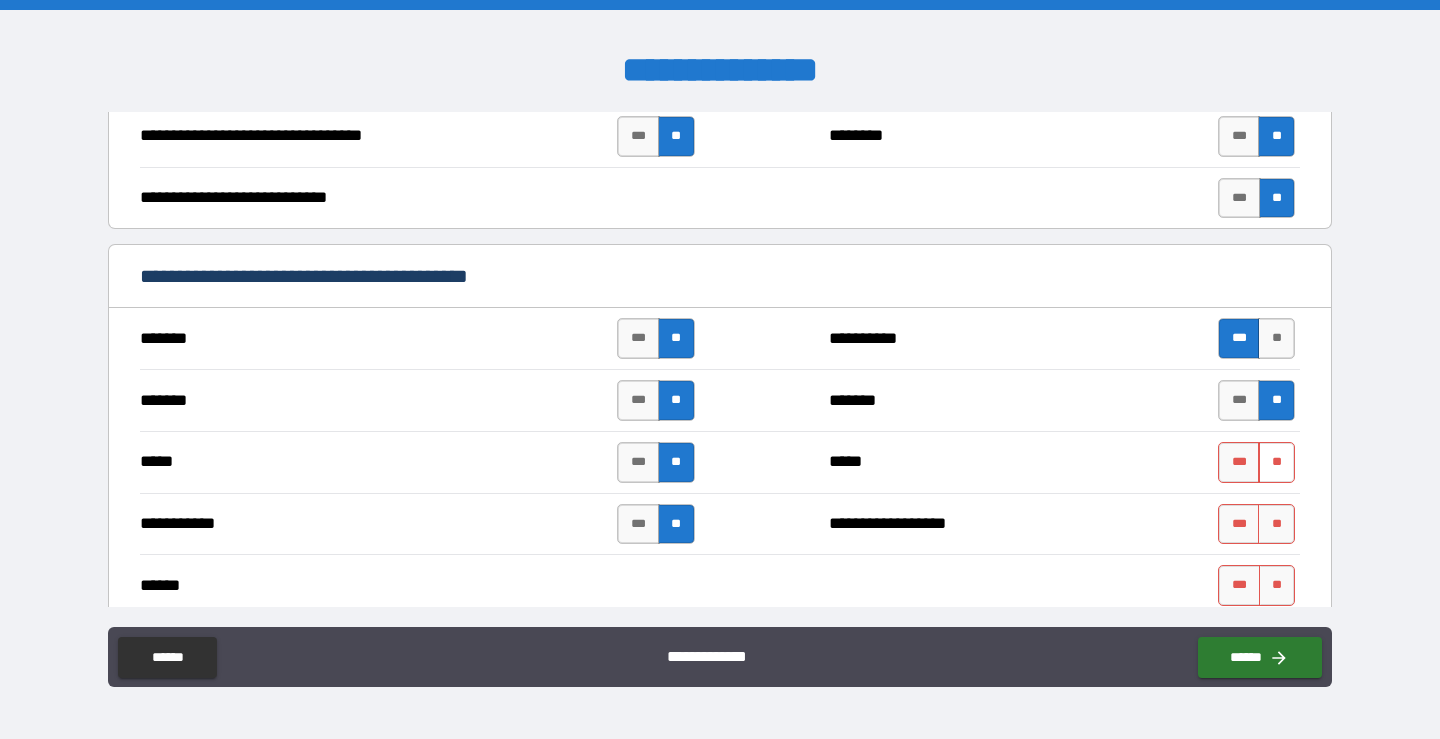click on "**" at bounding box center (1276, 462) 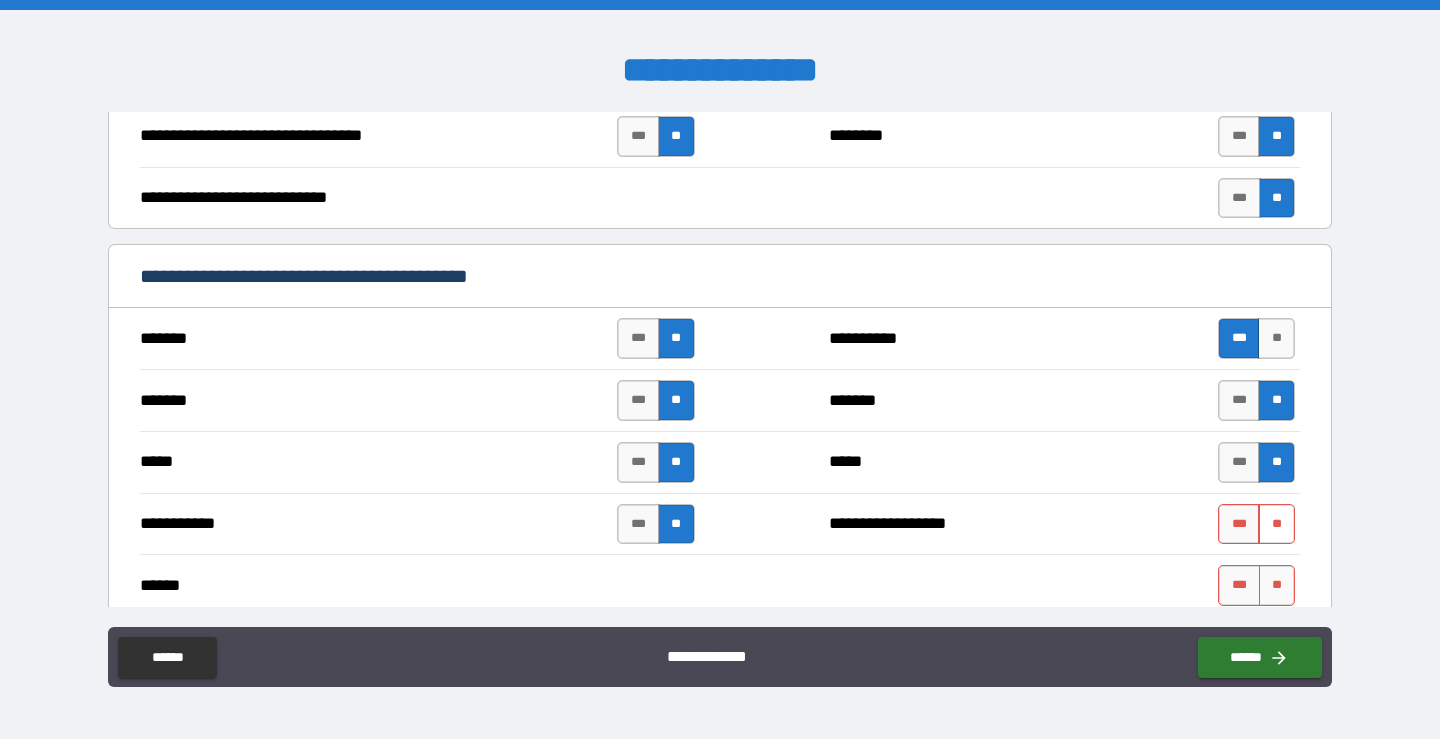 click on "**" at bounding box center (1276, 524) 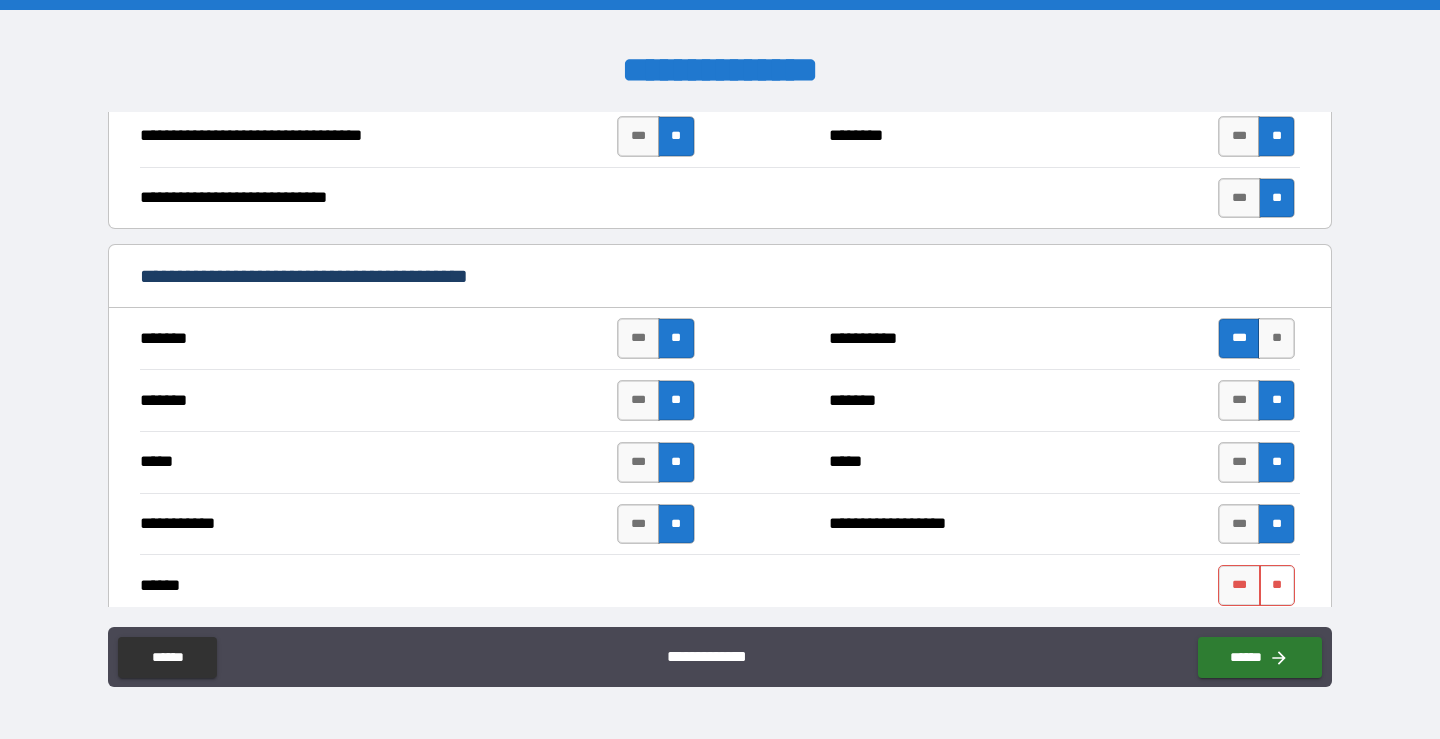 click on "**" at bounding box center [1277, 585] 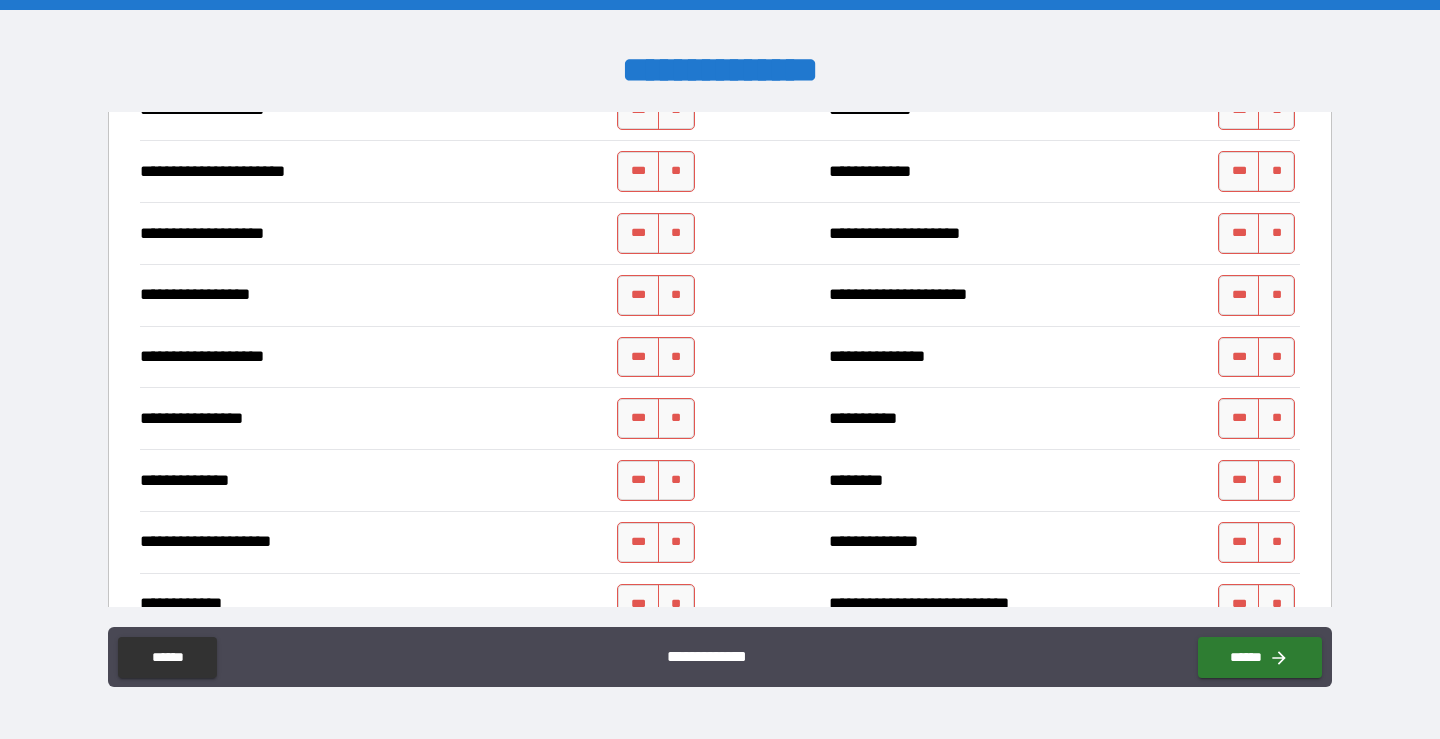 scroll, scrollTop: 3100, scrollLeft: 0, axis: vertical 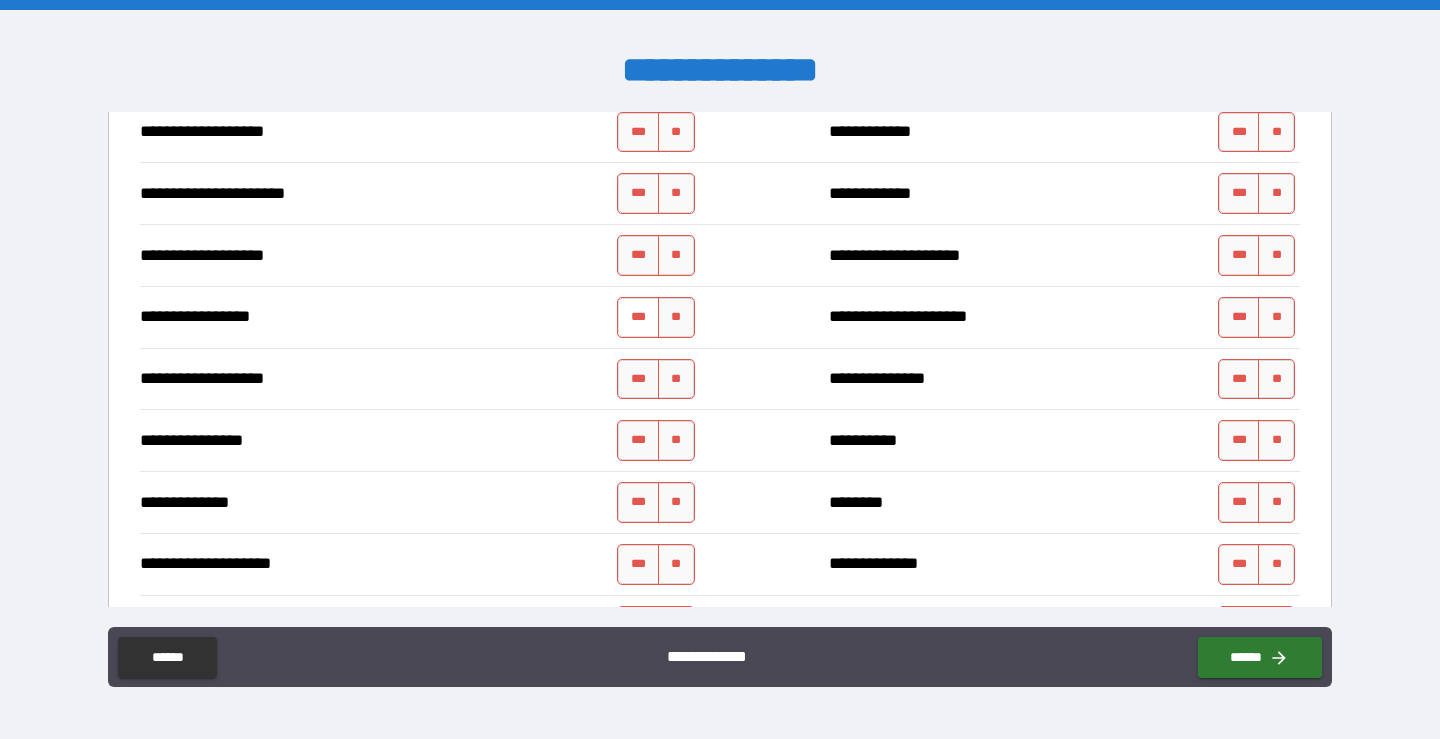 click on "***" at bounding box center [638, 317] 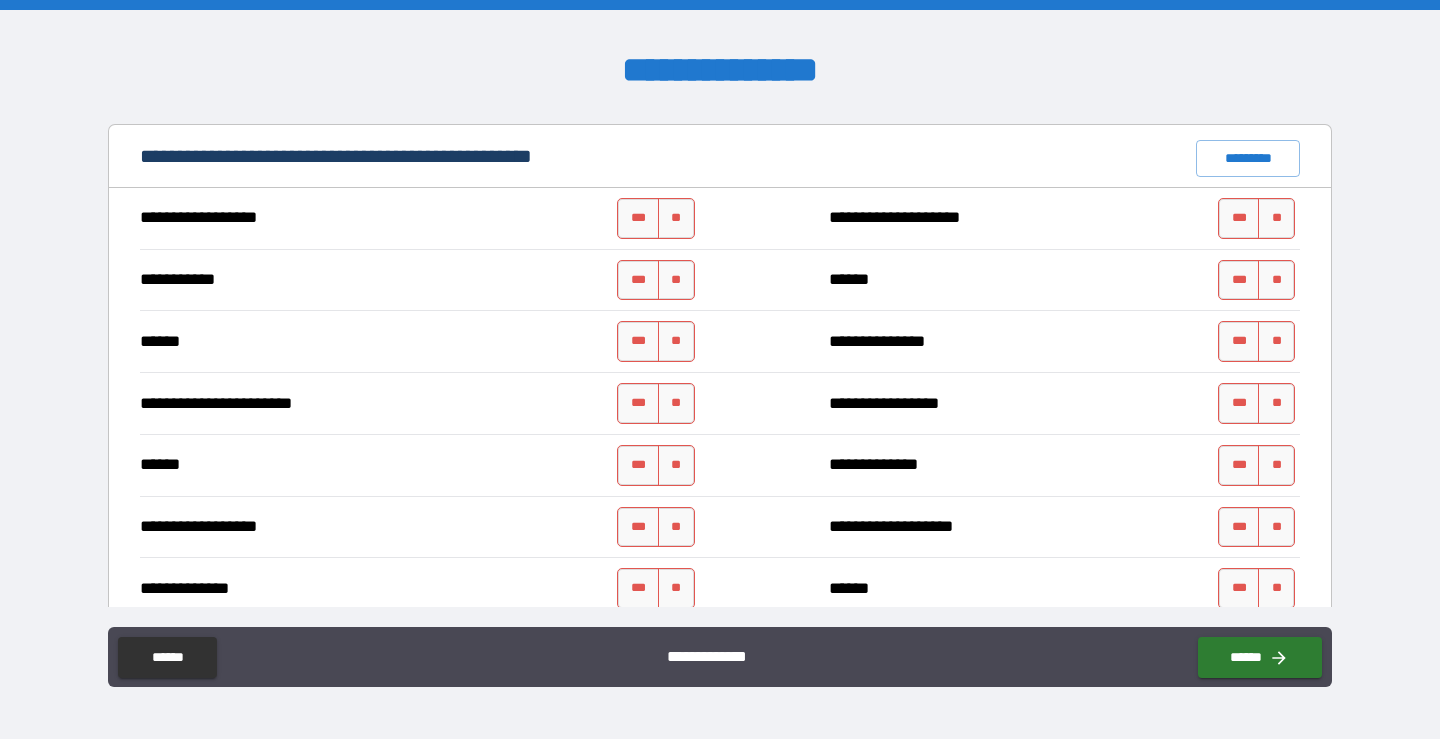 scroll, scrollTop: 1500, scrollLeft: 0, axis: vertical 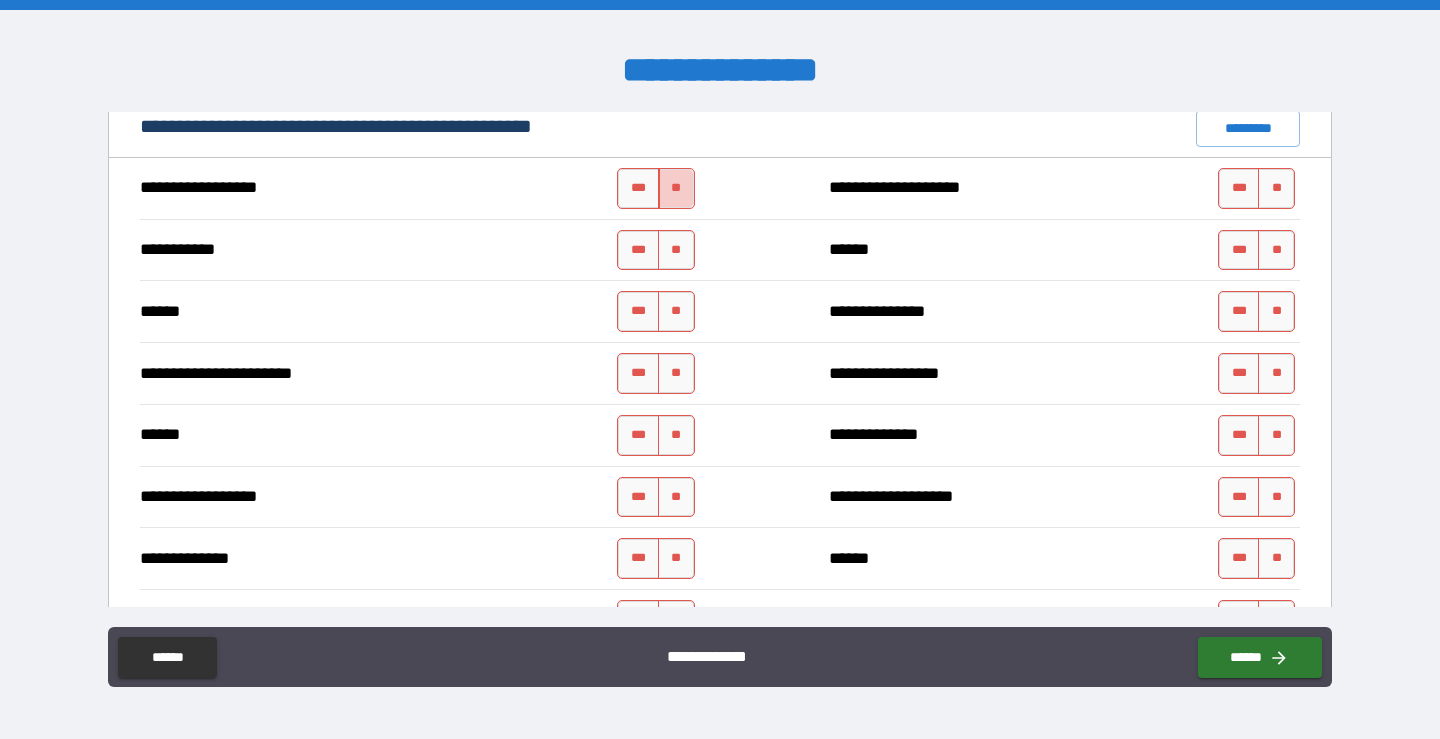 click on "**" at bounding box center [676, 188] 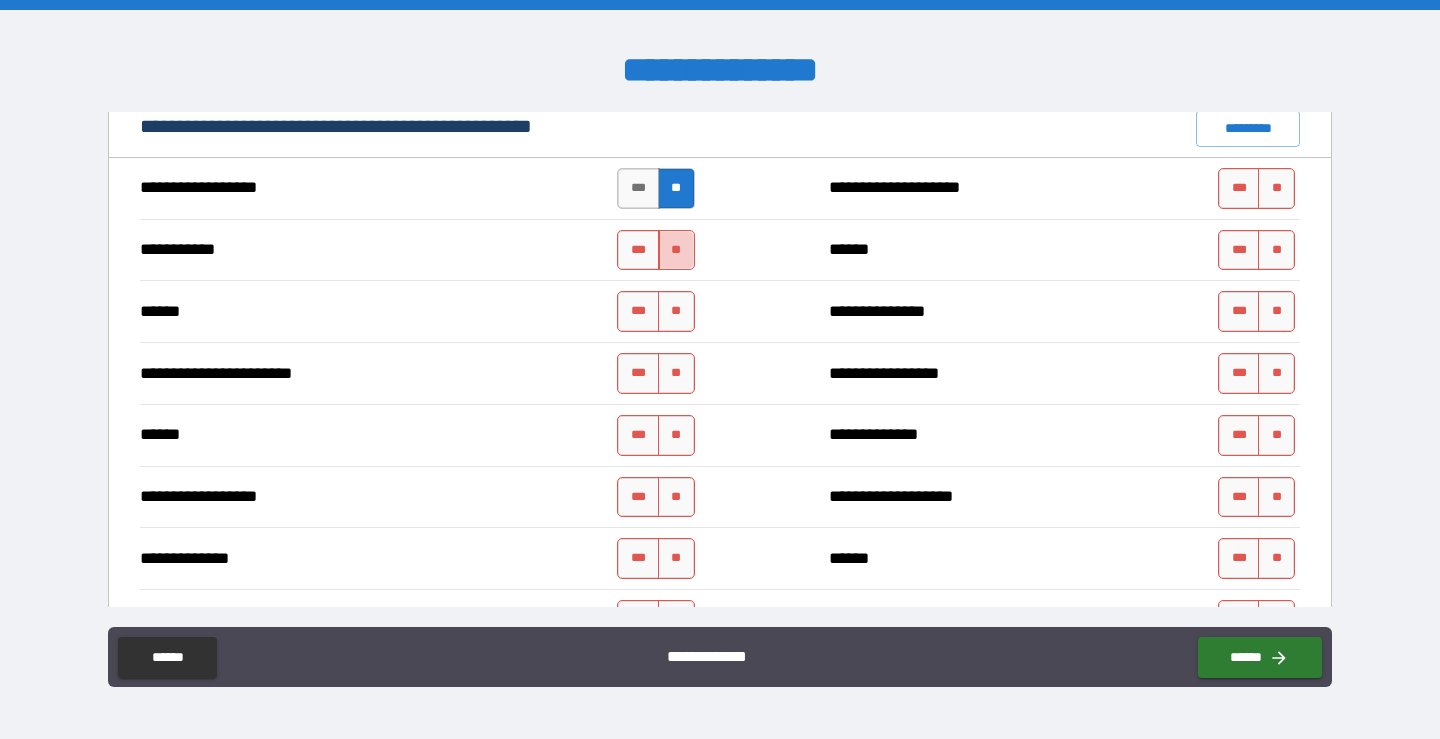 drag, startPoint x: 664, startPoint y: 245, endPoint x: 659, endPoint y: 292, distance: 47.26521 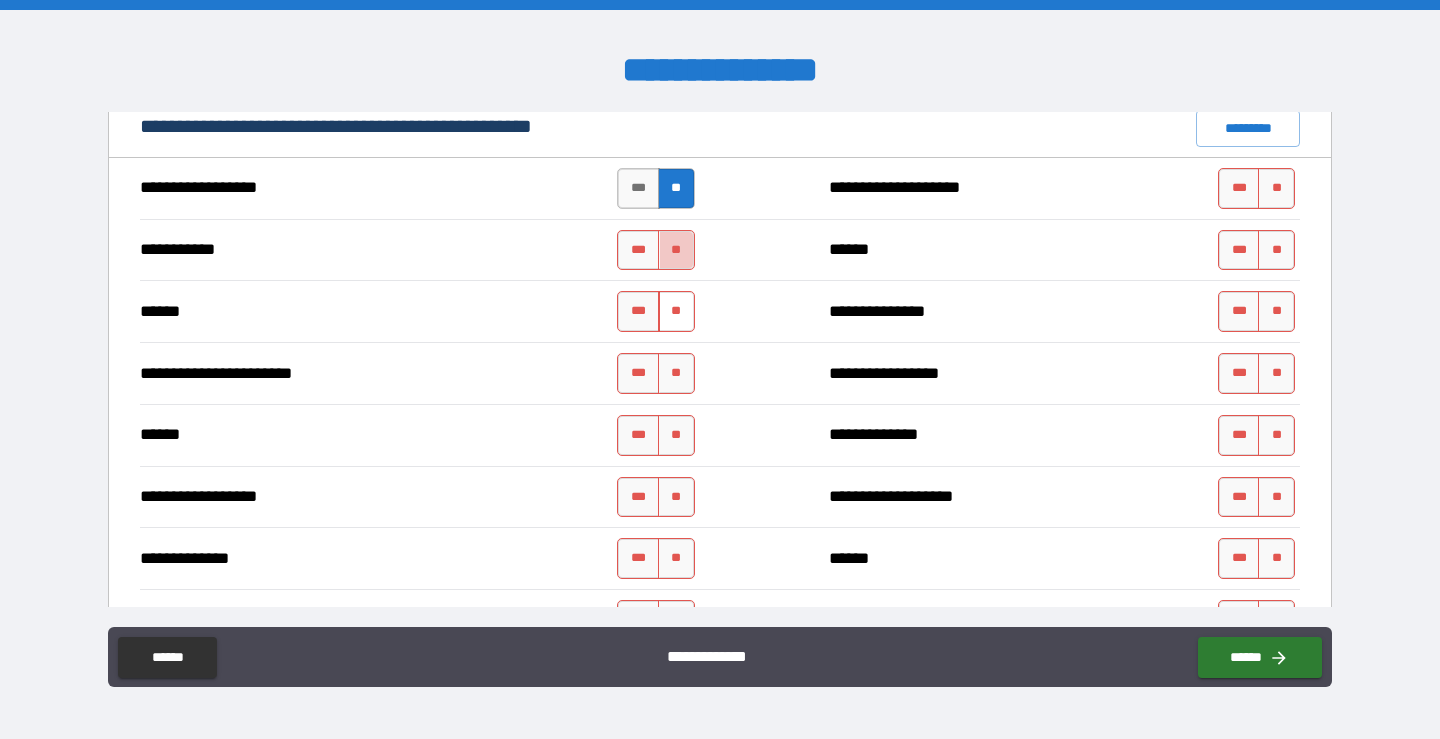 click on "**" at bounding box center (676, 250) 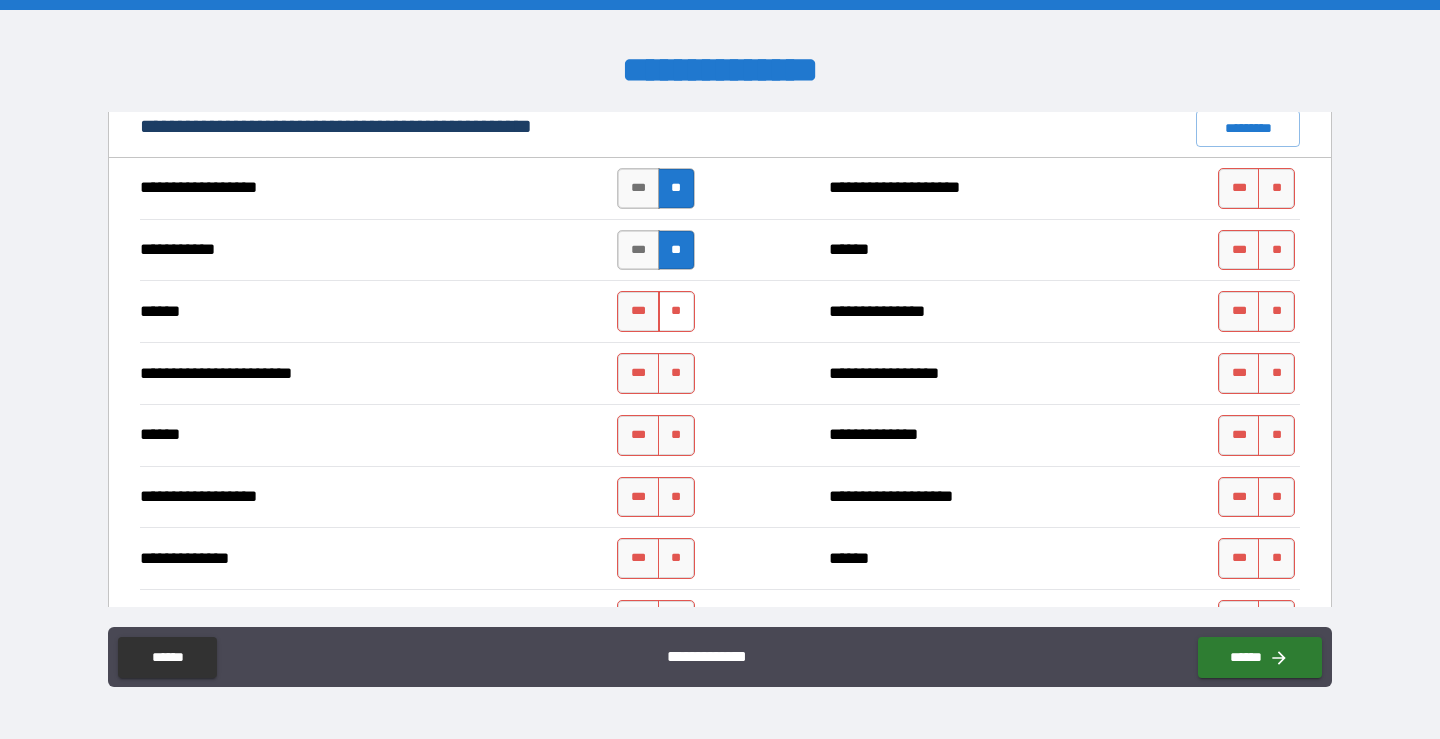 drag, startPoint x: 656, startPoint y: 307, endPoint x: 667, endPoint y: 325, distance: 21.095022 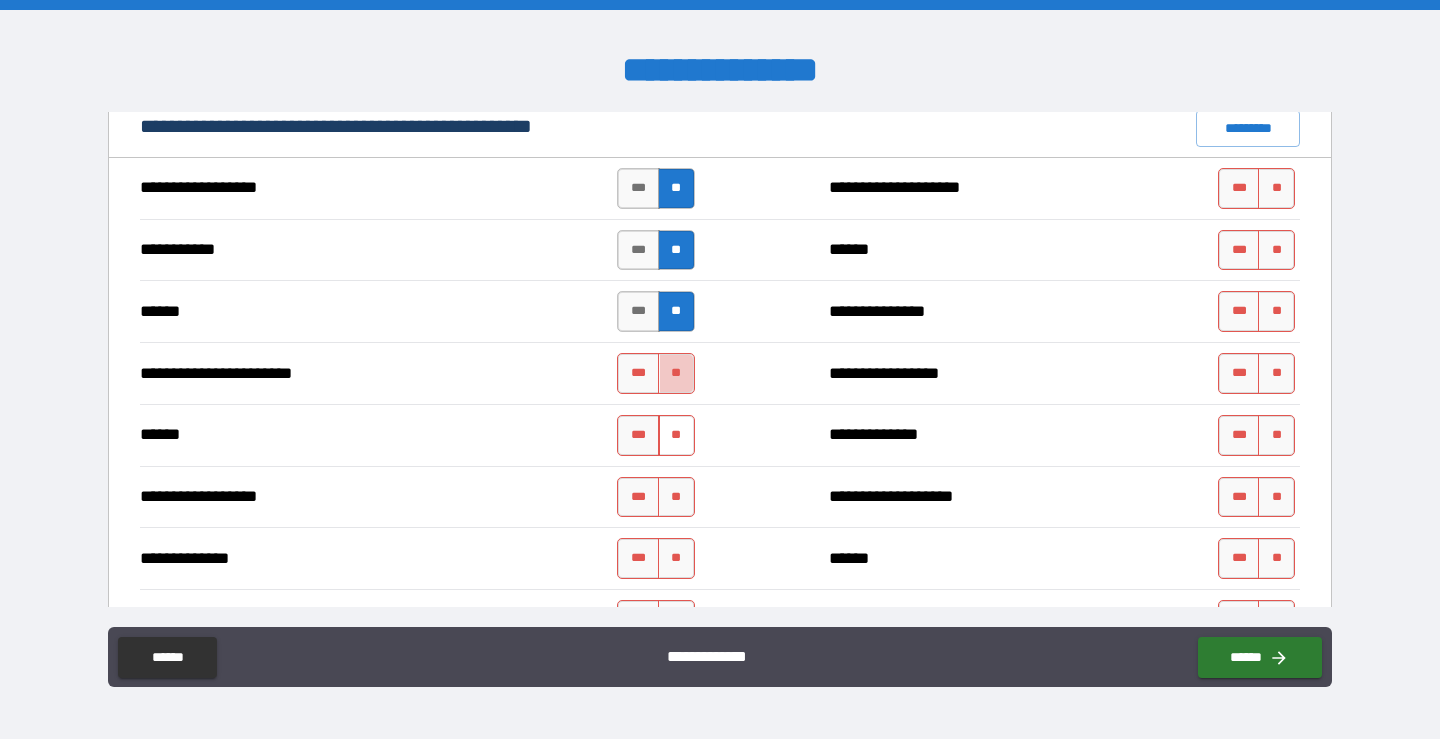 drag, startPoint x: 673, startPoint y: 366, endPoint x: 673, endPoint y: 418, distance: 52 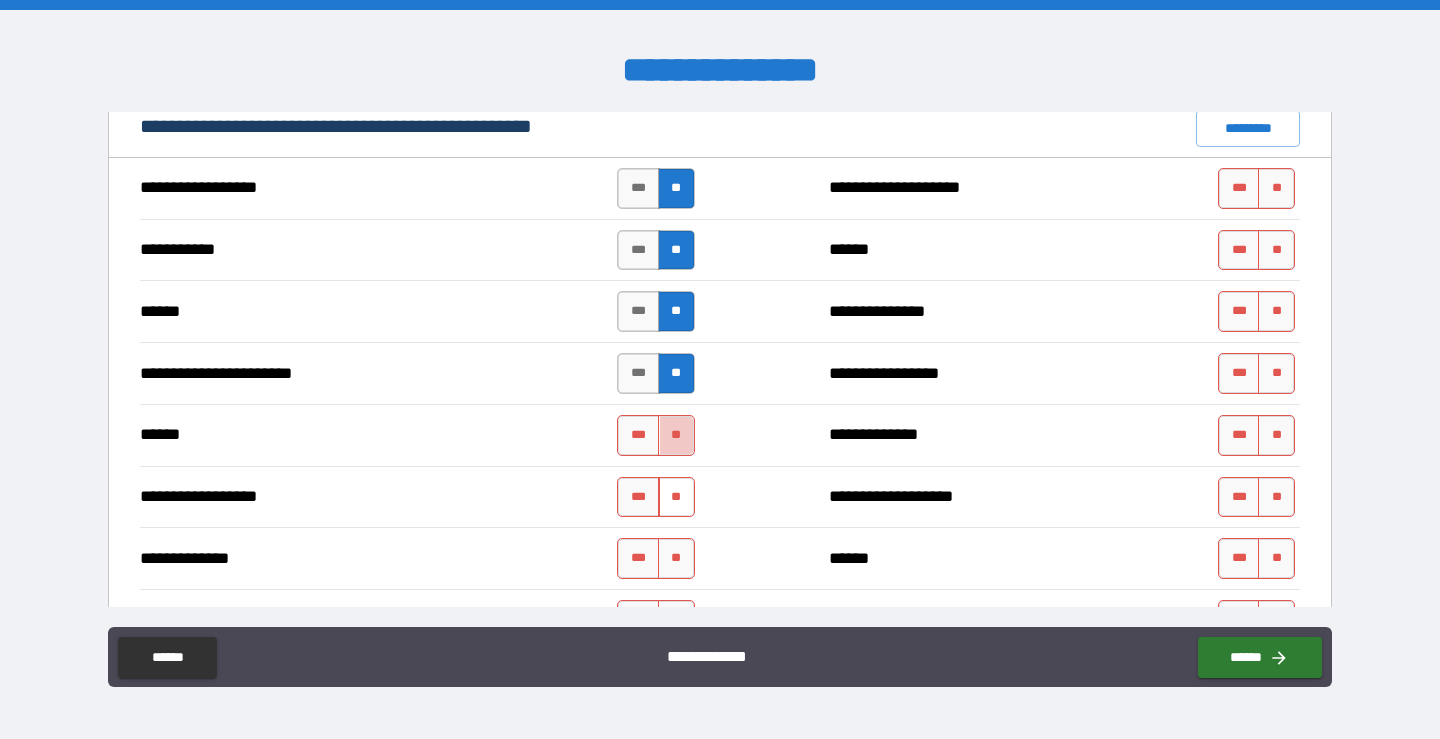 drag, startPoint x: 672, startPoint y: 426, endPoint x: 664, endPoint y: 486, distance: 60.530983 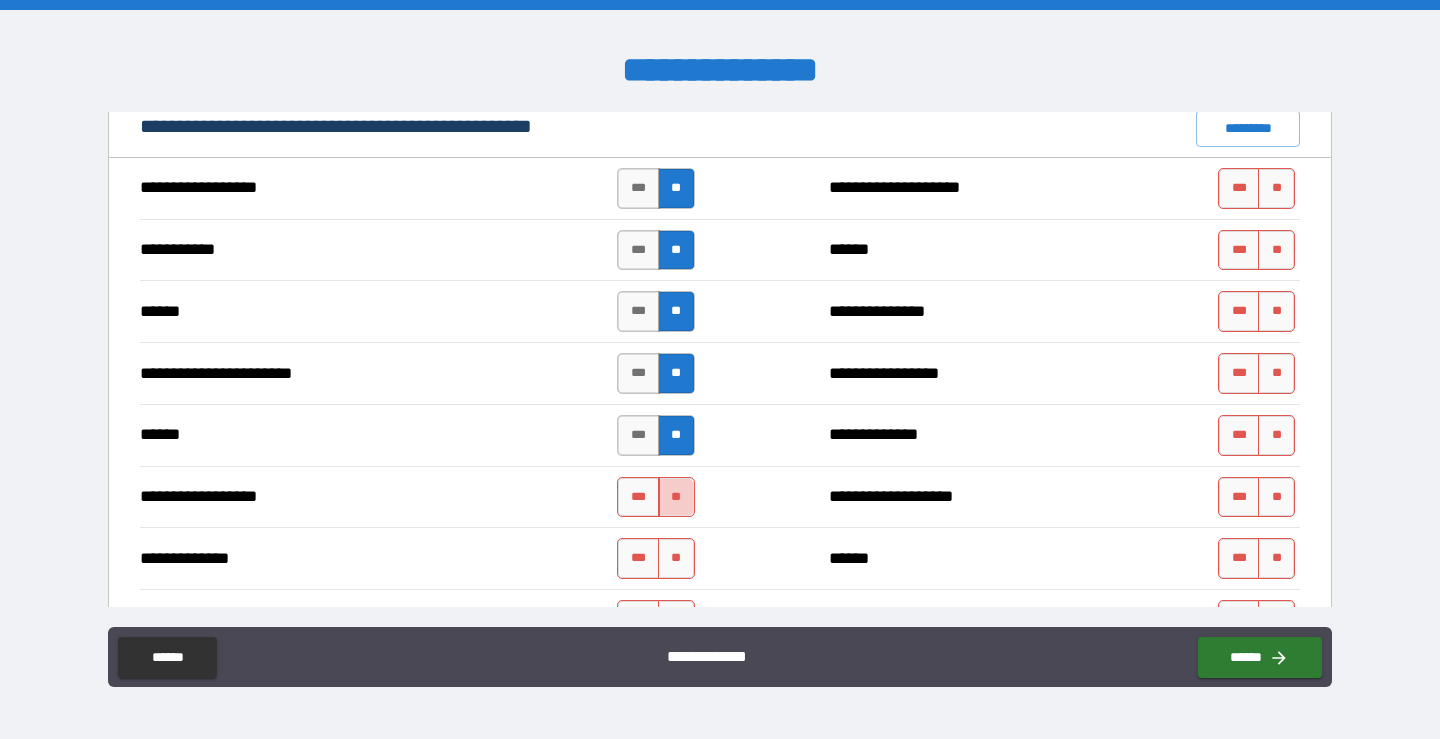 click on "**" at bounding box center [676, 497] 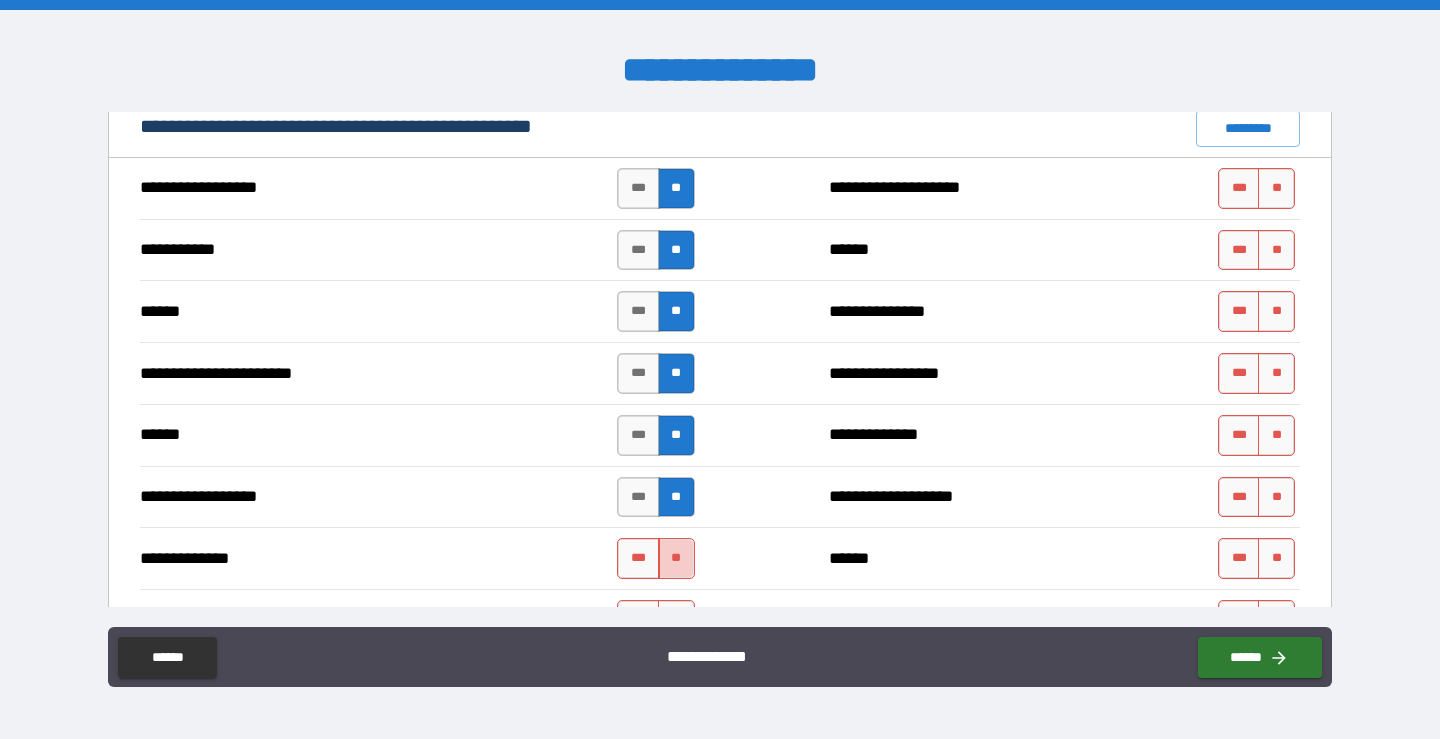 click on "**" at bounding box center [676, 558] 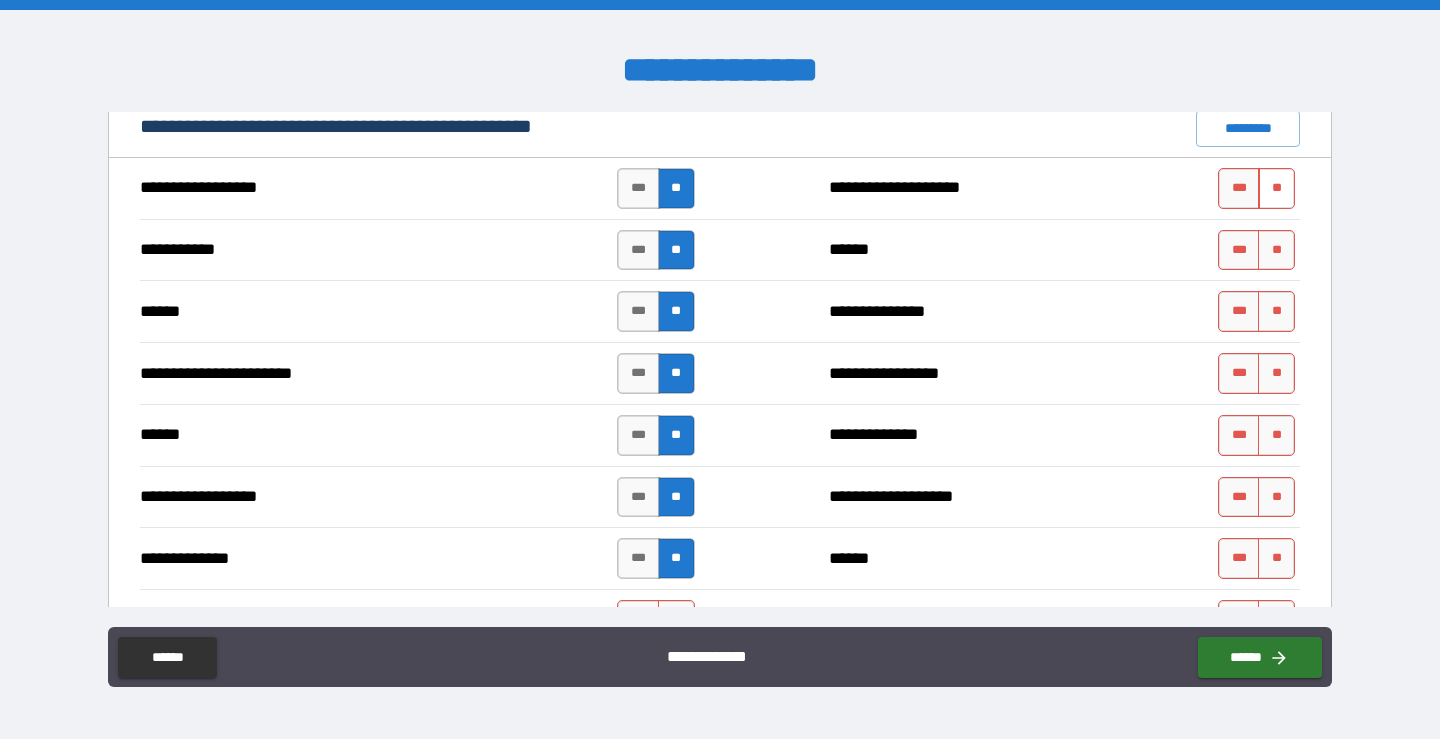 click on "**" at bounding box center [1276, 188] 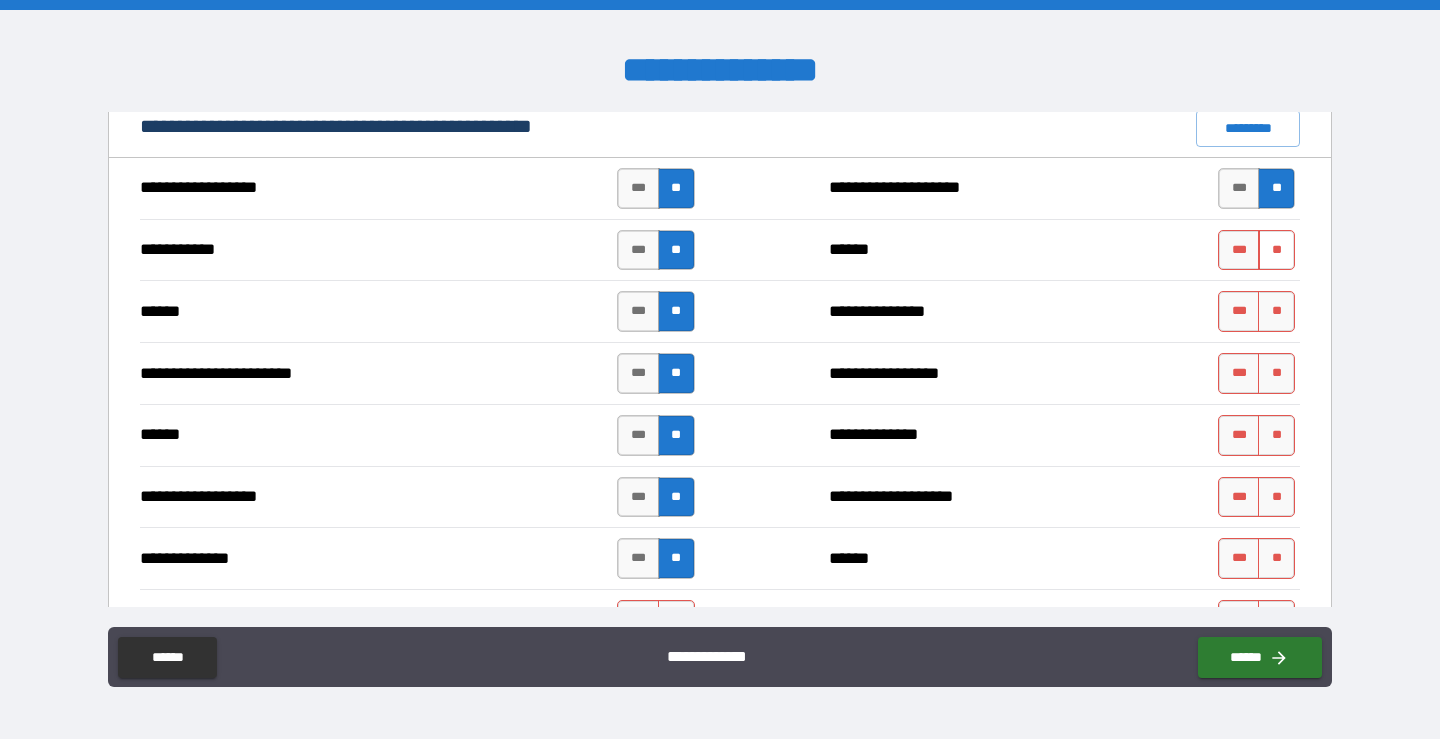 click on "**" at bounding box center (1276, 250) 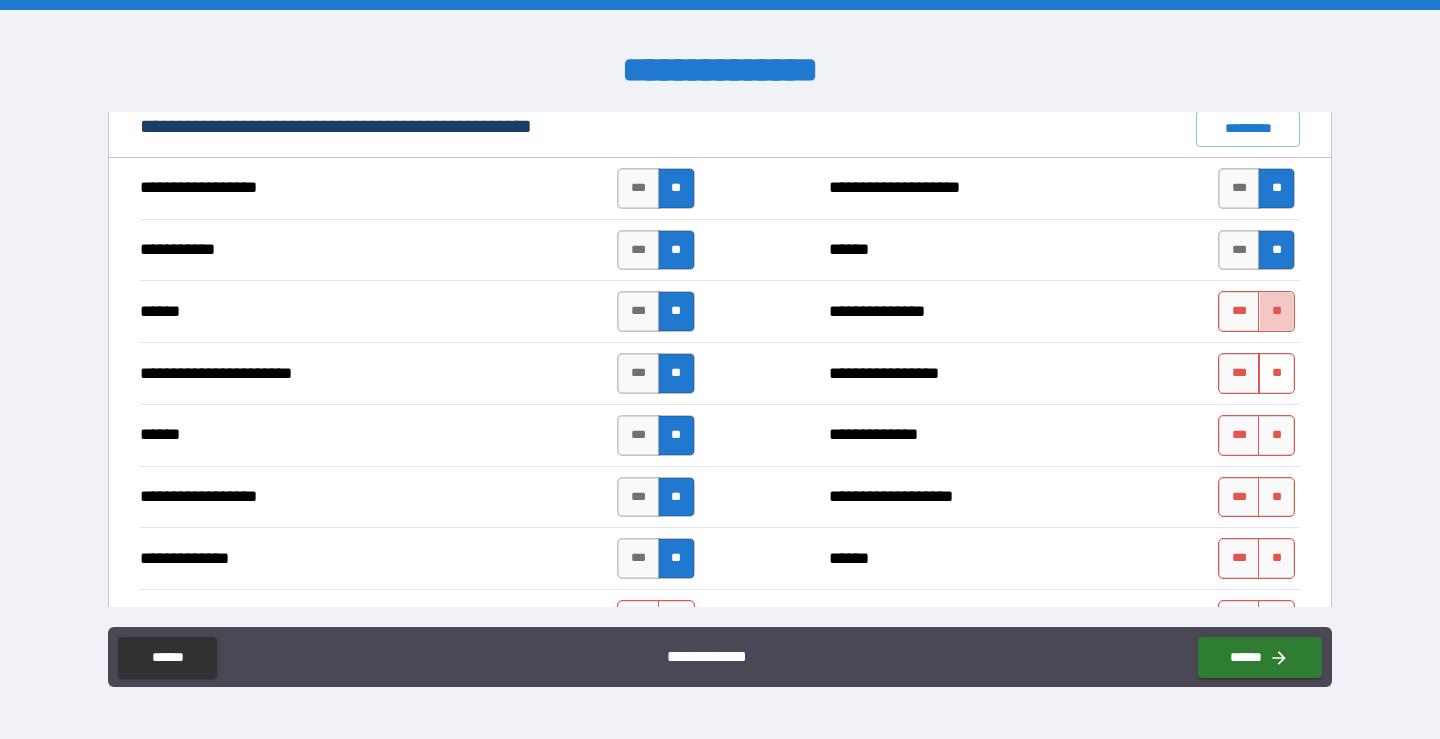 drag, startPoint x: 1259, startPoint y: 303, endPoint x: 1270, endPoint y: 371, distance: 68.88396 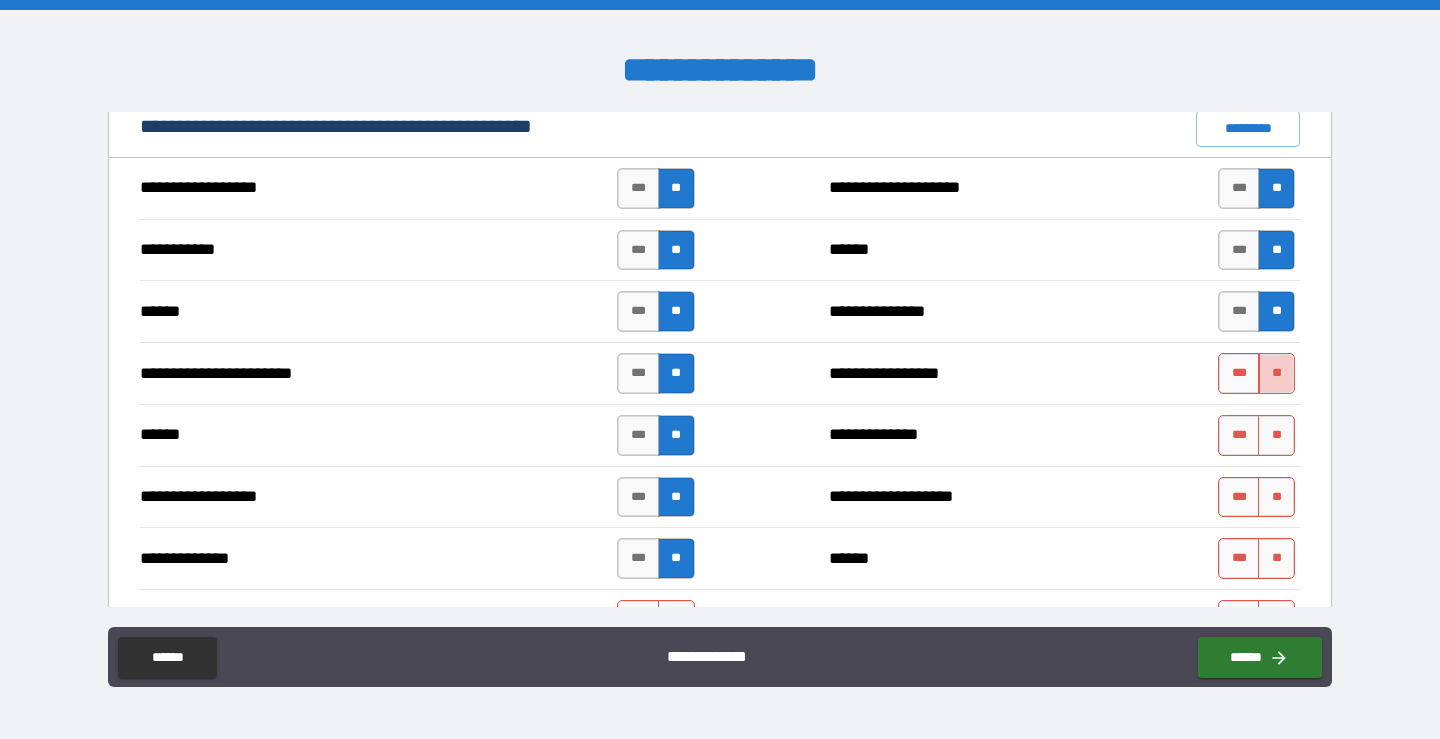 click on "**" at bounding box center [1276, 373] 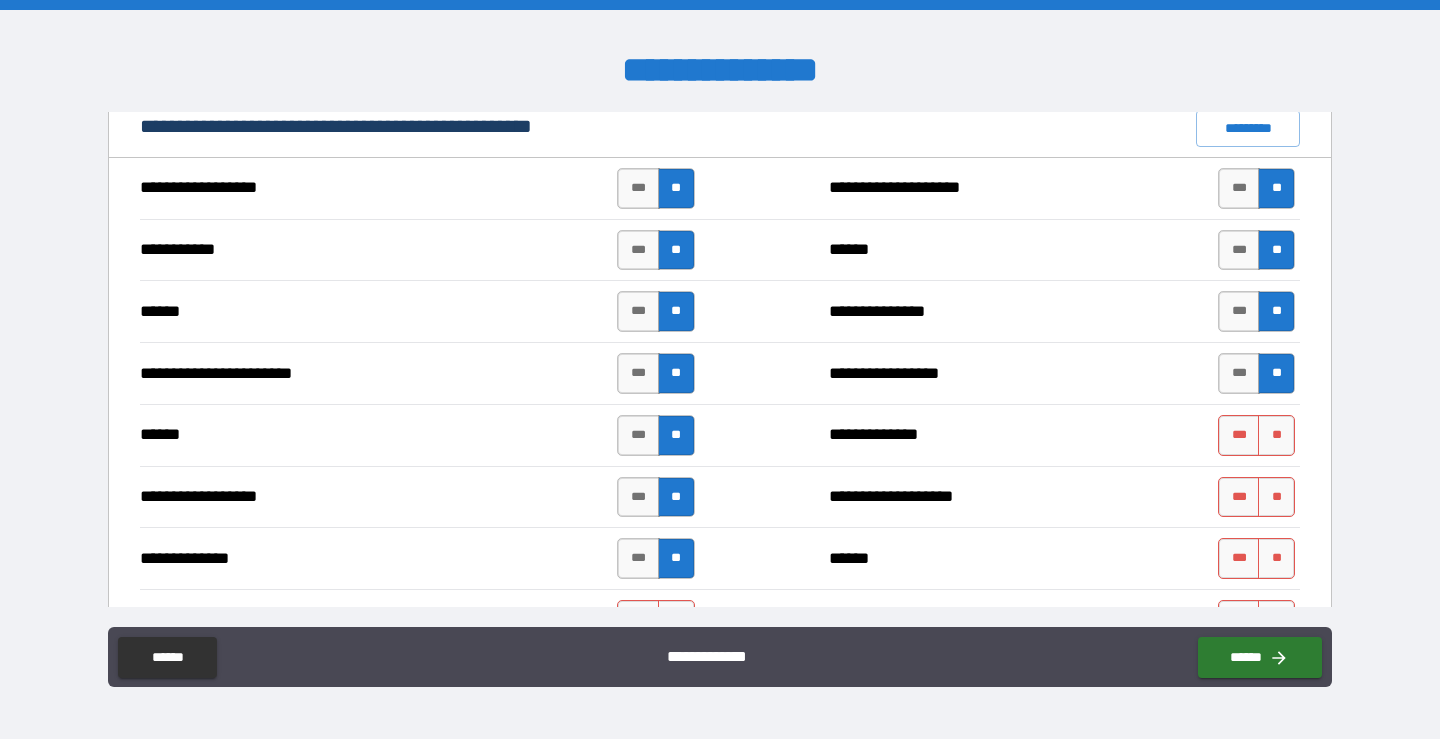 drag, startPoint x: 1263, startPoint y: 438, endPoint x: 1272, endPoint y: 469, distance: 32.280025 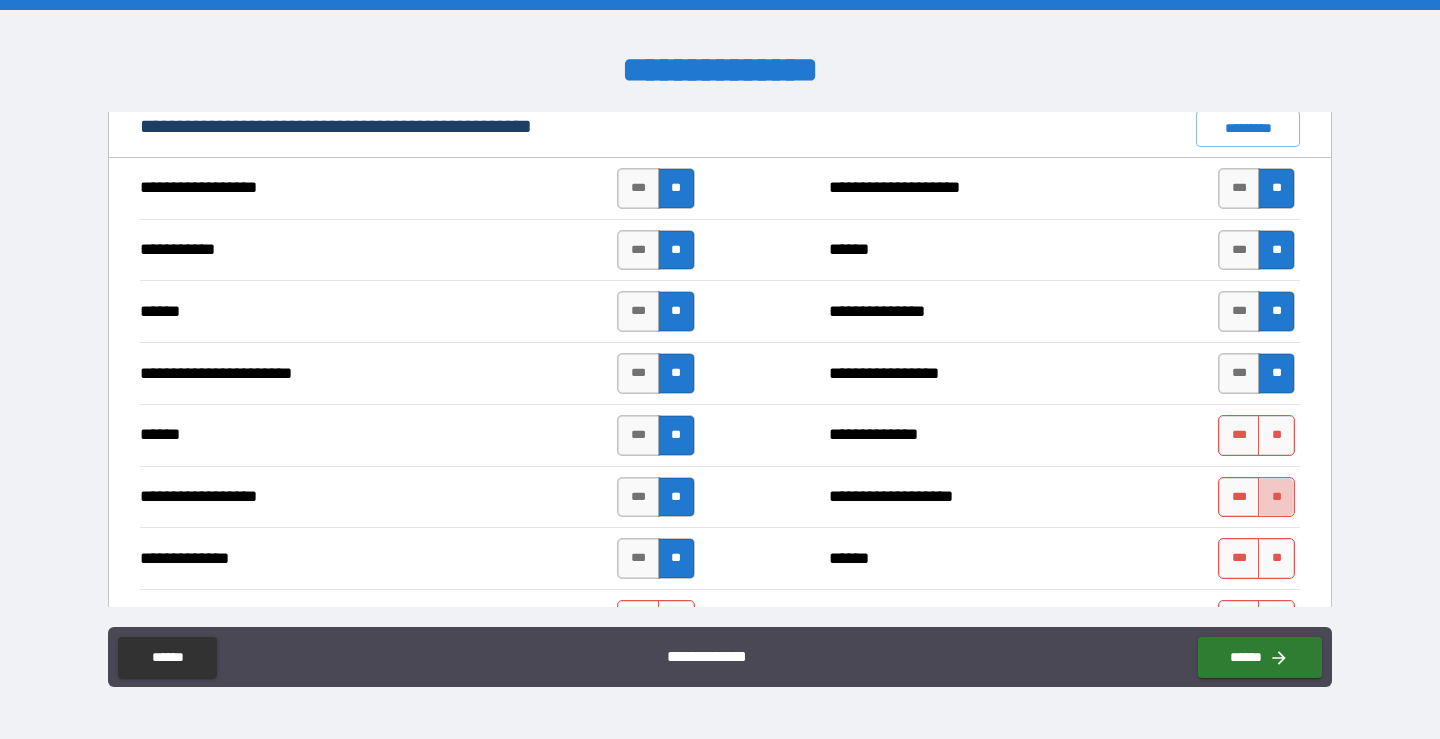 drag, startPoint x: 1274, startPoint y: 491, endPoint x: 1269, endPoint y: 521, distance: 30.413813 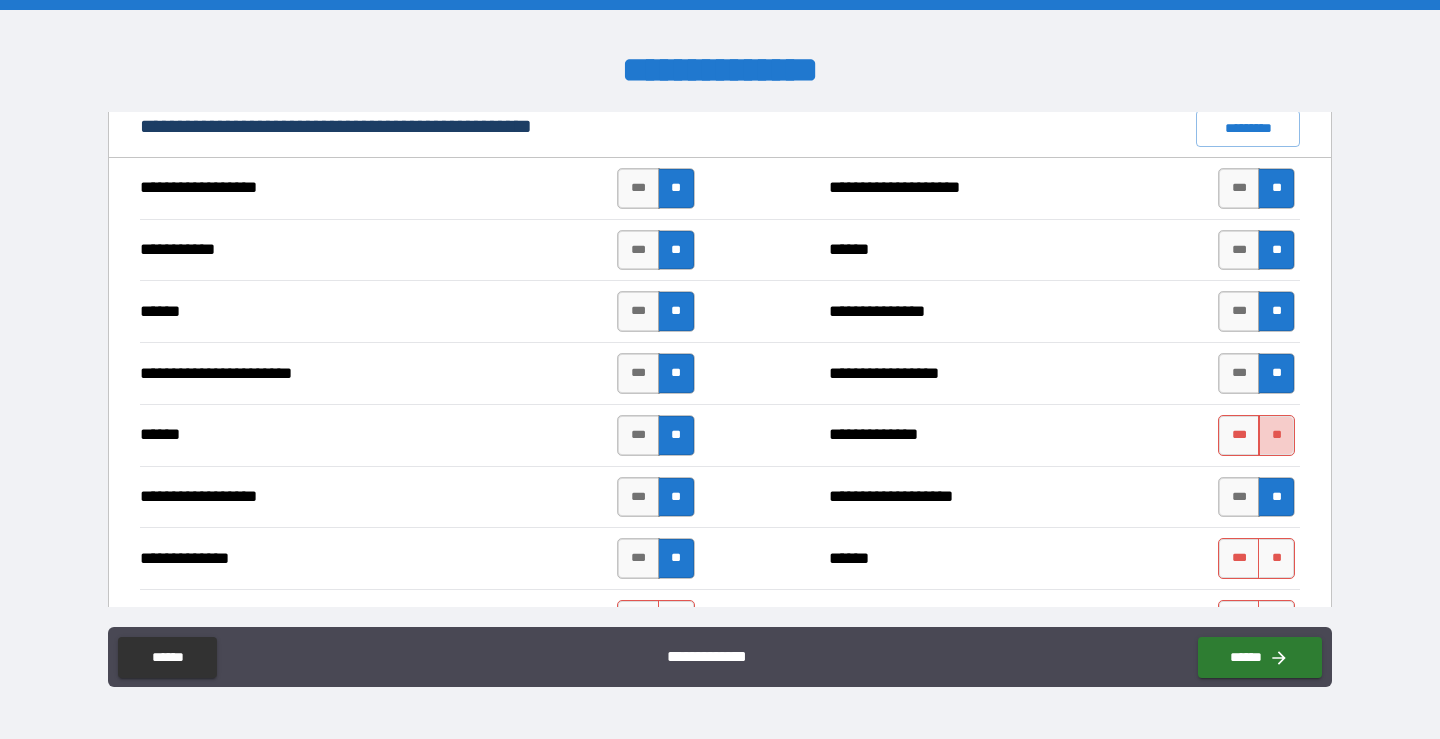 click on "**" at bounding box center (1276, 435) 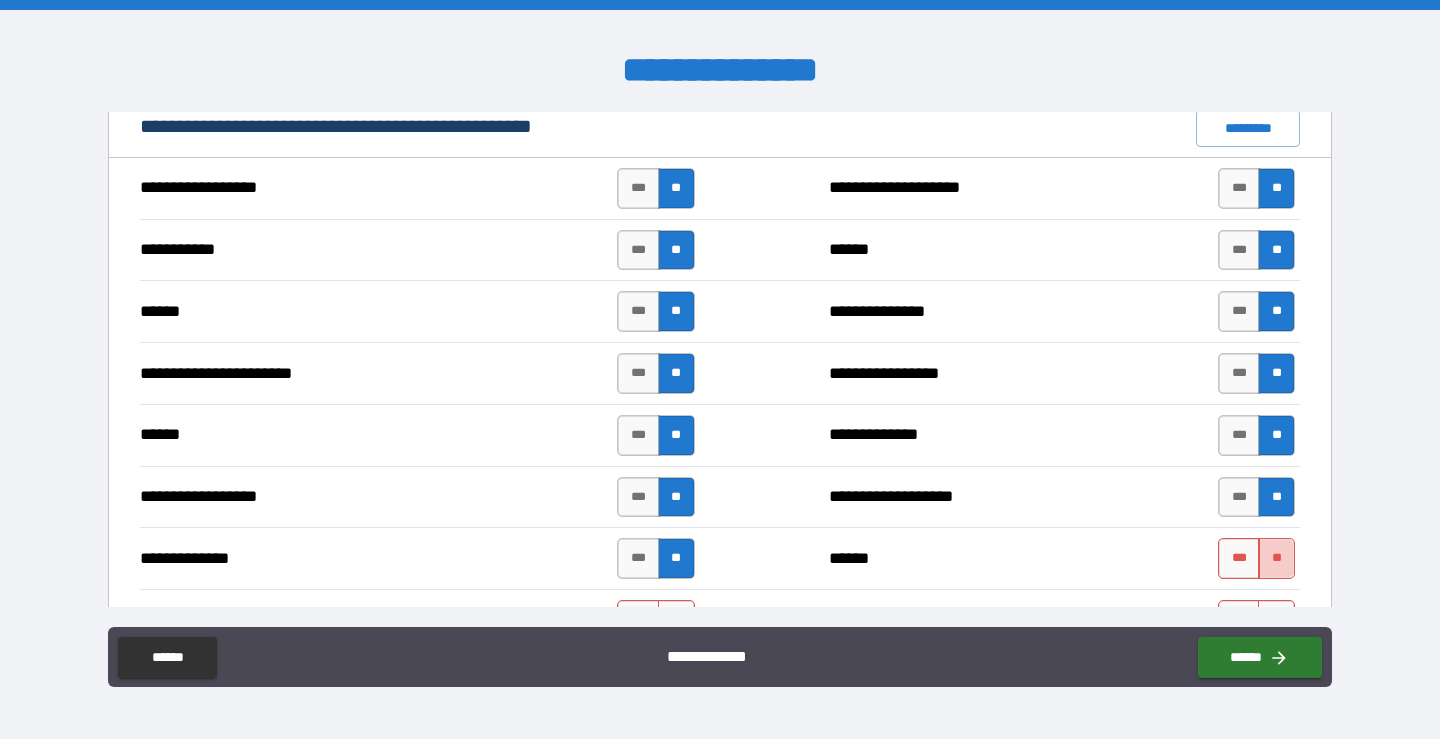 drag, startPoint x: 1267, startPoint y: 560, endPoint x: 1098, endPoint y: 476, distance: 188.72467 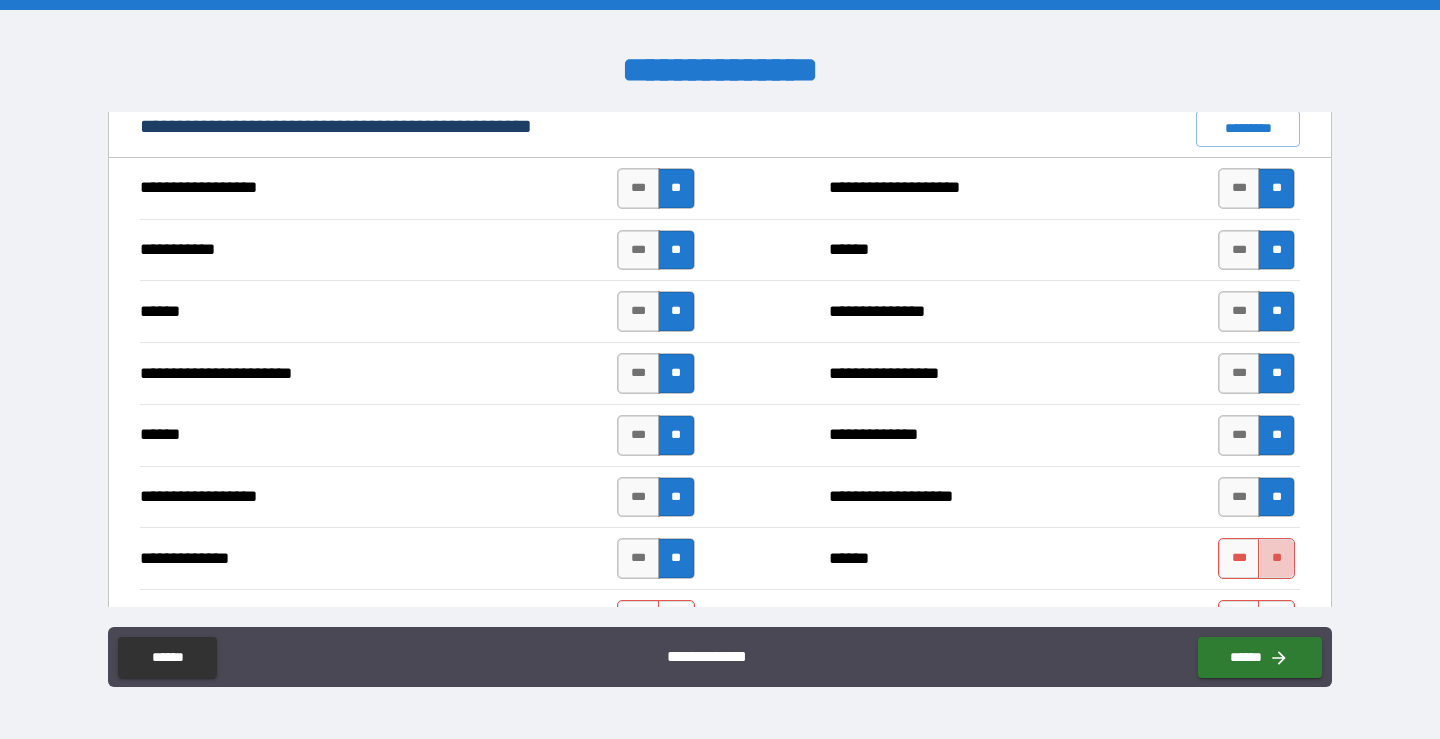 click on "**" at bounding box center [1276, 558] 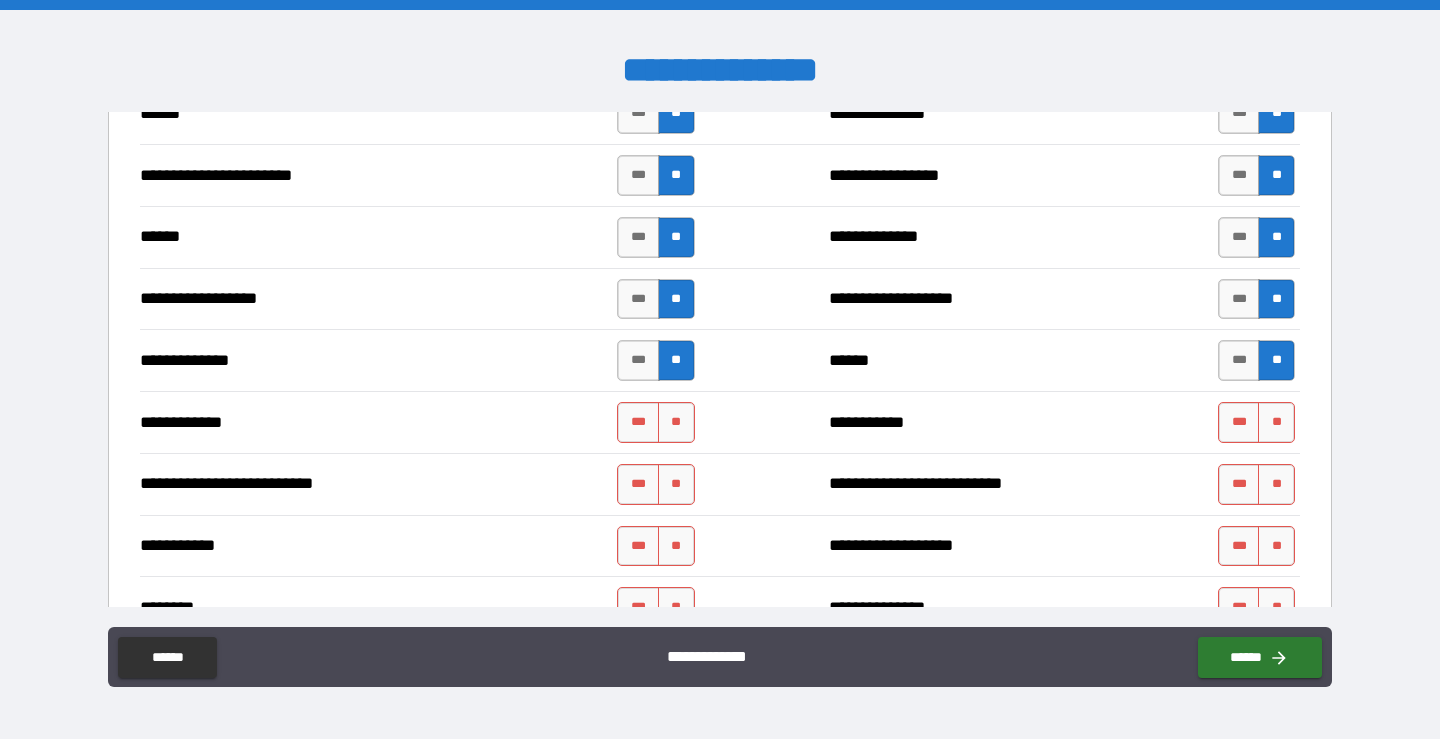 scroll, scrollTop: 1800, scrollLeft: 0, axis: vertical 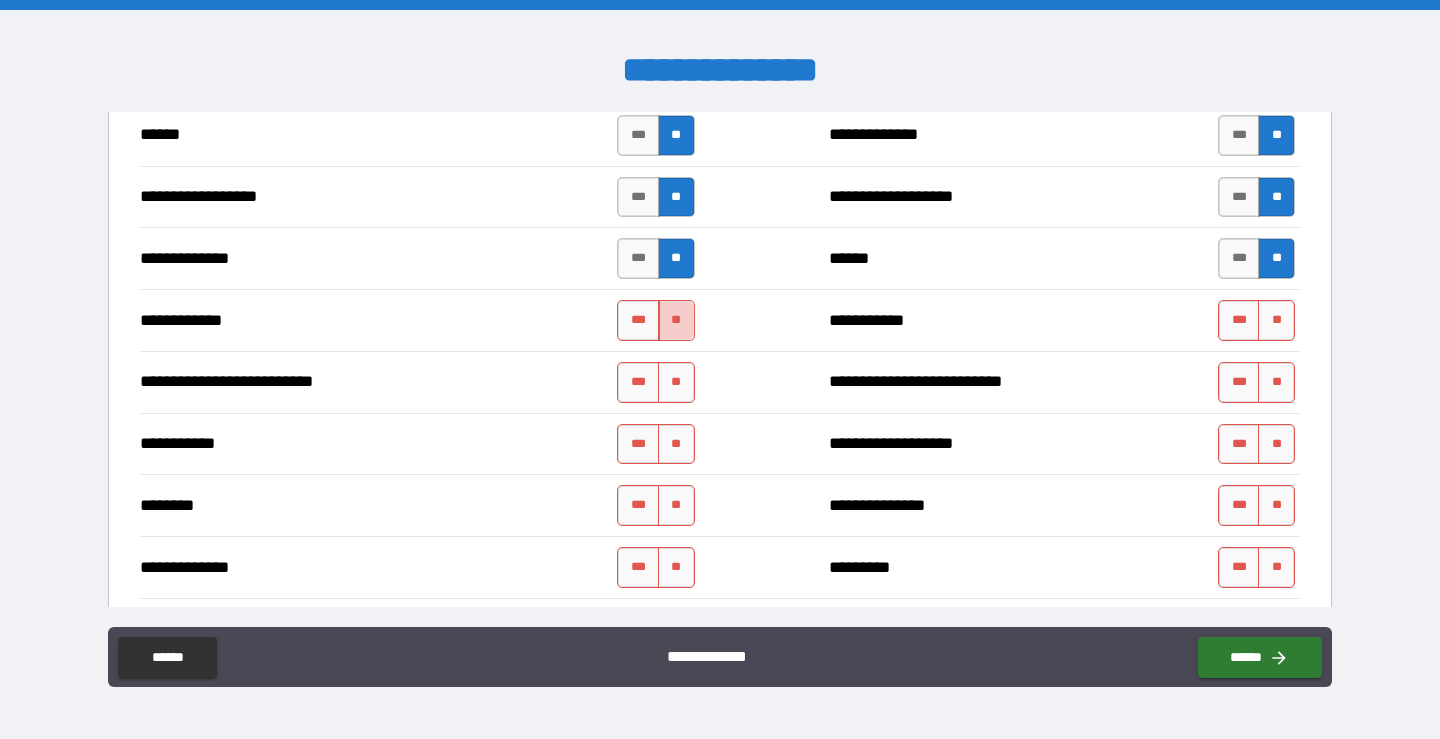 click on "**" at bounding box center [676, 320] 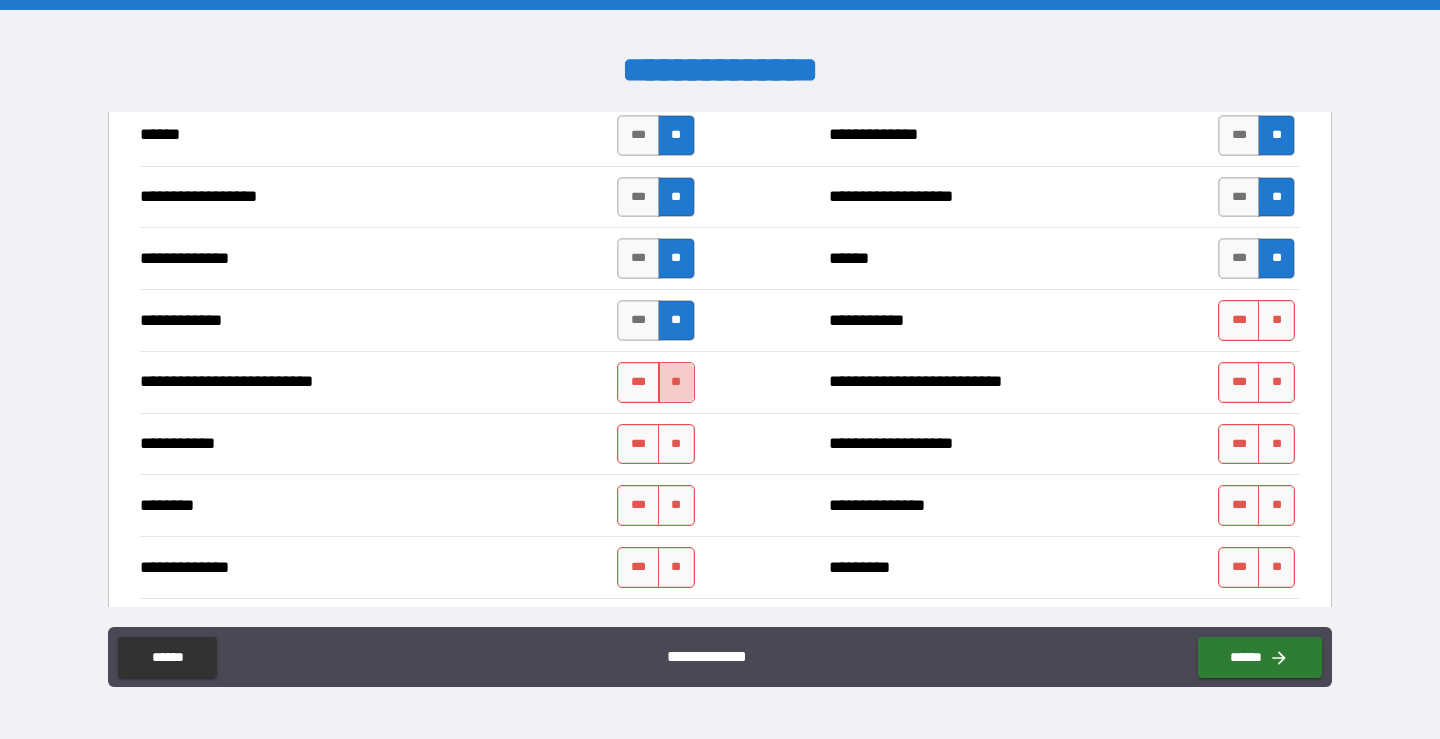 click on "**" at bounding box center [676, 382] 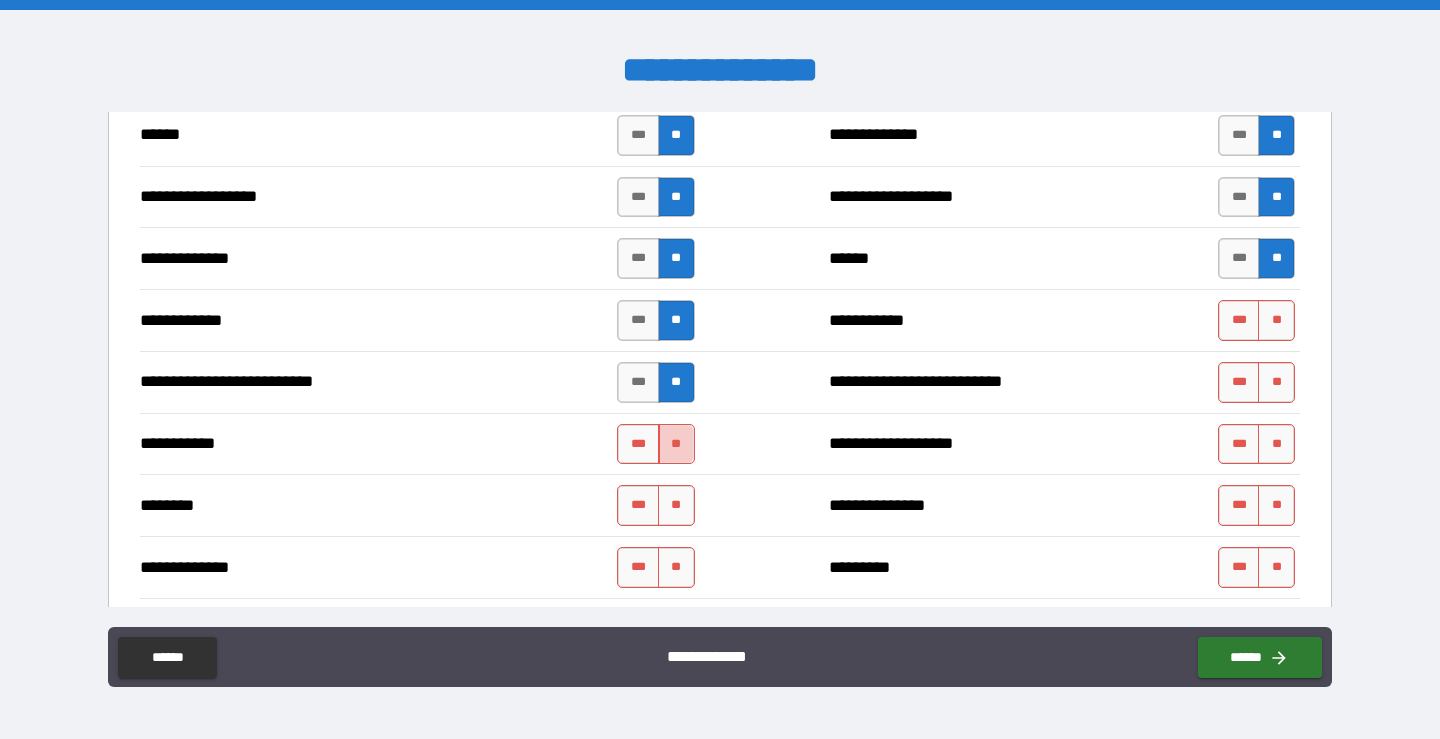 click on "**" at bounding box center [676, 444] 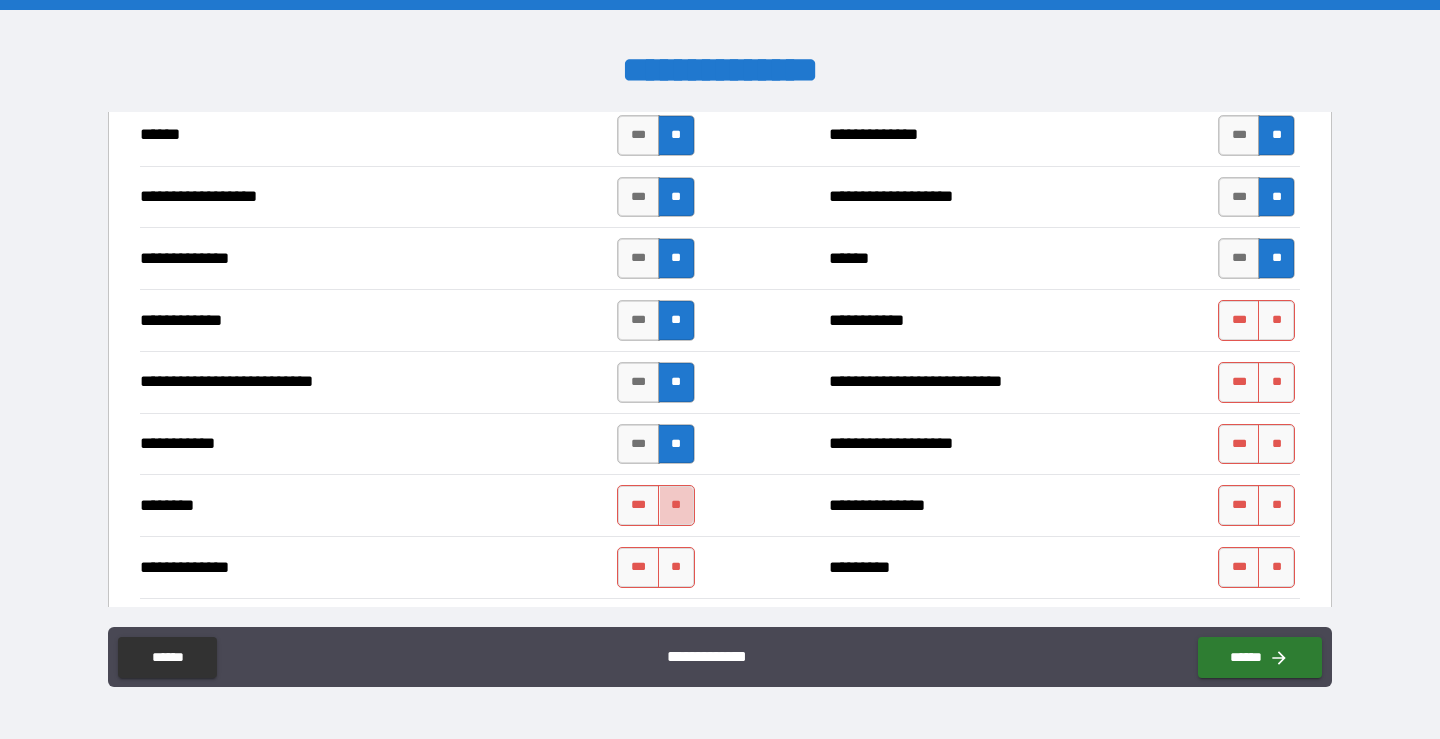 drag, startPoint x: 670, startPoint y: 505, endPoint x: 665, endPoint y: 541, distance: 36.345562 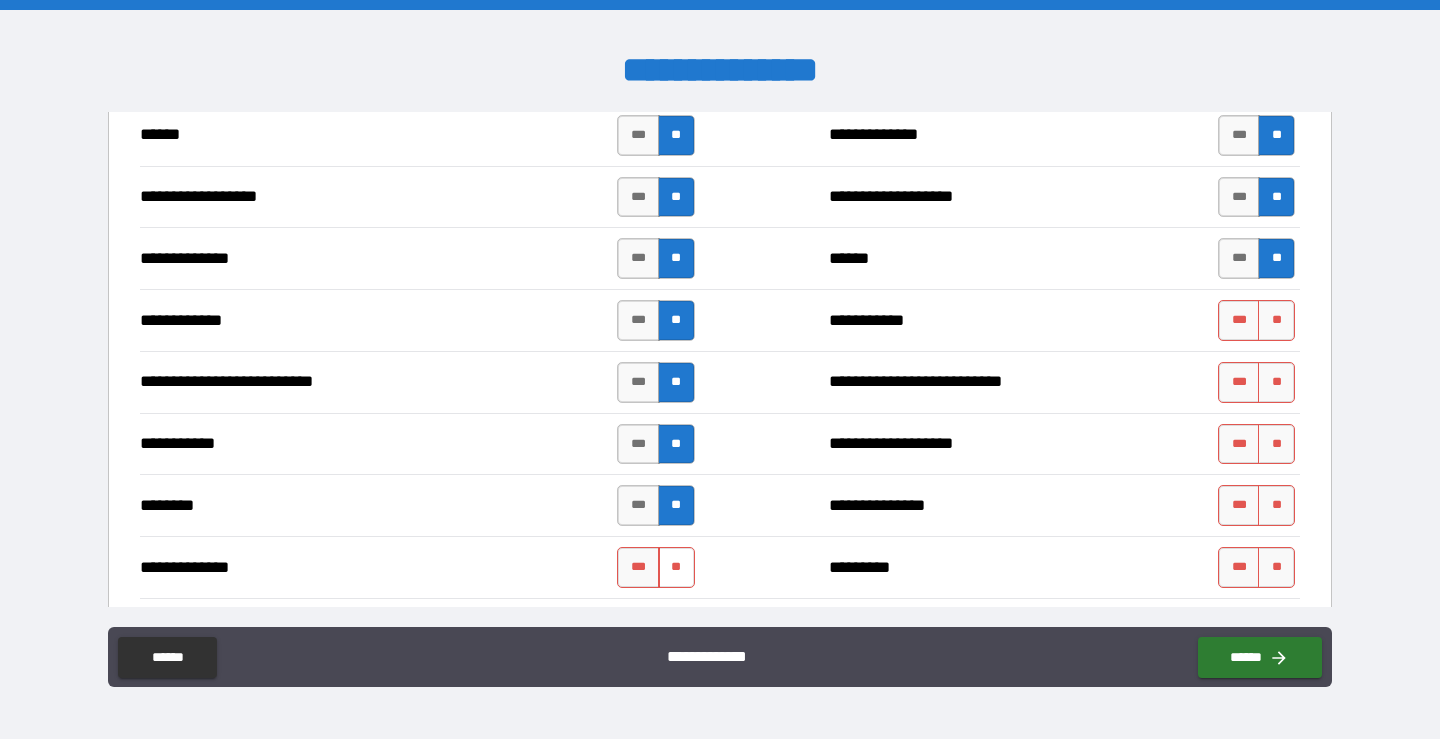 click on "**" at bounding box center [676, 567] 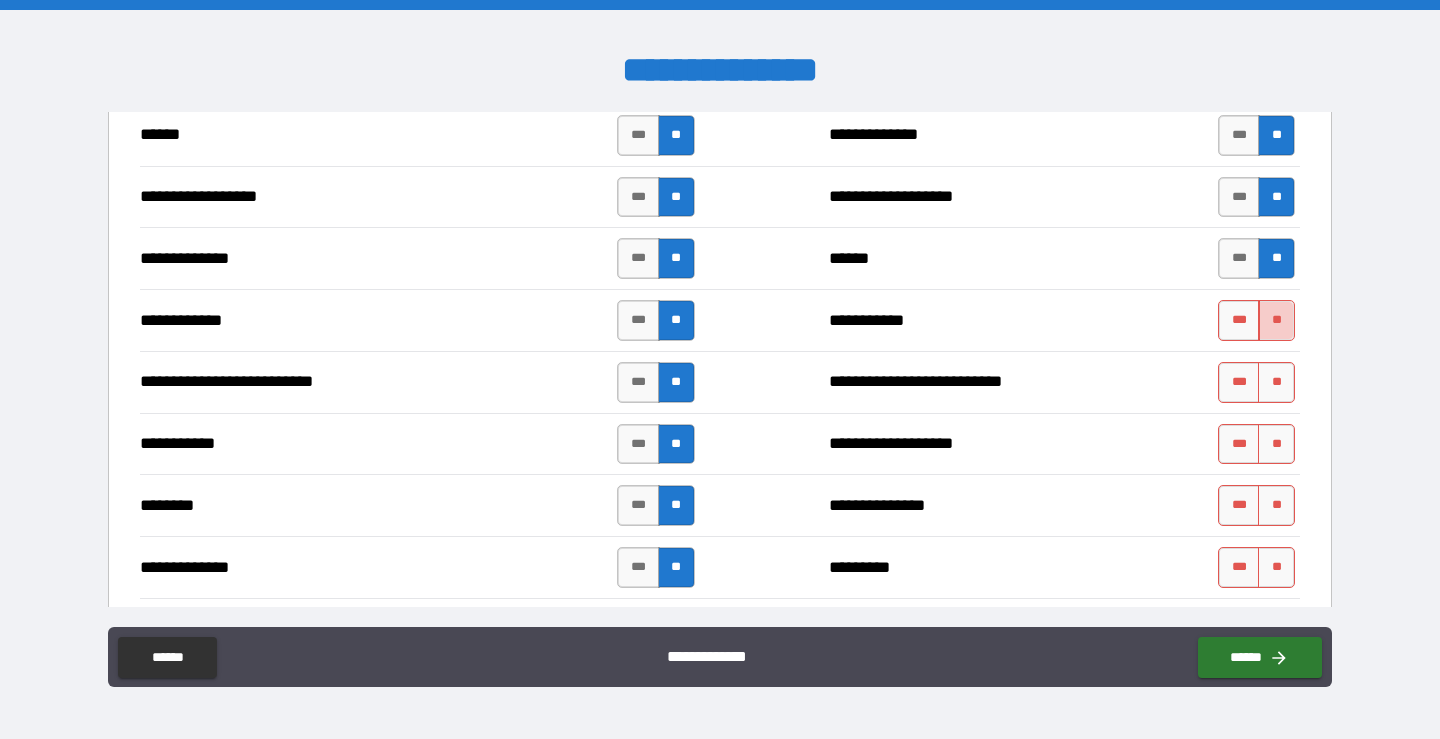 click on "**" at bounding box center [1276, 320] 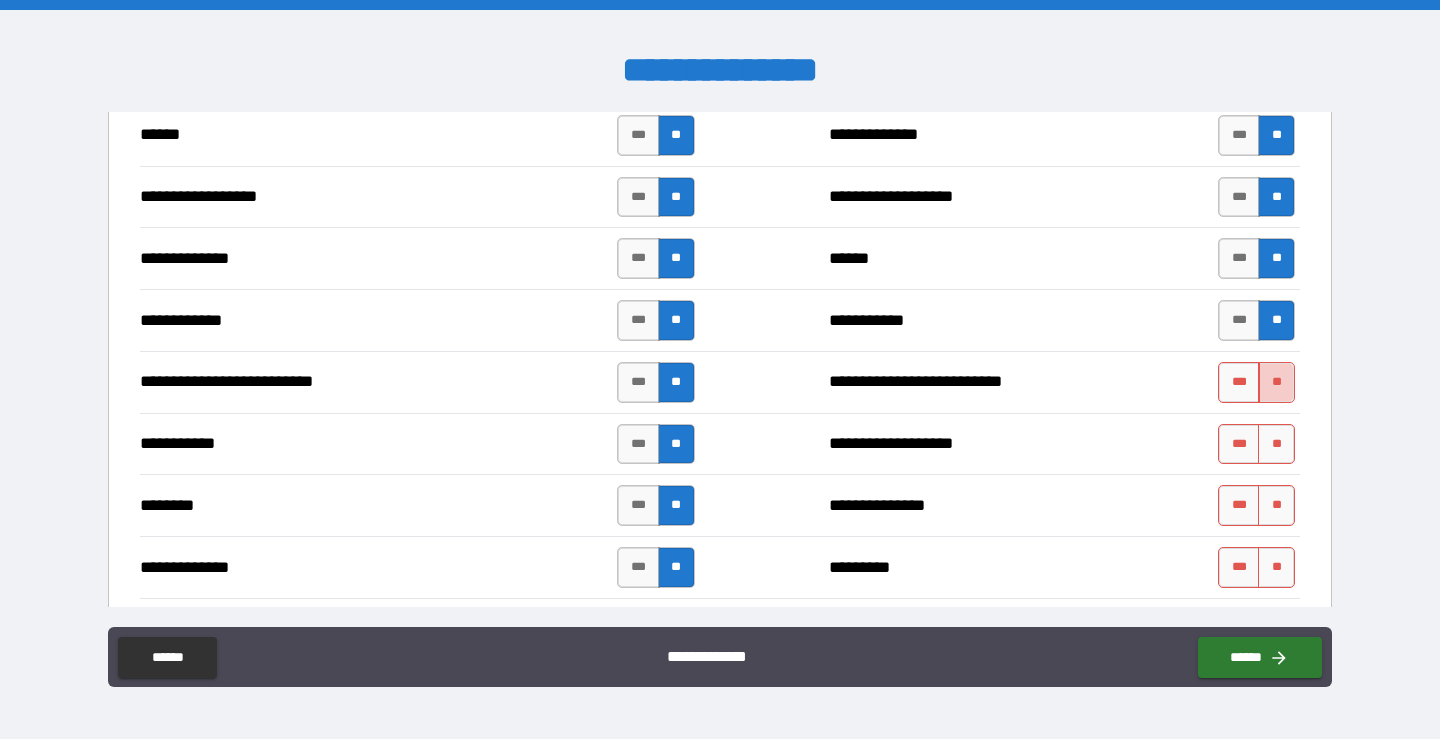 drag, startPoint x: 1262, startPoint y: 380, endPoint x: 1264, endPoint y: 432, distance: 52.03845 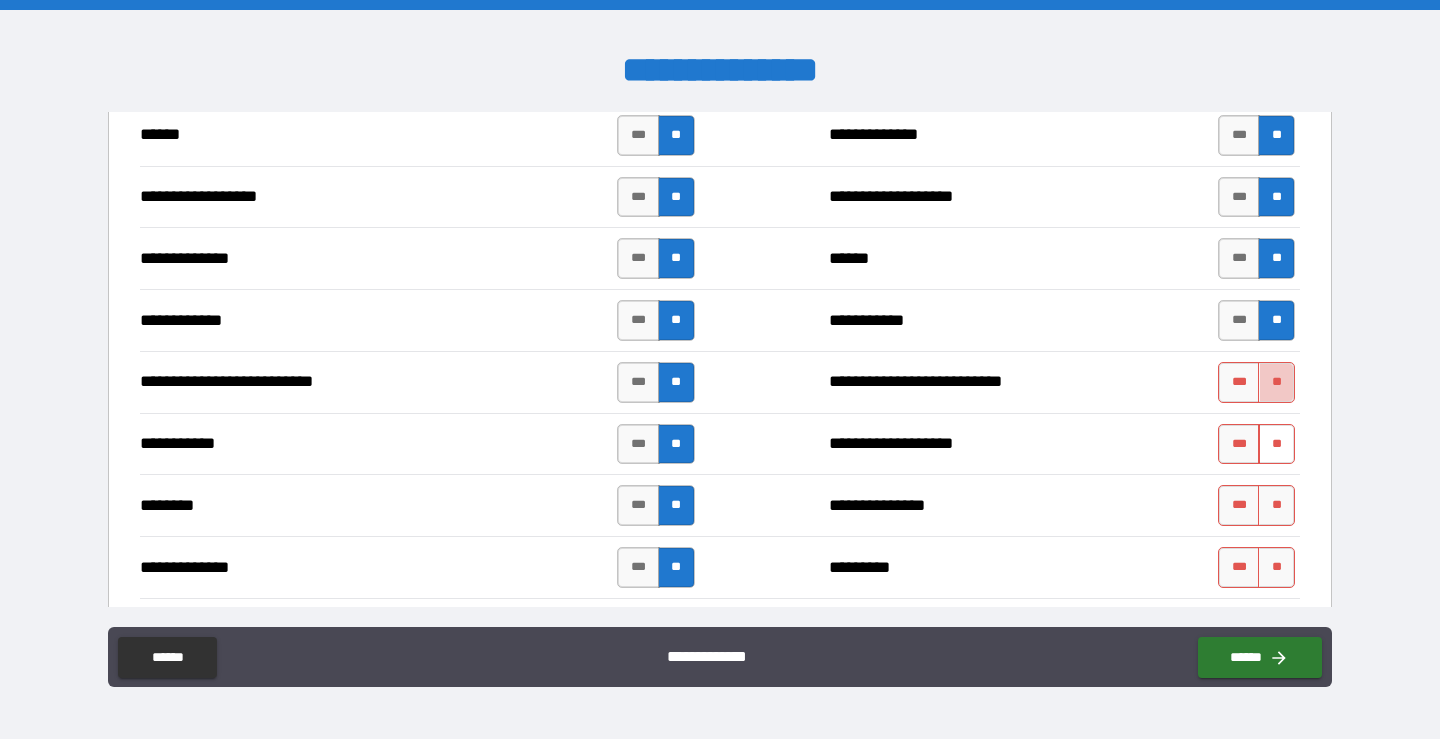 click on "**" at bounding box center [1276, 382] 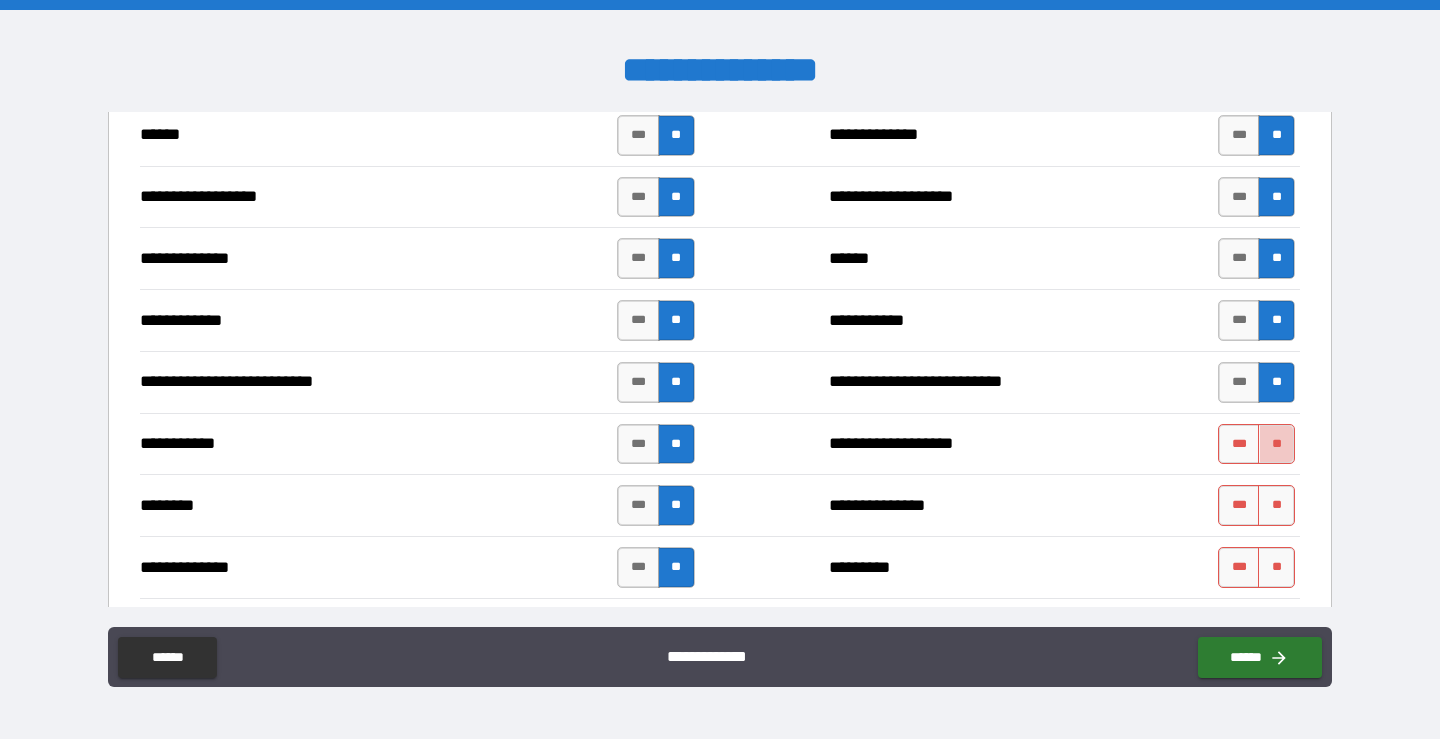 drag, startPoint x: 1264, startPoint y: 441, endPoint x: 1264, endPoint y: 471, distance: 30 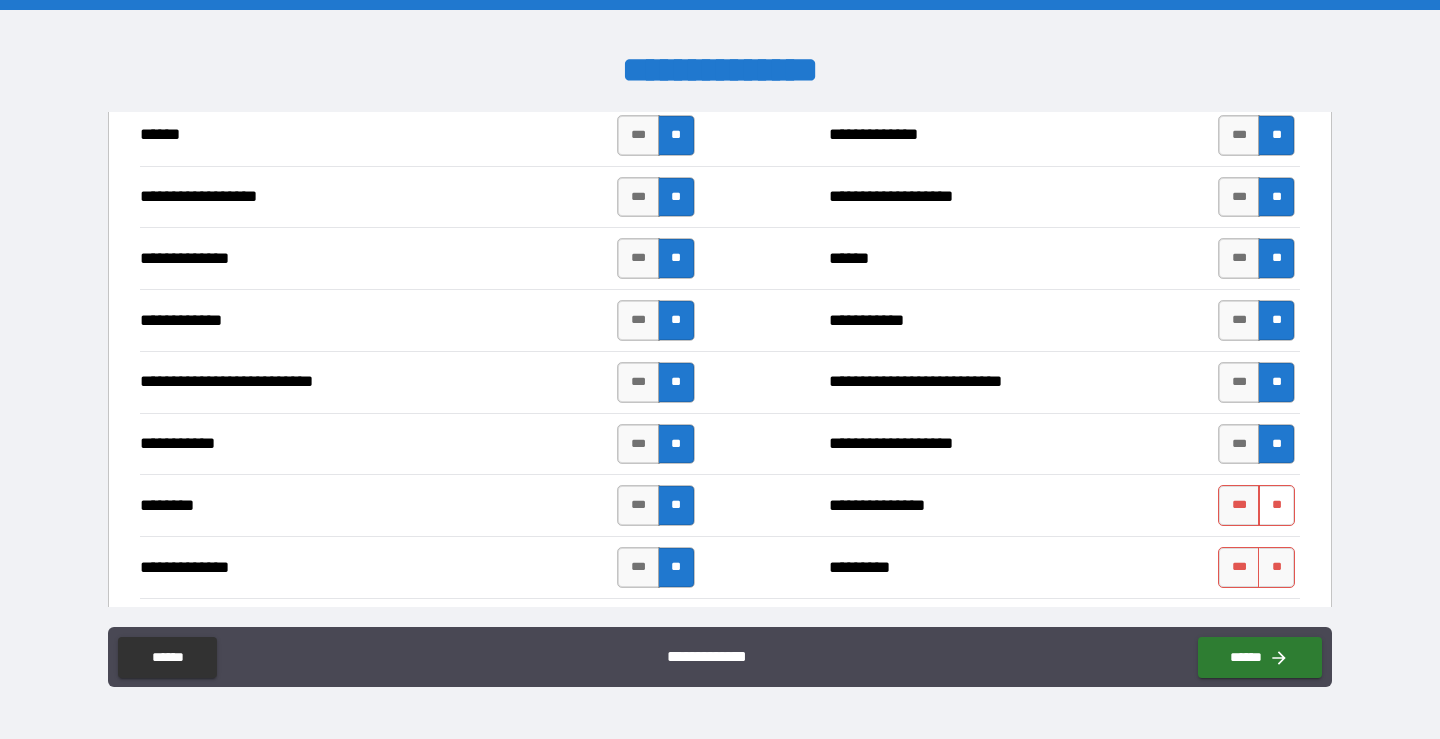 drag, startPoint x: 1265, startPoint y: 496, endPoint x: 1268, endPoint y: 514, distance: 18.248287 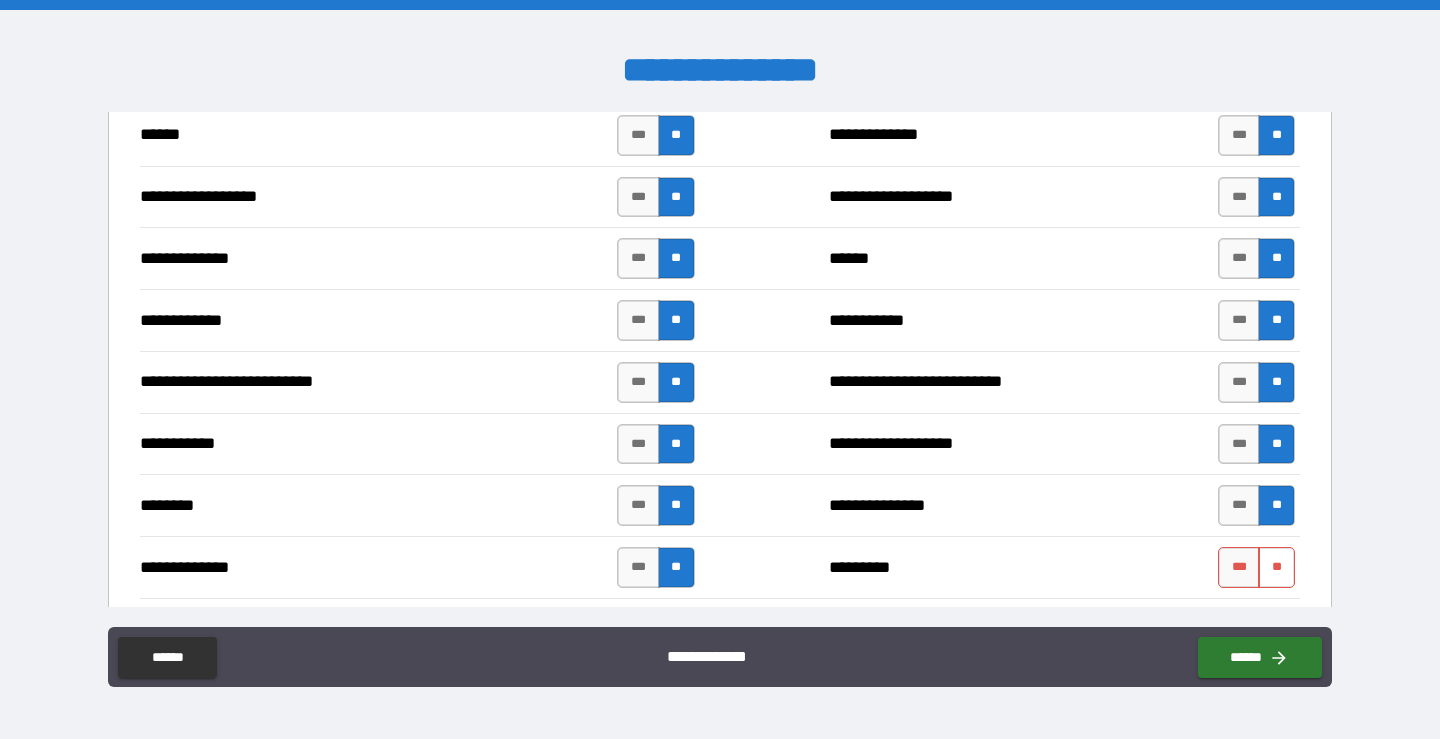 click on "**" at bounding box center [1276, 567] 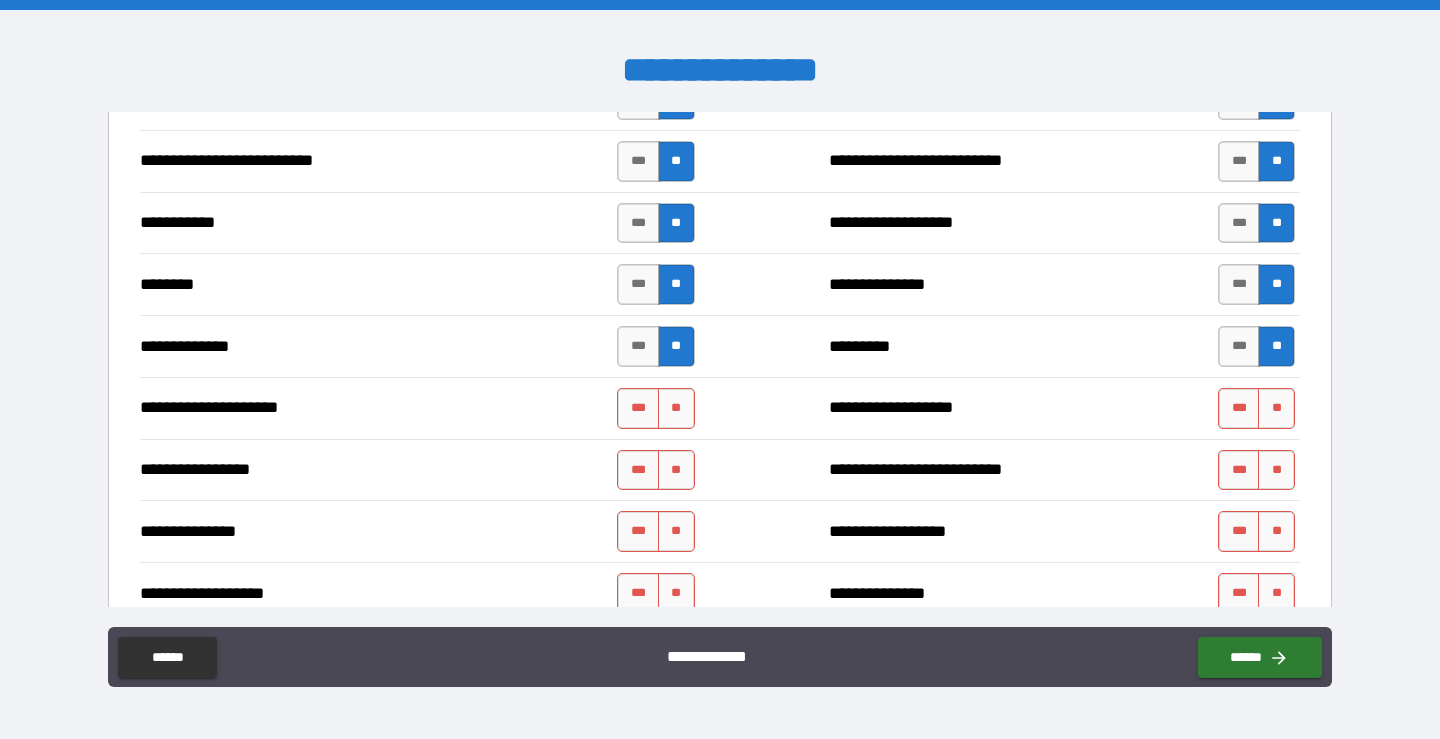 scroll, scrollTop: 2100, scrollLeft: 0, axis: vertical 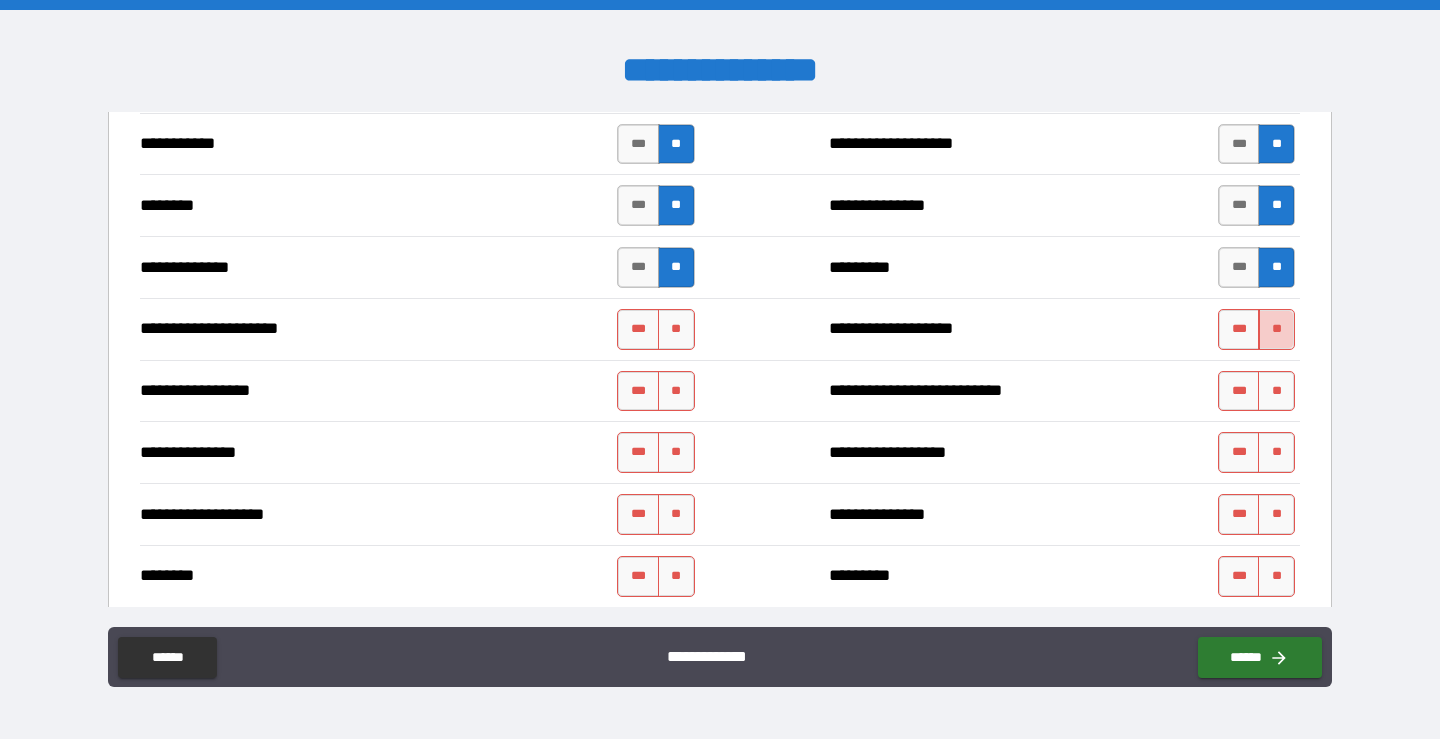 click on "**" at bounding box center (1276, 329) 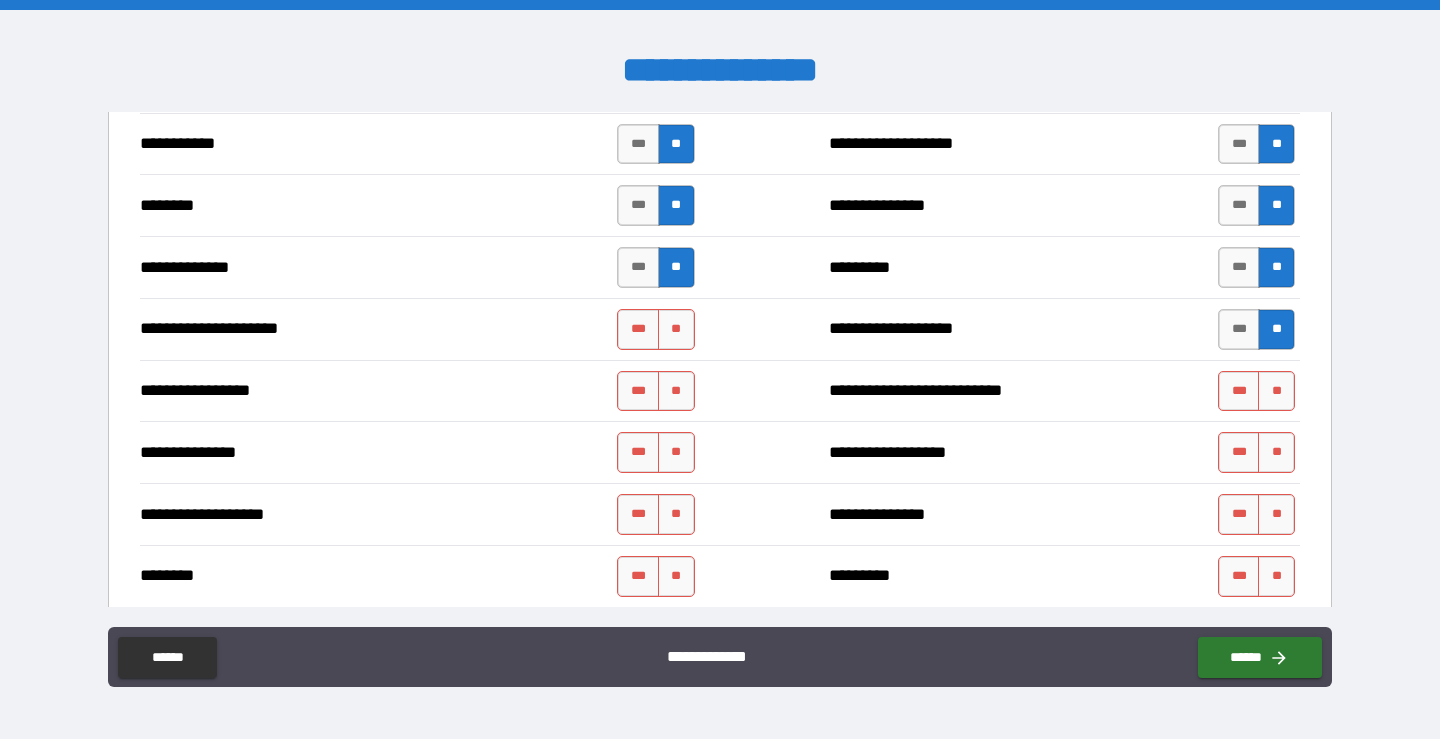 drag, startPoint x: 1263, startPoint y: 386, endPoint x: 1263, endPoint y: 421, distance: 35 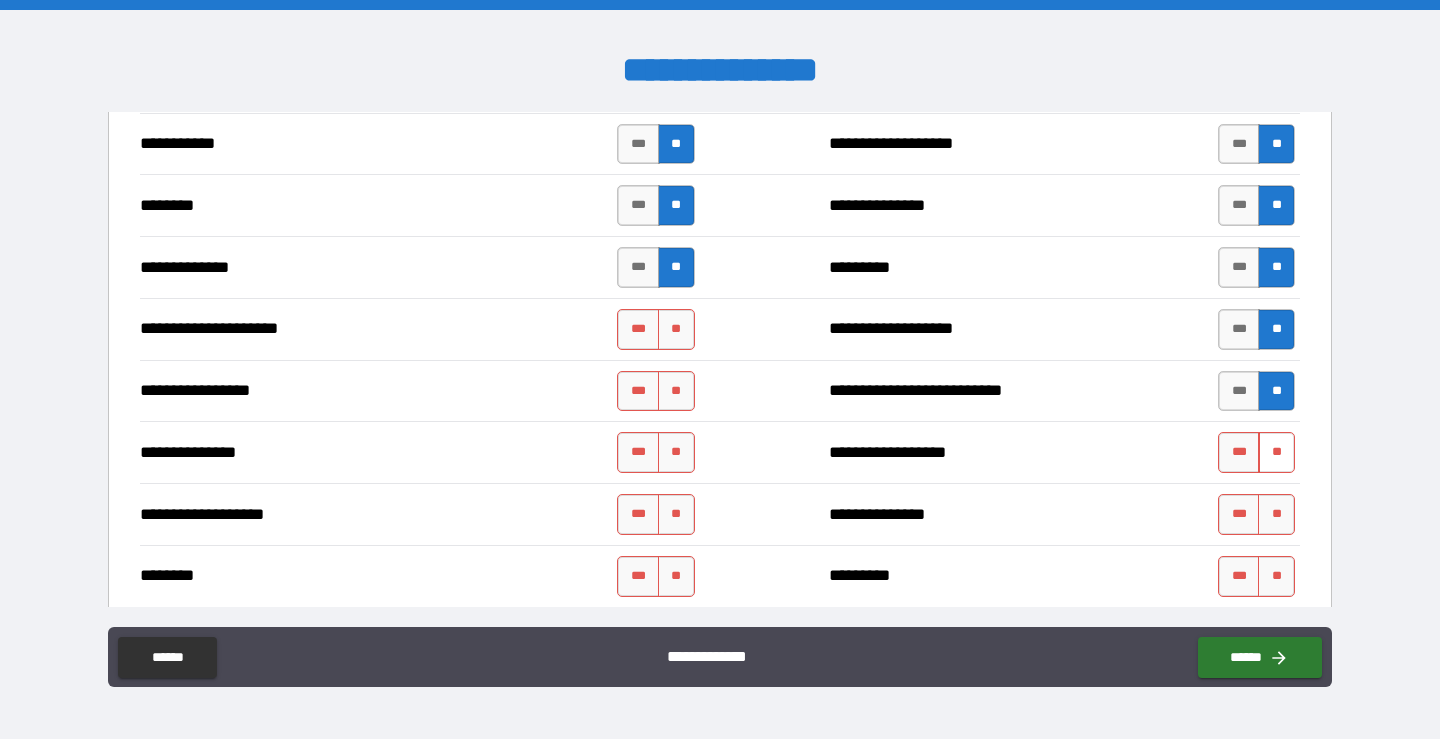 click on "**" at bounding box center (1276, 452) 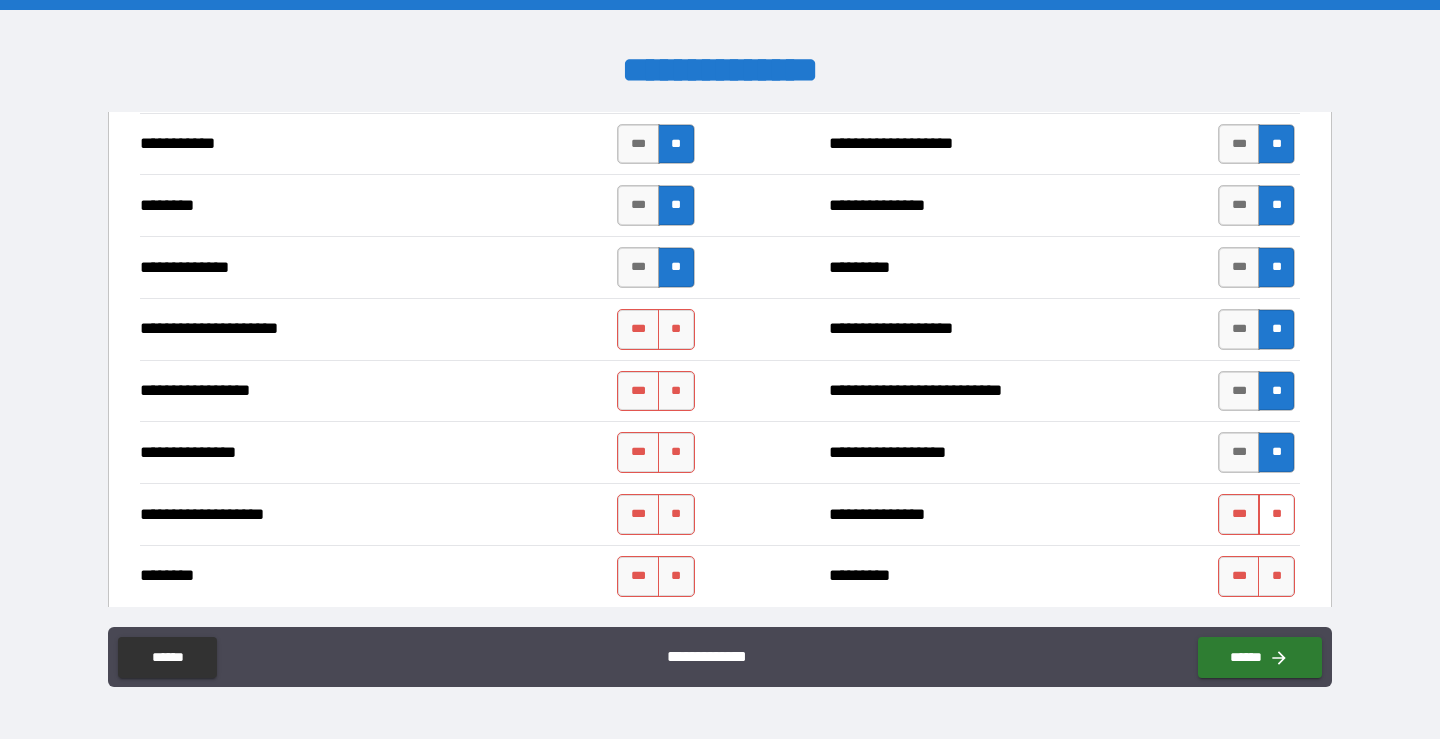 click on "**" at bounding box center [1276, 514] 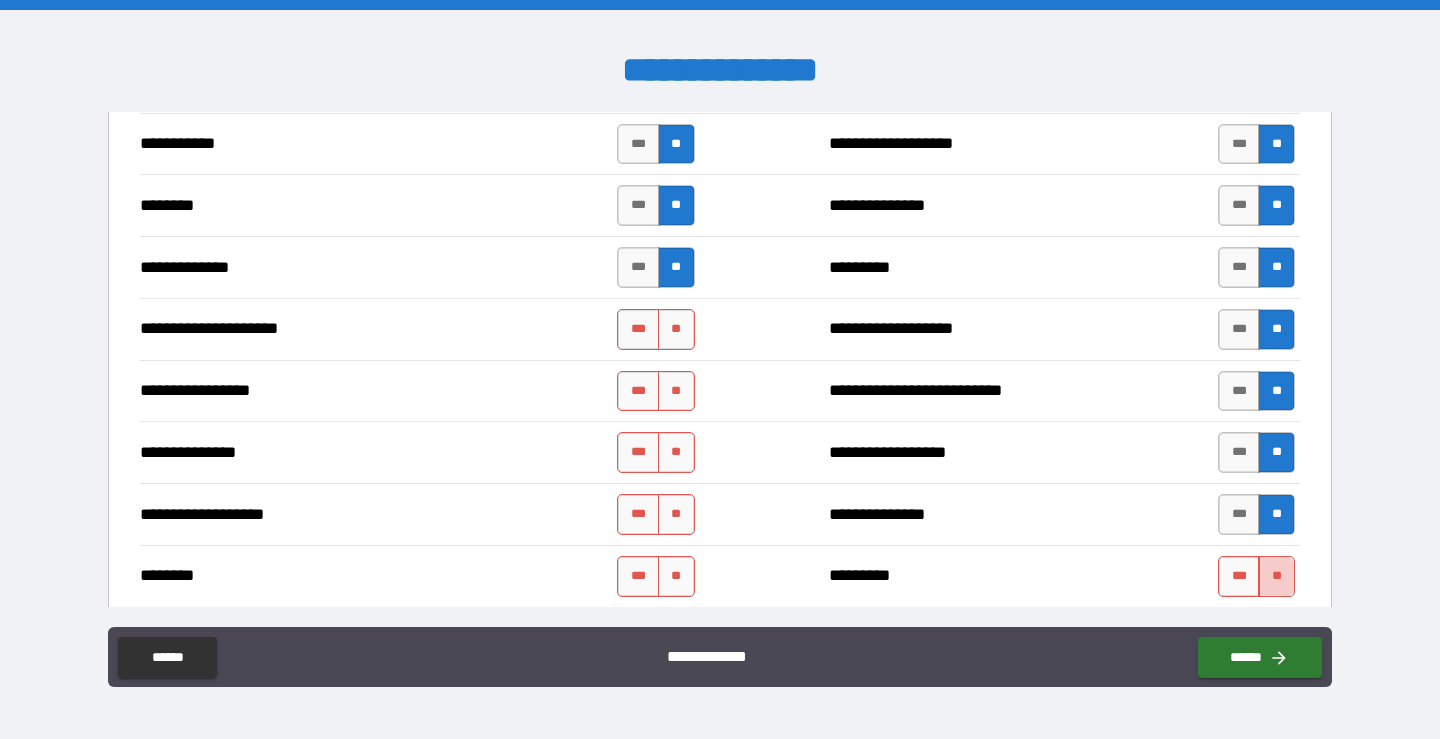 click on "**" at bounding box center [1276, 576] 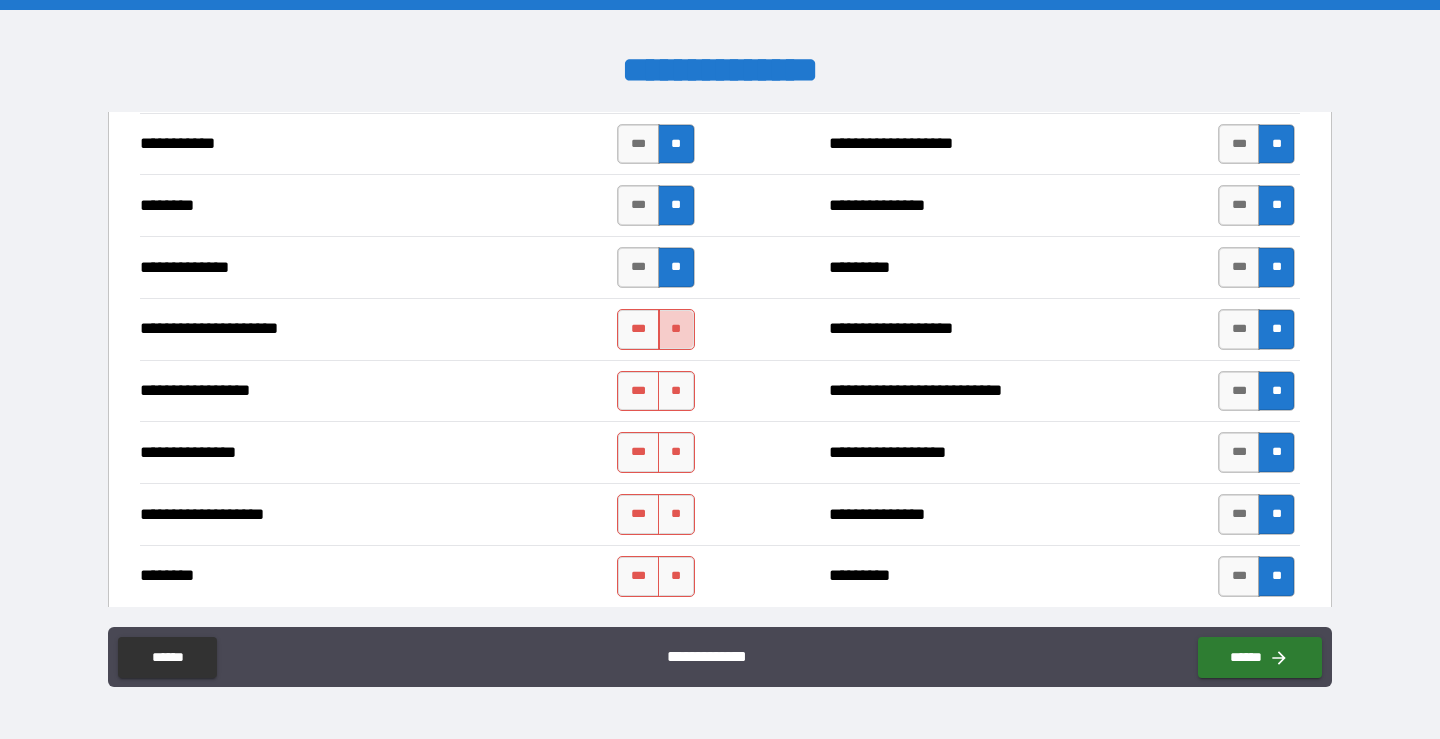 click on "**" at bounding box center [676, 329] 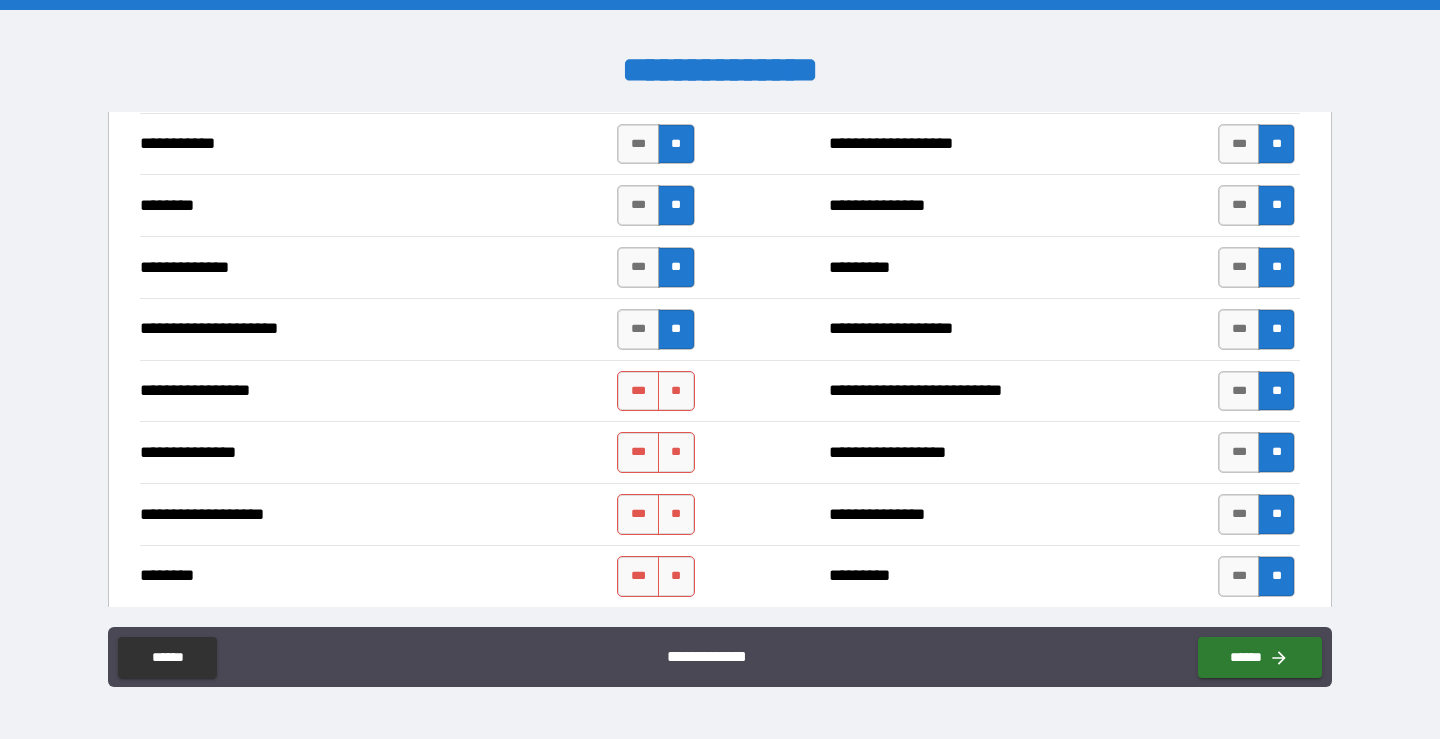 drag, startPoint x: 675, startPoint y: 383, endPoint x: 674, endPoint y: 431, distance: 48.010414 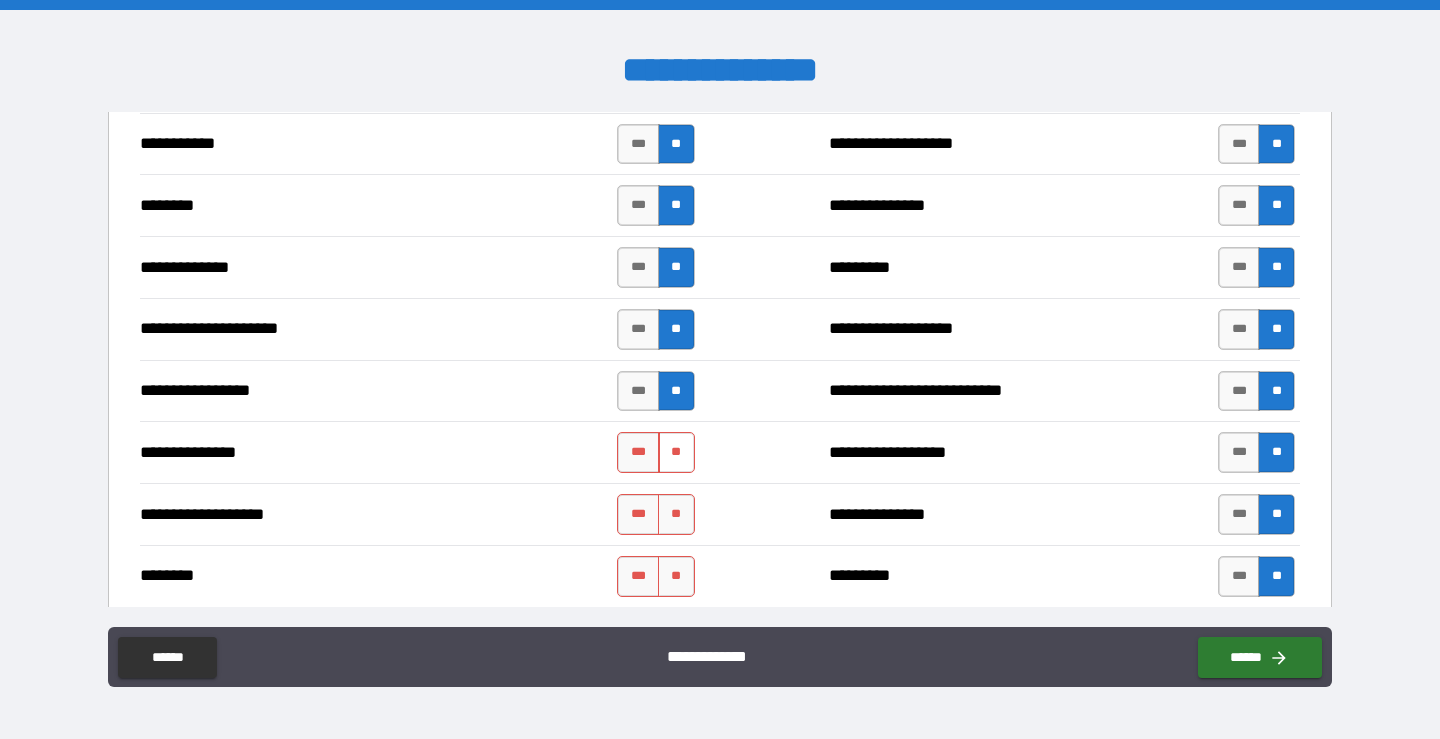 click on "**" at bounding box center [676, 452] 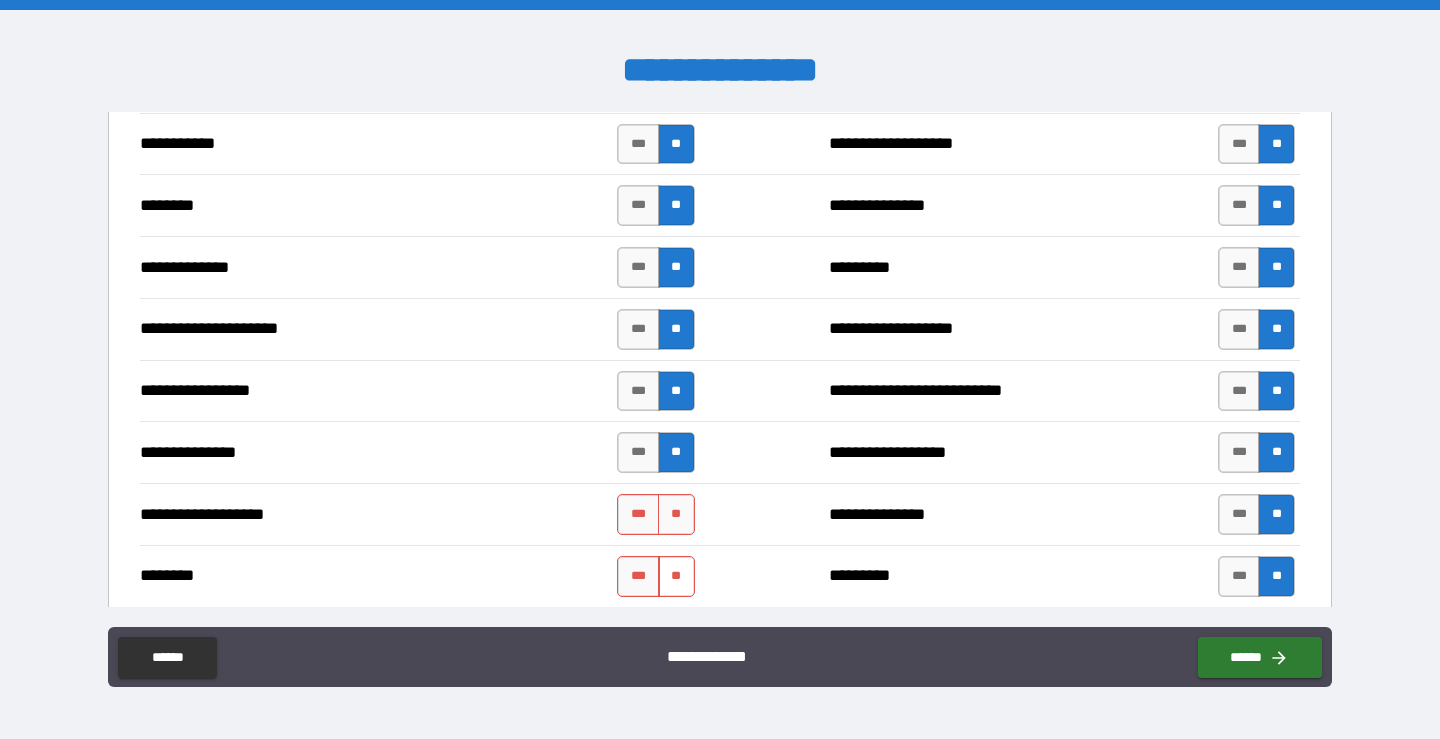 drag, startPoint x: 667, startPoint y: 509, endPoint x: 664, endPoint y: 570, distance: 61.073727 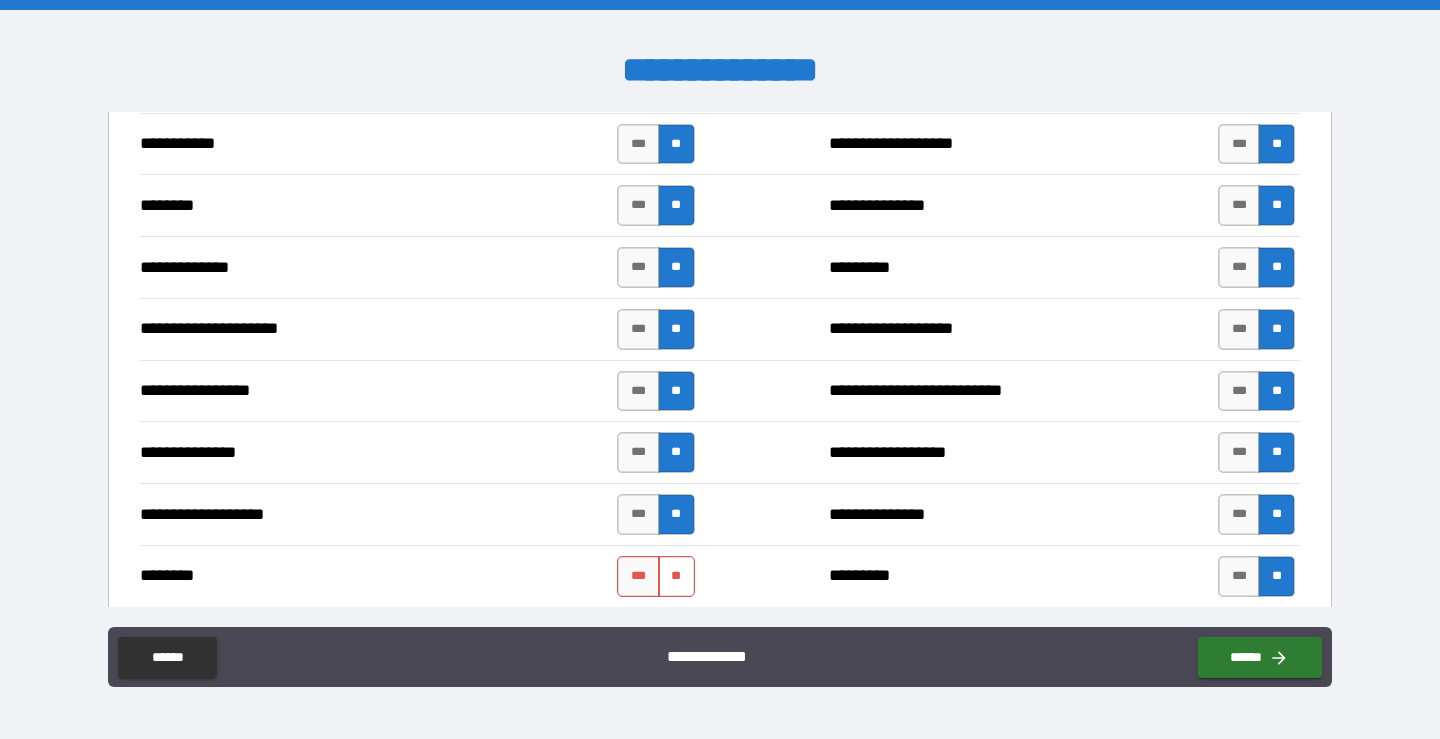 click on "**" at bounding box center [676, 576] 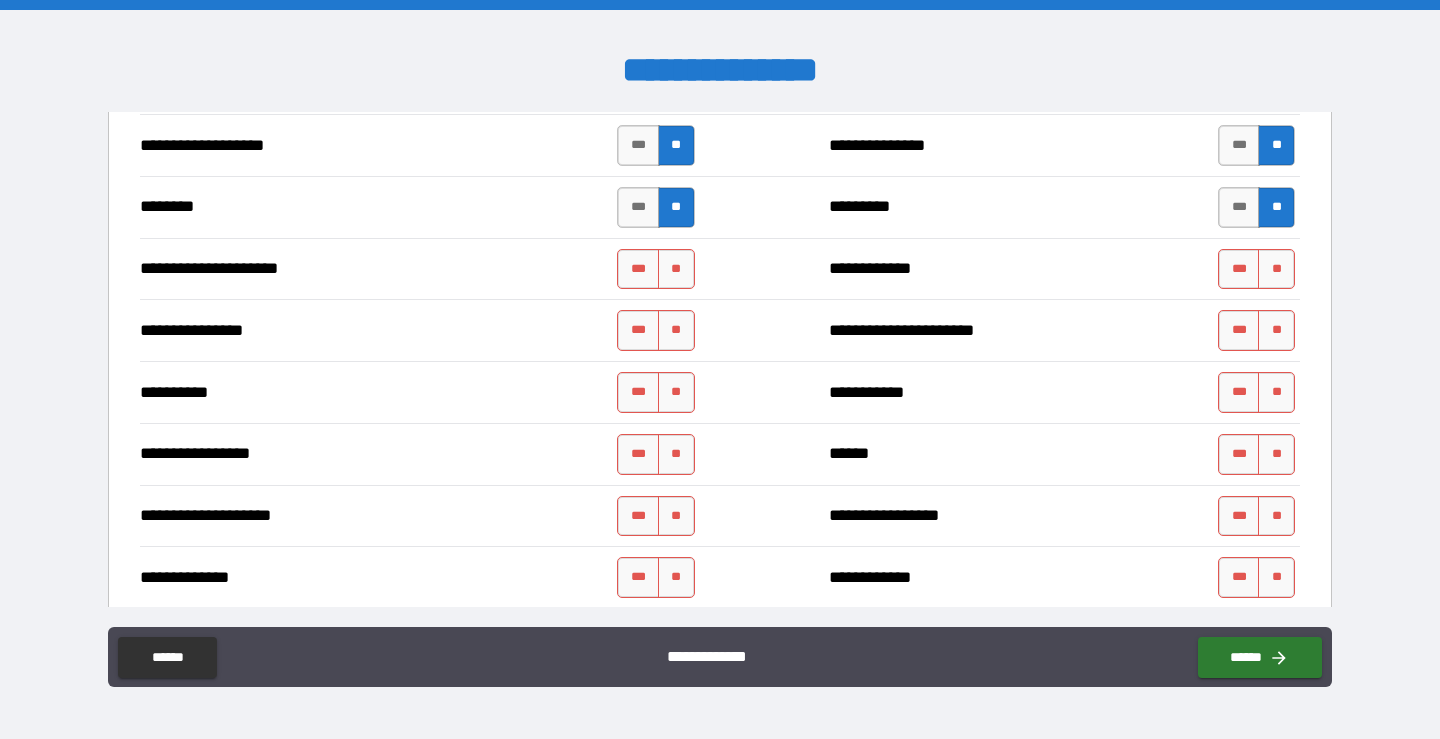 scroll, scrollTop: 2500, scrollLeft: 0, axis: vertical 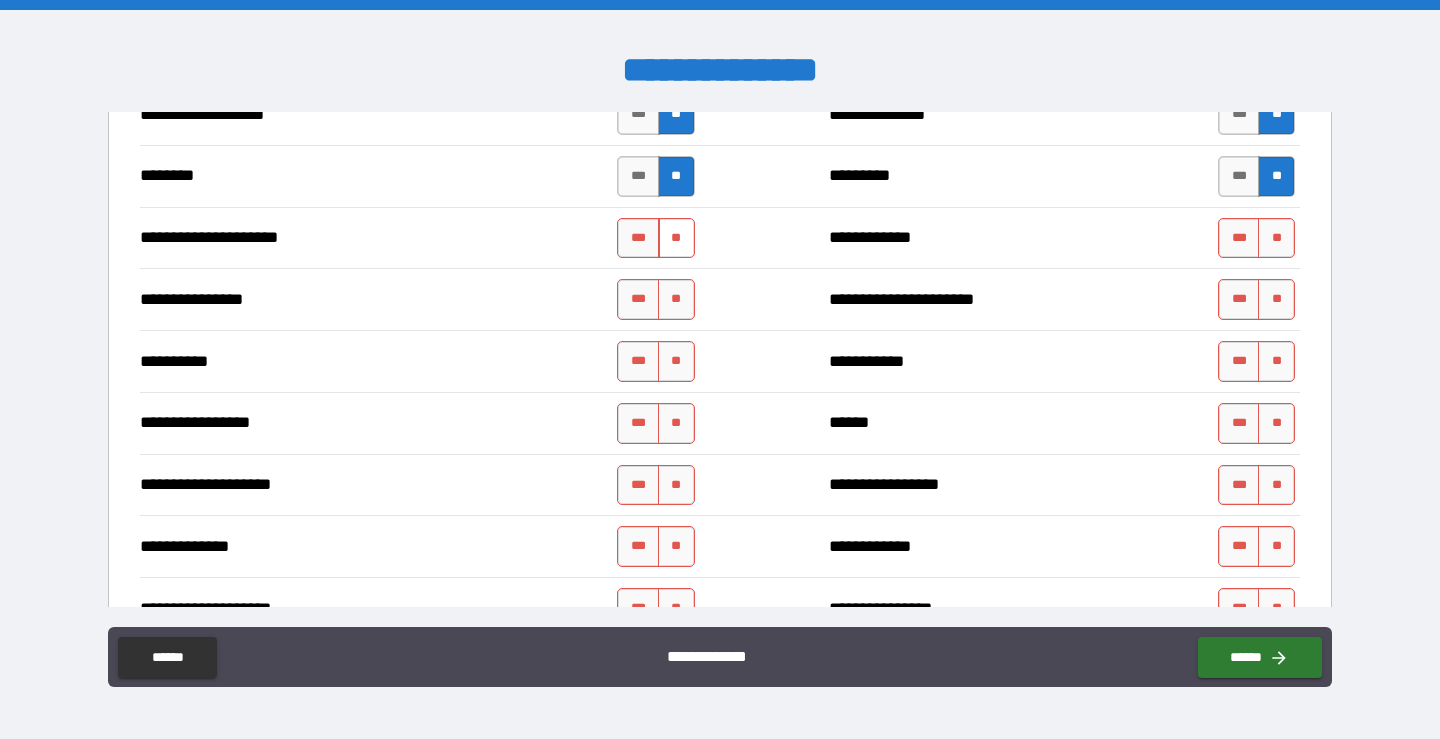 click on "**" at bounding box center (676, 238) 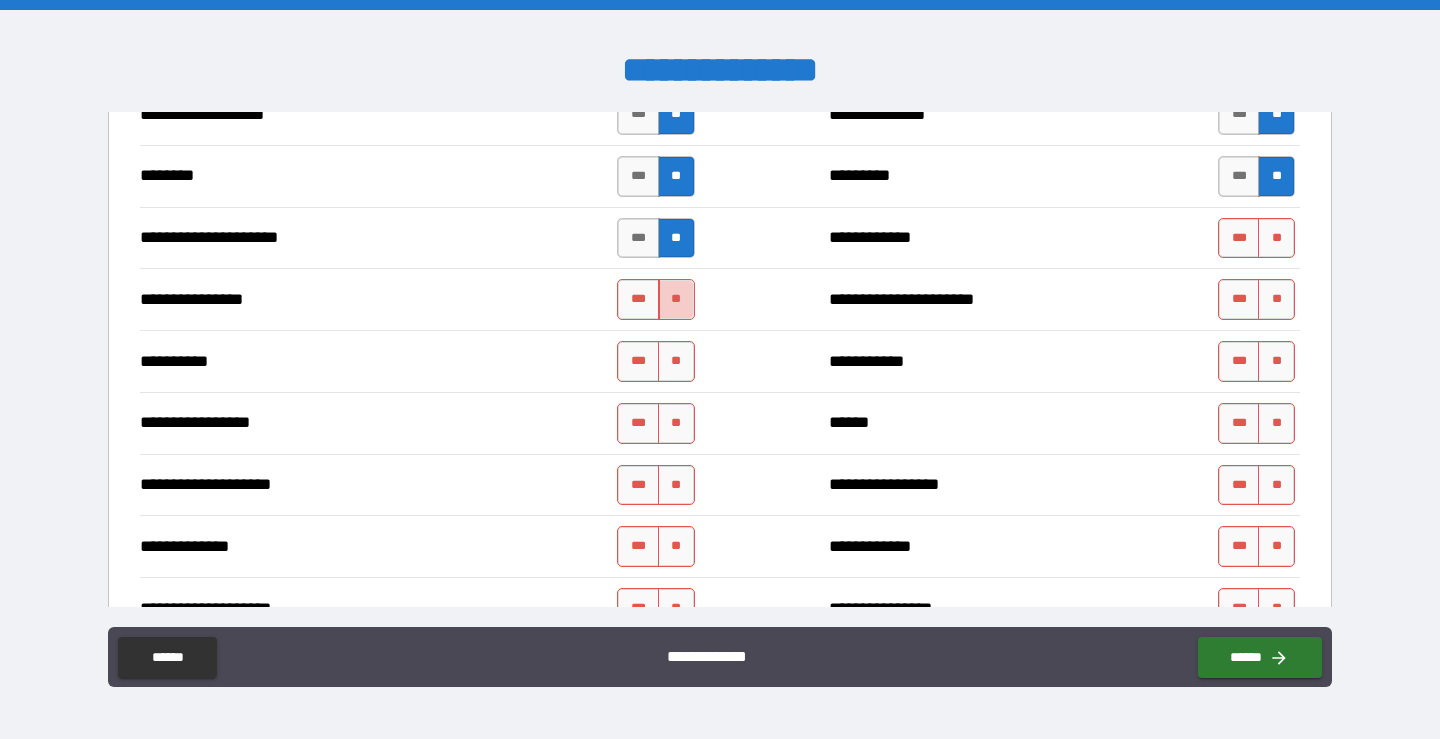 drag, startPoint x: 680, startPoint y: 282, endPoint x: 677, endPoint y: 308, distance: 26.172504 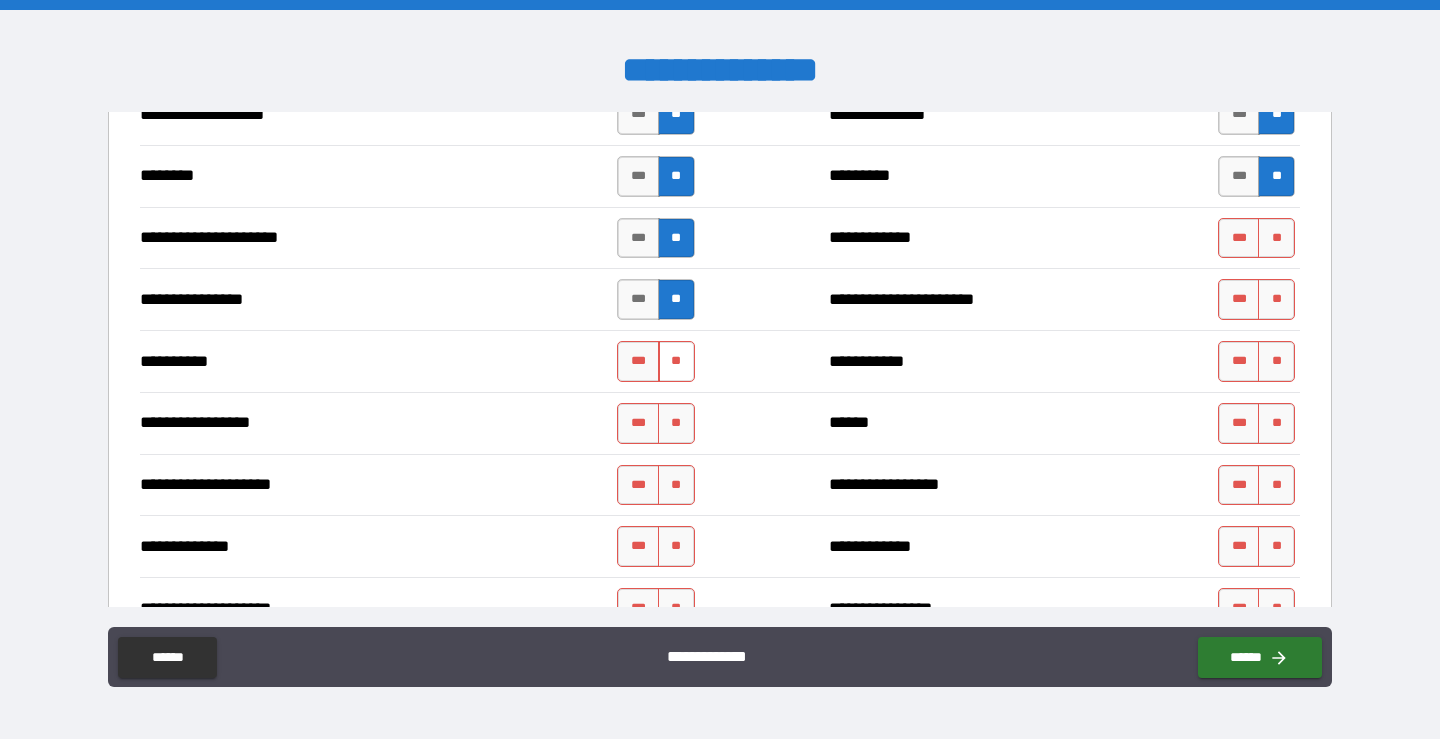 click on "**" at bounding box center [676, 361] 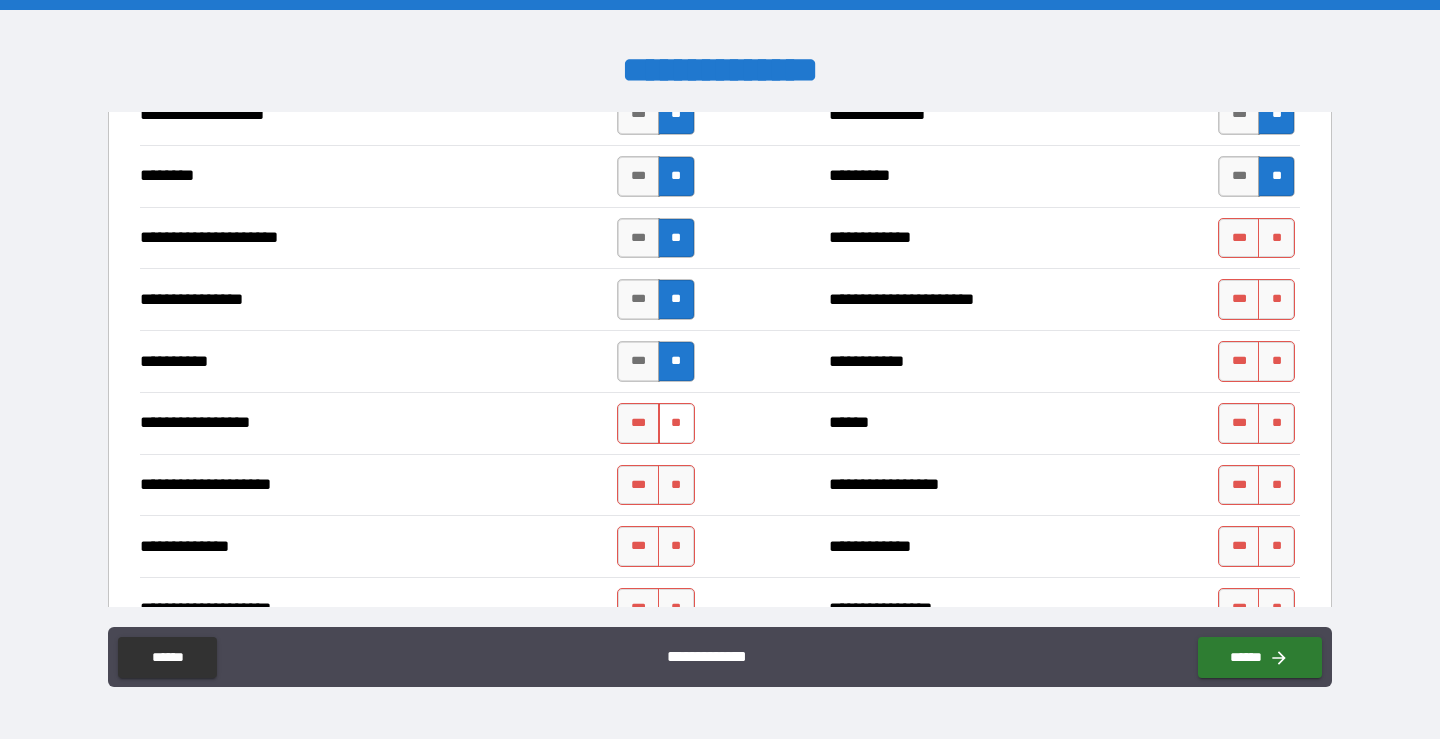 drag, startPoint x: 662, startPoint y: 410, endPoint x: 674, endPoint y: 424, distance: 18.439089 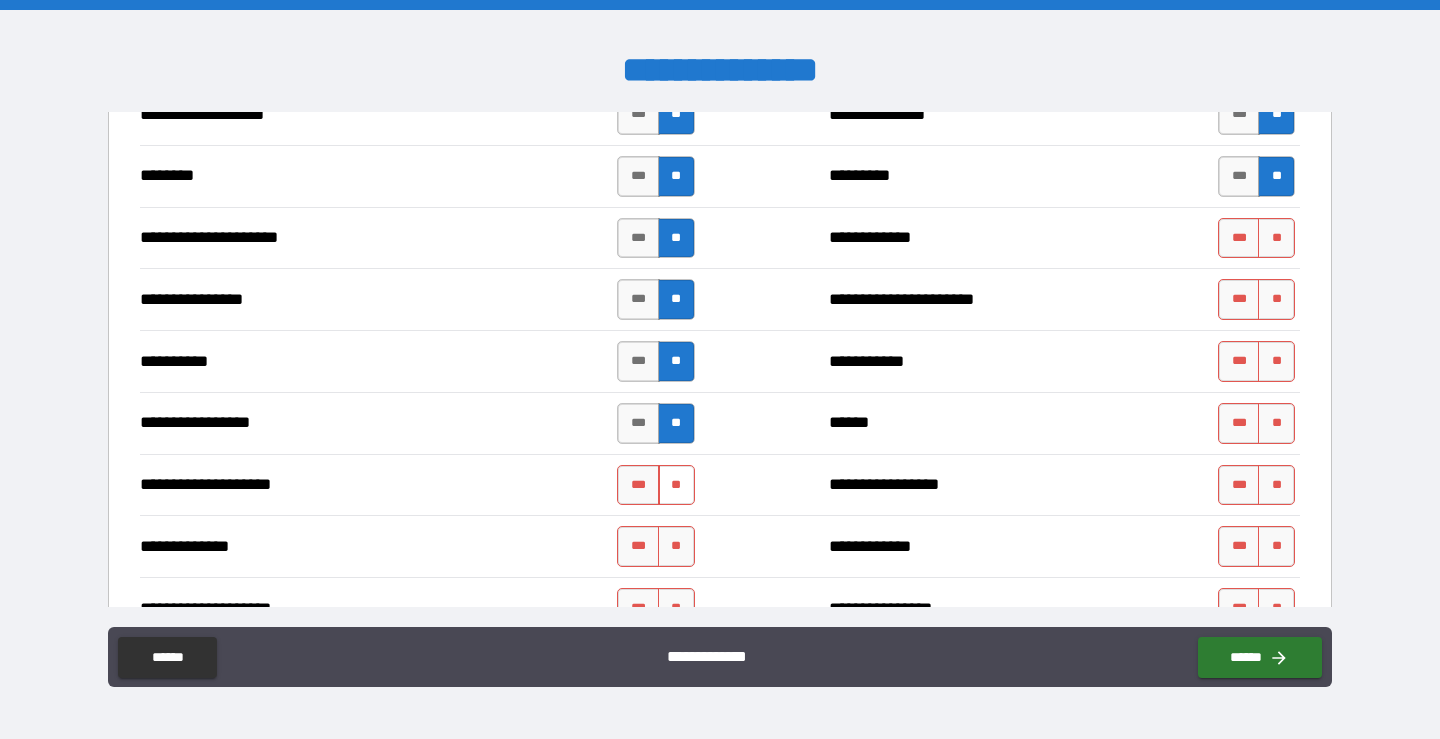 drag, startPoint x: 675, startPoint y: 475, endPoint x: 677, endPoint y: 501, distance: 26.076809 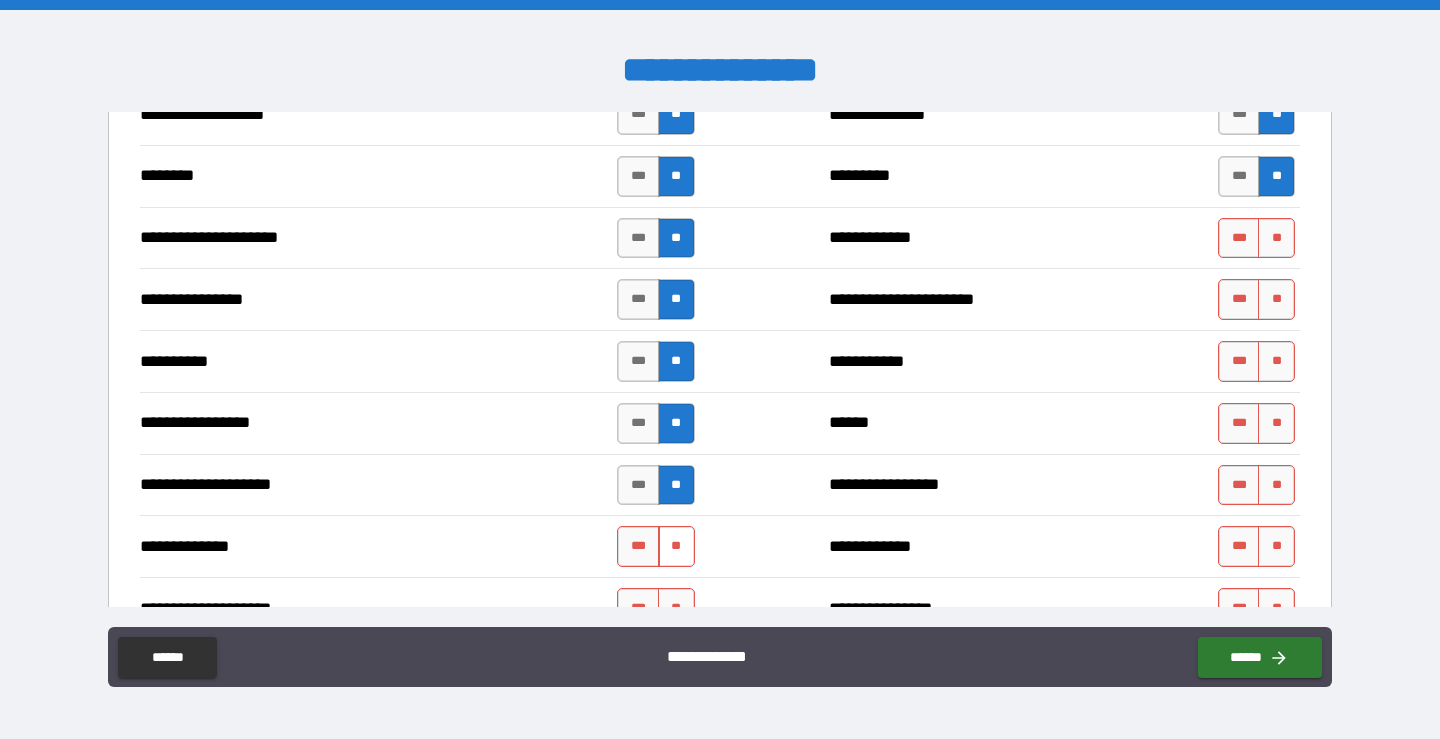 drag, startPoint x: 670, startPoint y: 540, endPoint x: 664, endPoint y: 564, distance: 24.738634 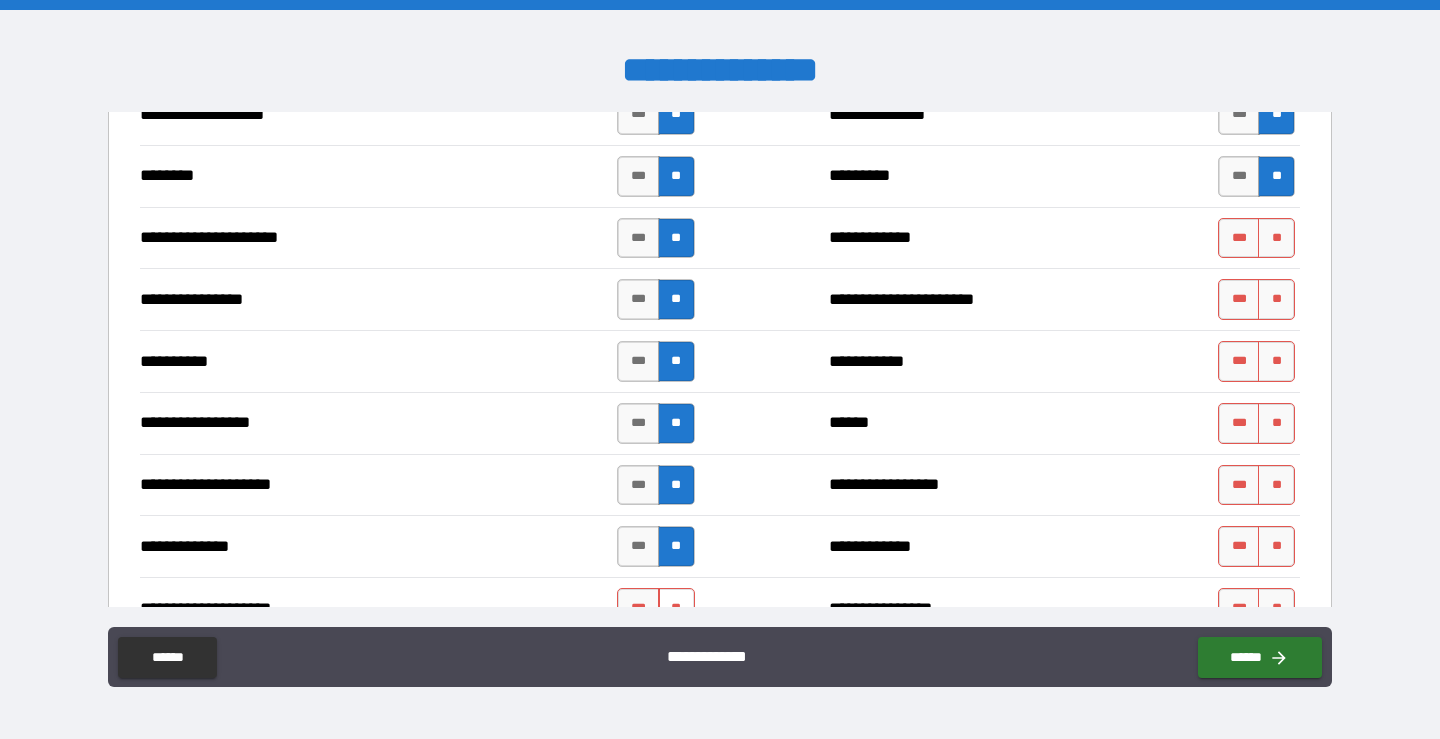 click on "**" at bounding box center (676, 608) 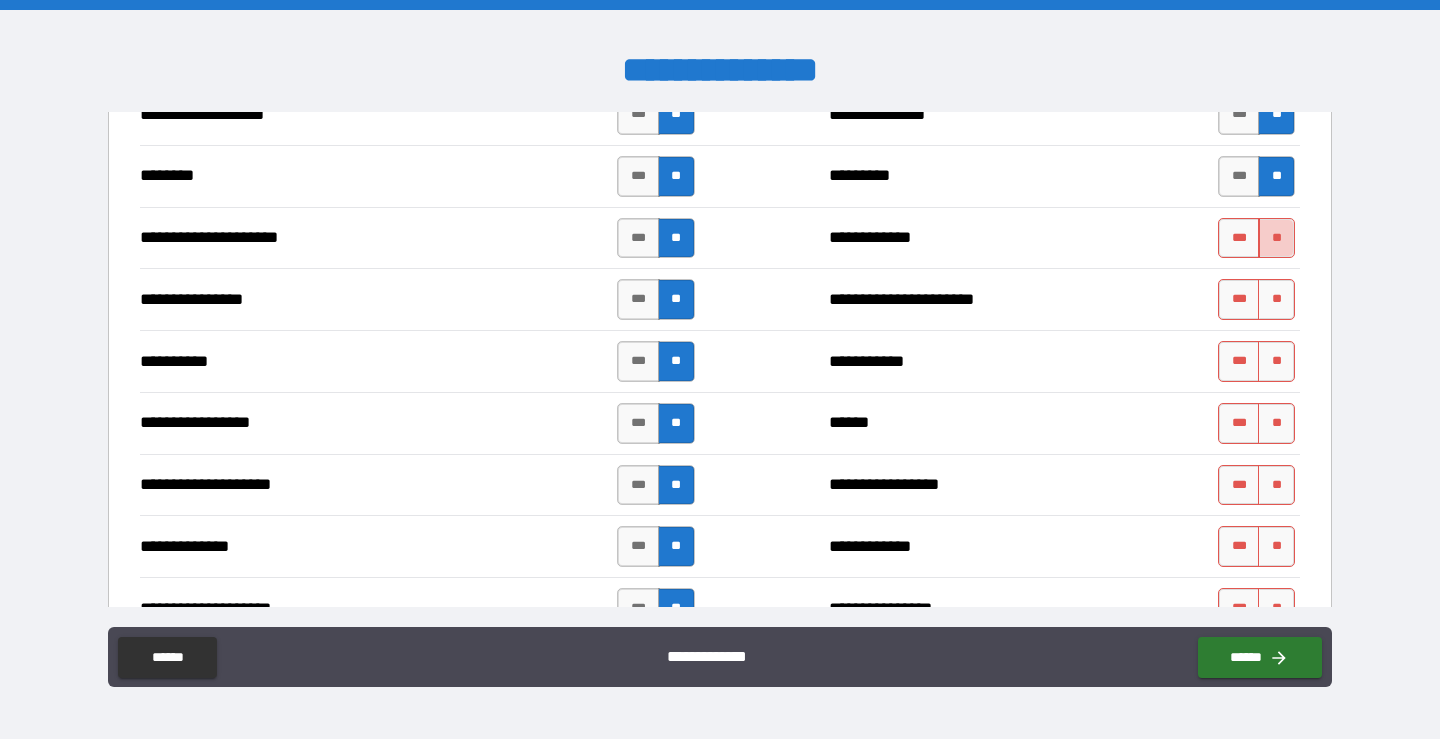 click on "**" at bounding box center (1276, 238) 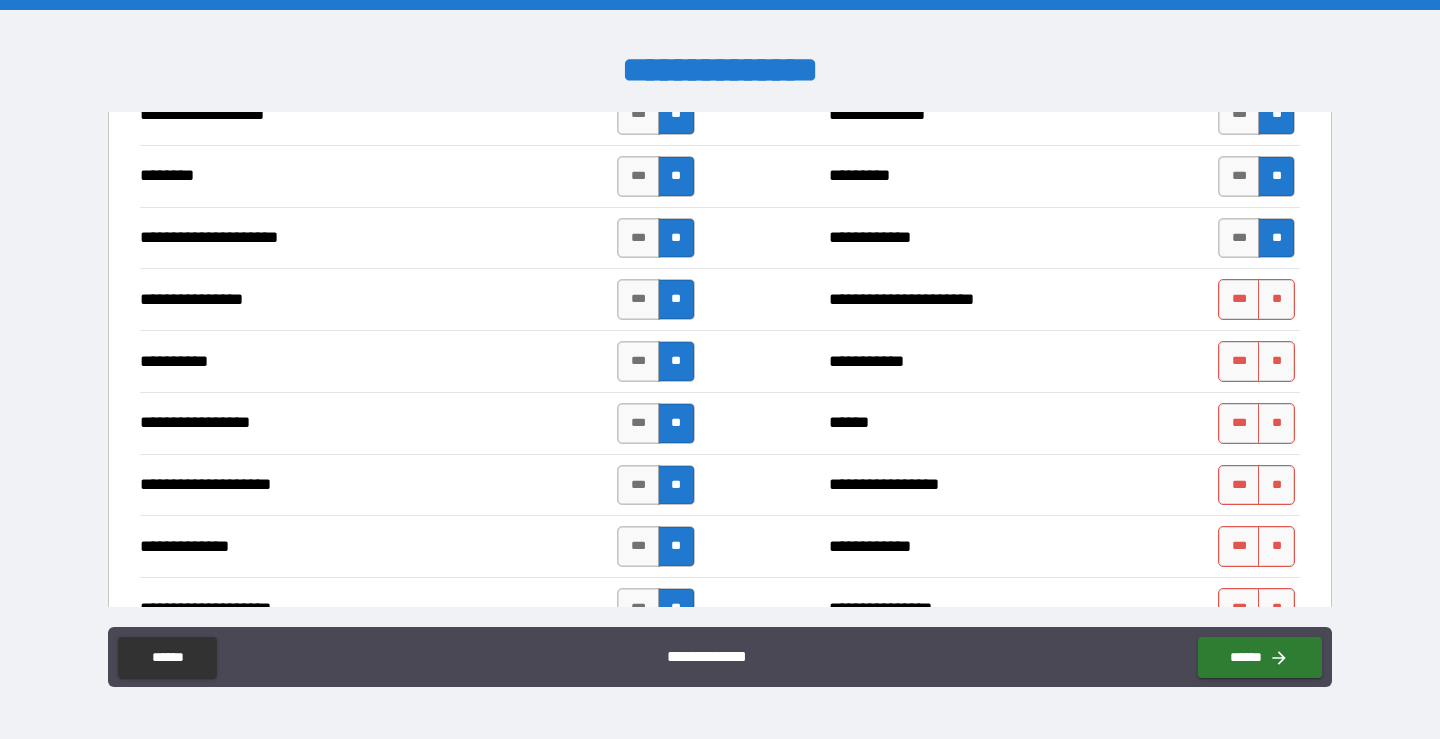 drag, startPoint x: 1254, startPoint y: 300, endPoint x: 1258, endPoint y: 332, distance: 32.24903 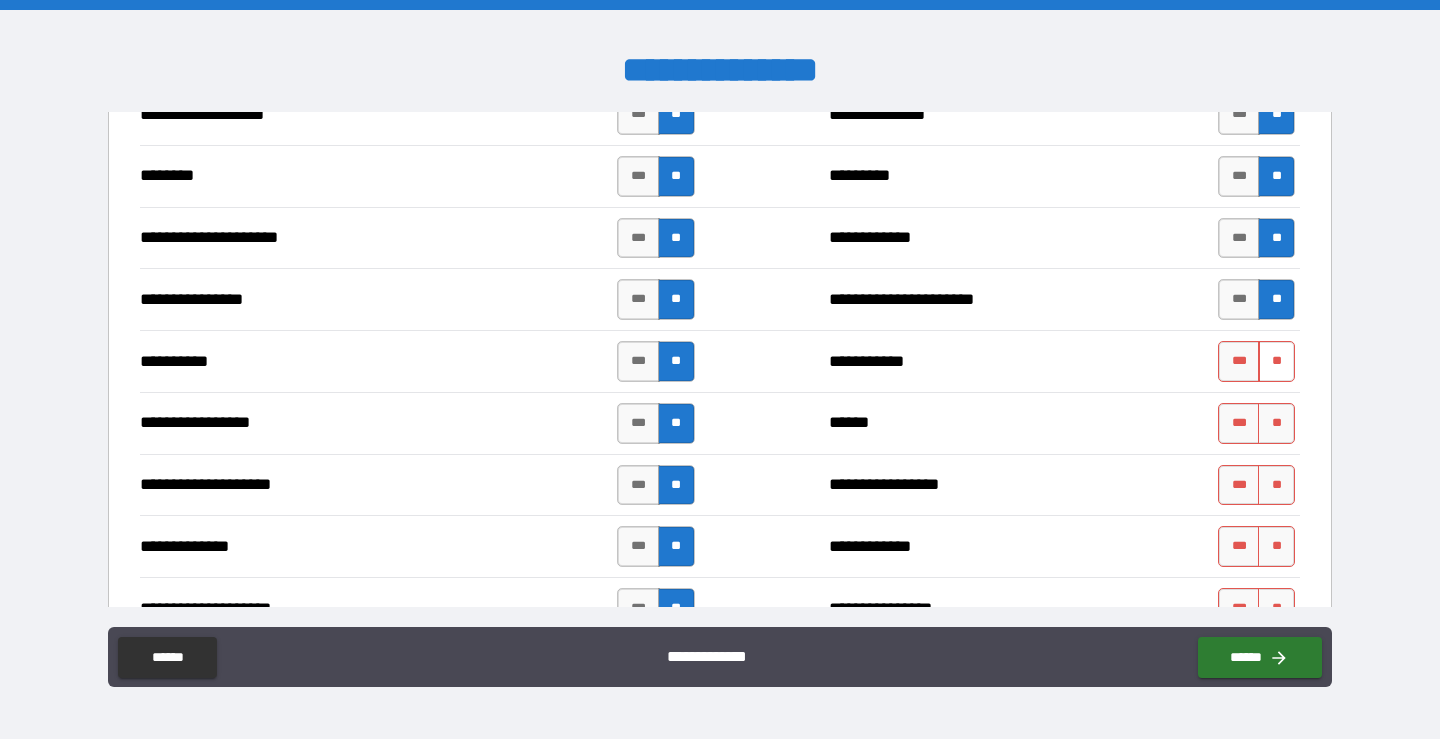click on "**" at bounding box center [1276, 361] 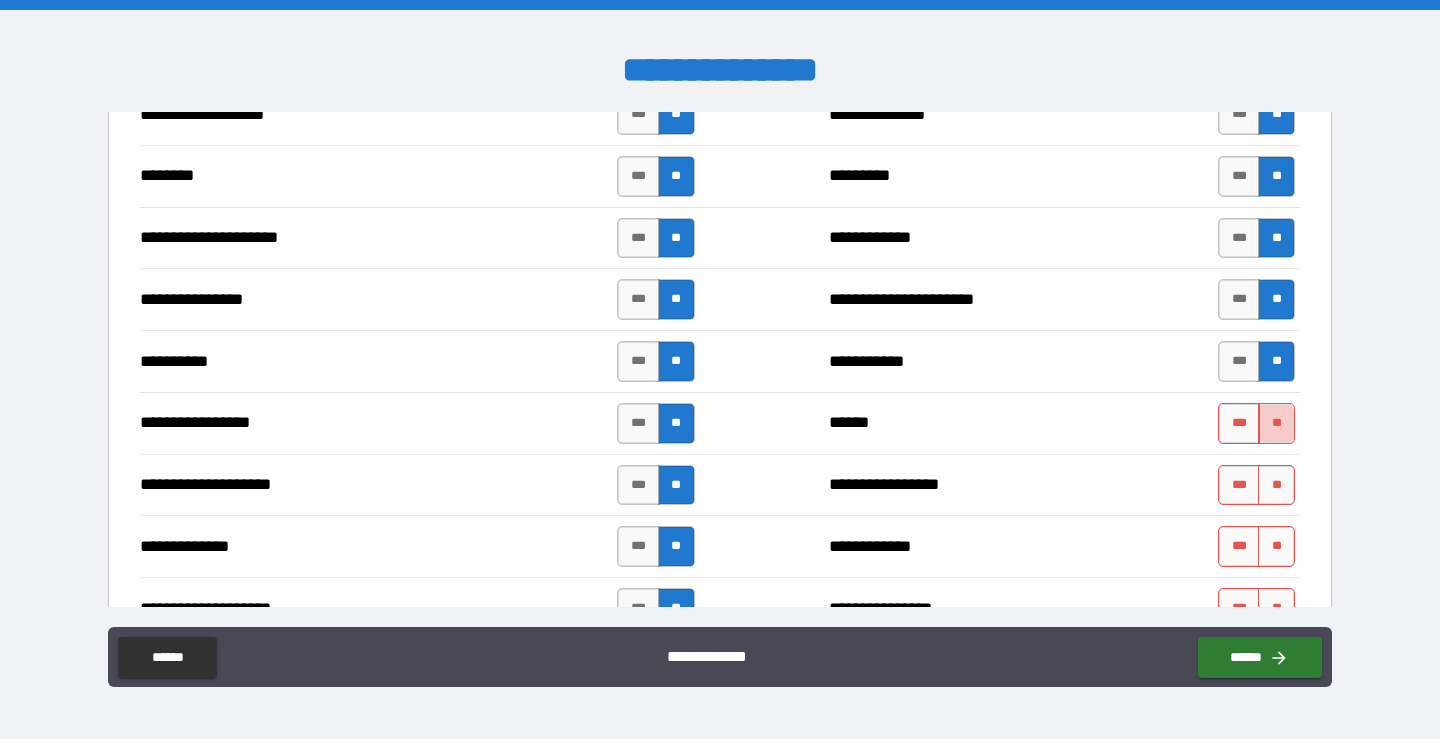 drag, startPoint x: 1265, startPoint y: 411, endPoint x: 1264, endPoint y: 434, distance: 23.021729 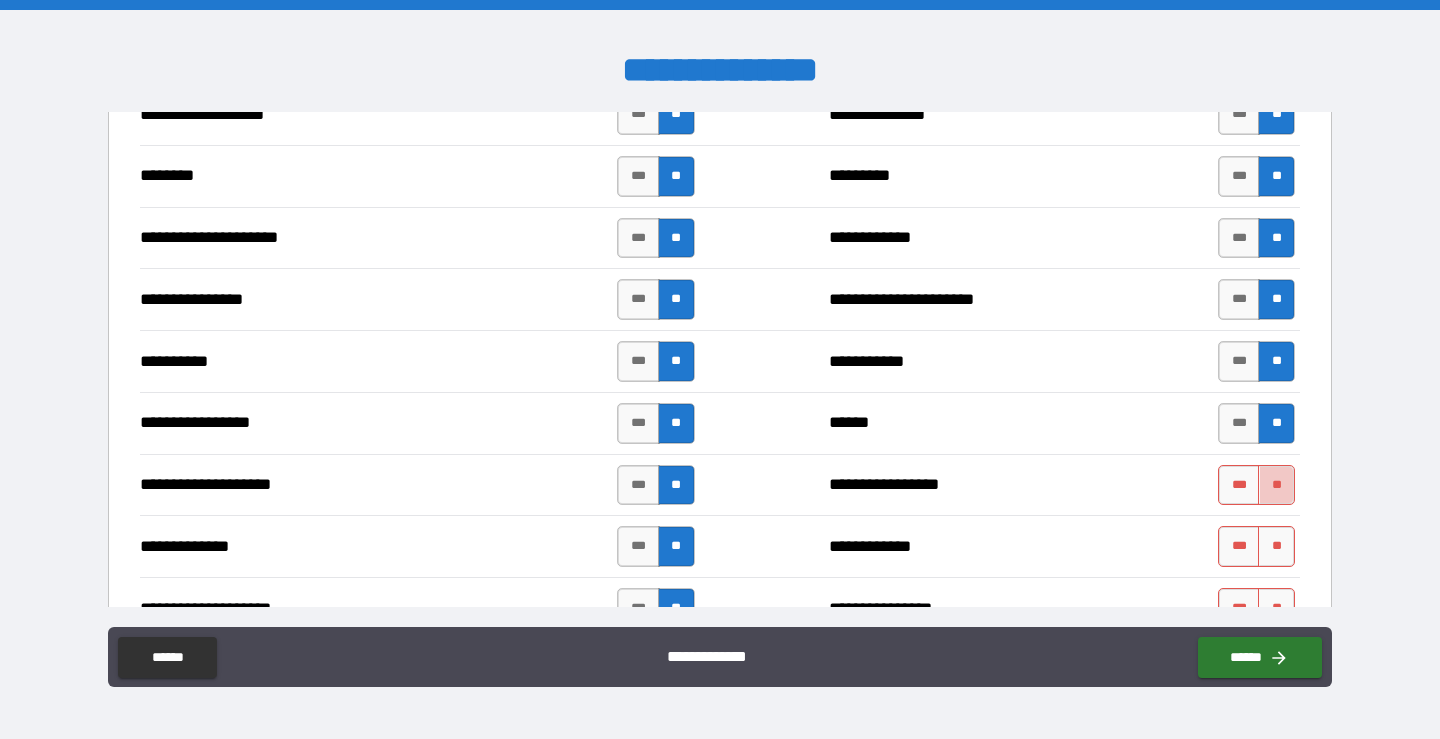 drag, startPoint x: 1255, startPoint y: 470, endPoint x: 1255, endPoint y: 513, distance: 43 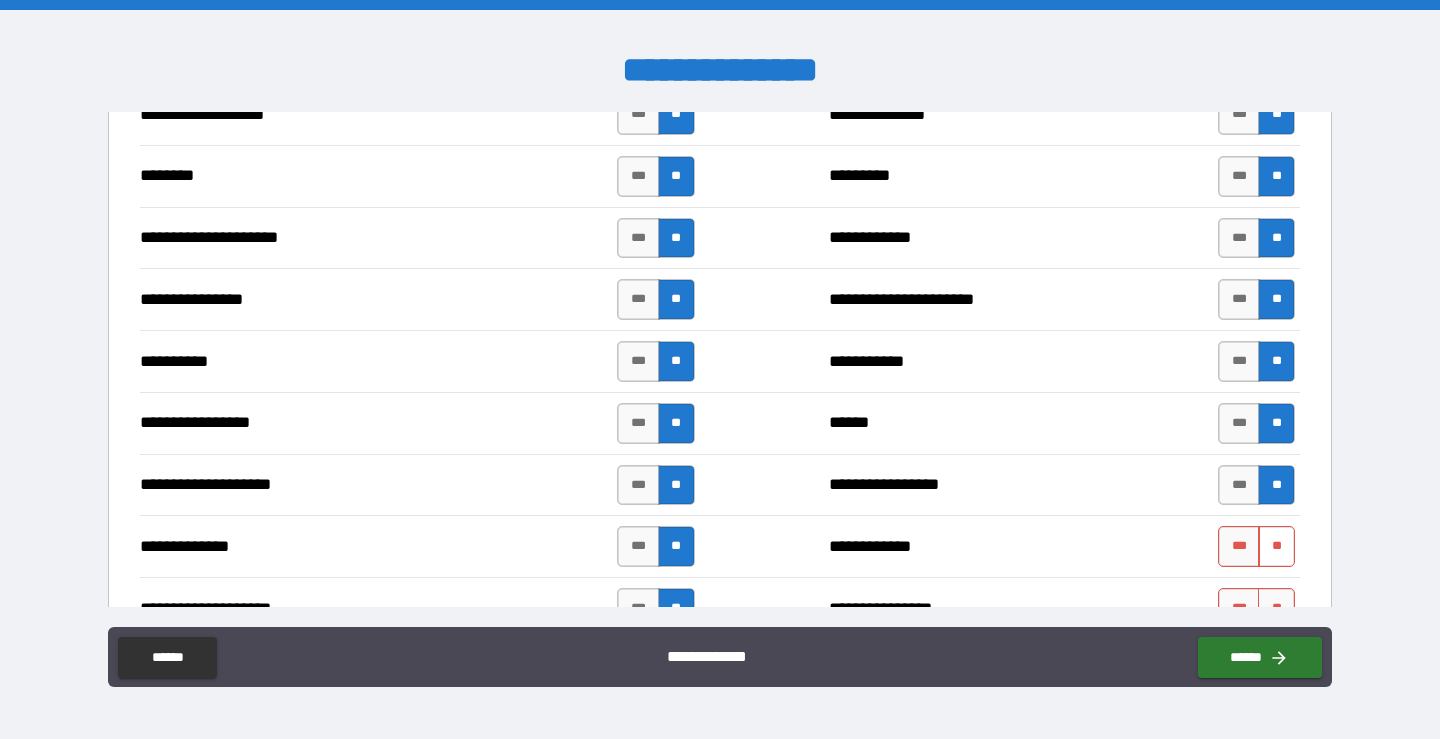 drag, startPoint x: 1255, startPoint y: 538, endPoint x: 1257, endPoint y: 561, distance: 23.086792 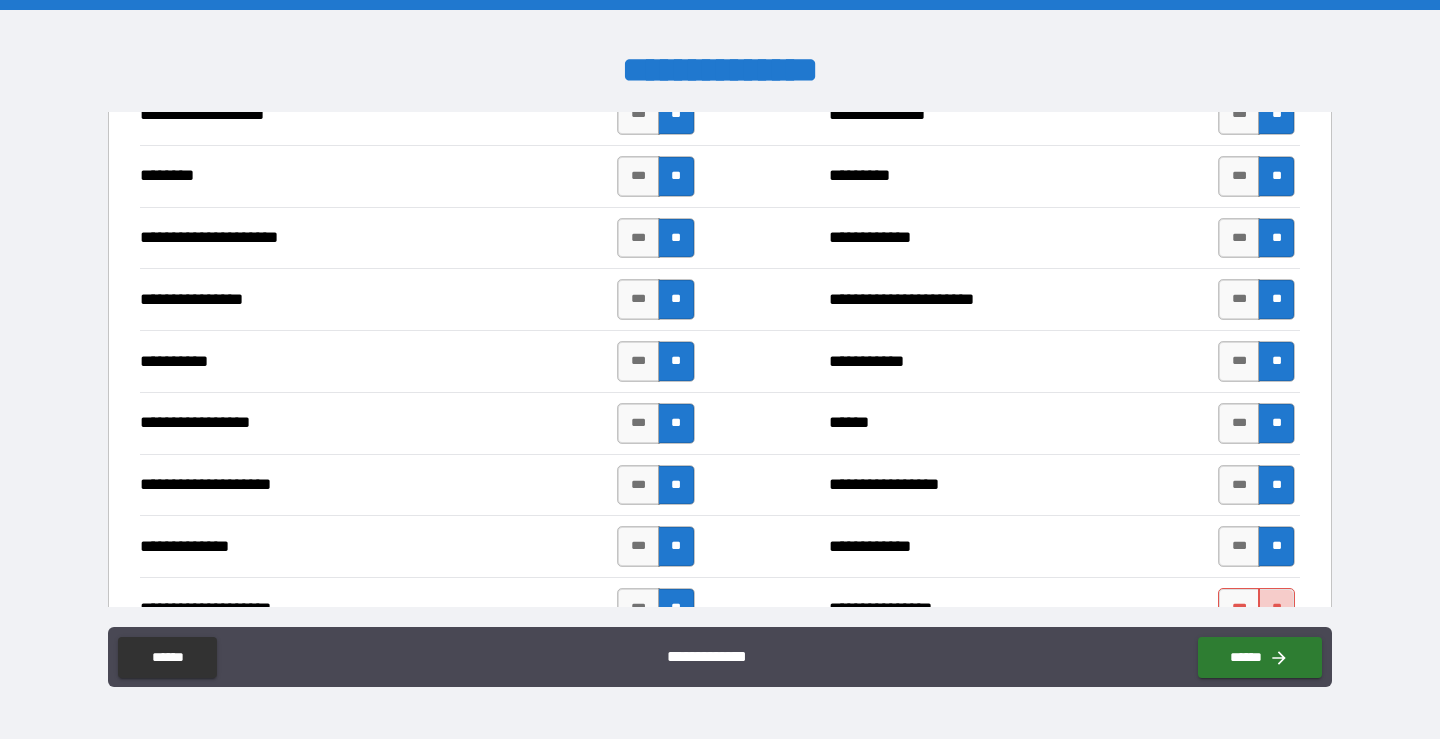 click on "**" at bounding box center (1276, 608) 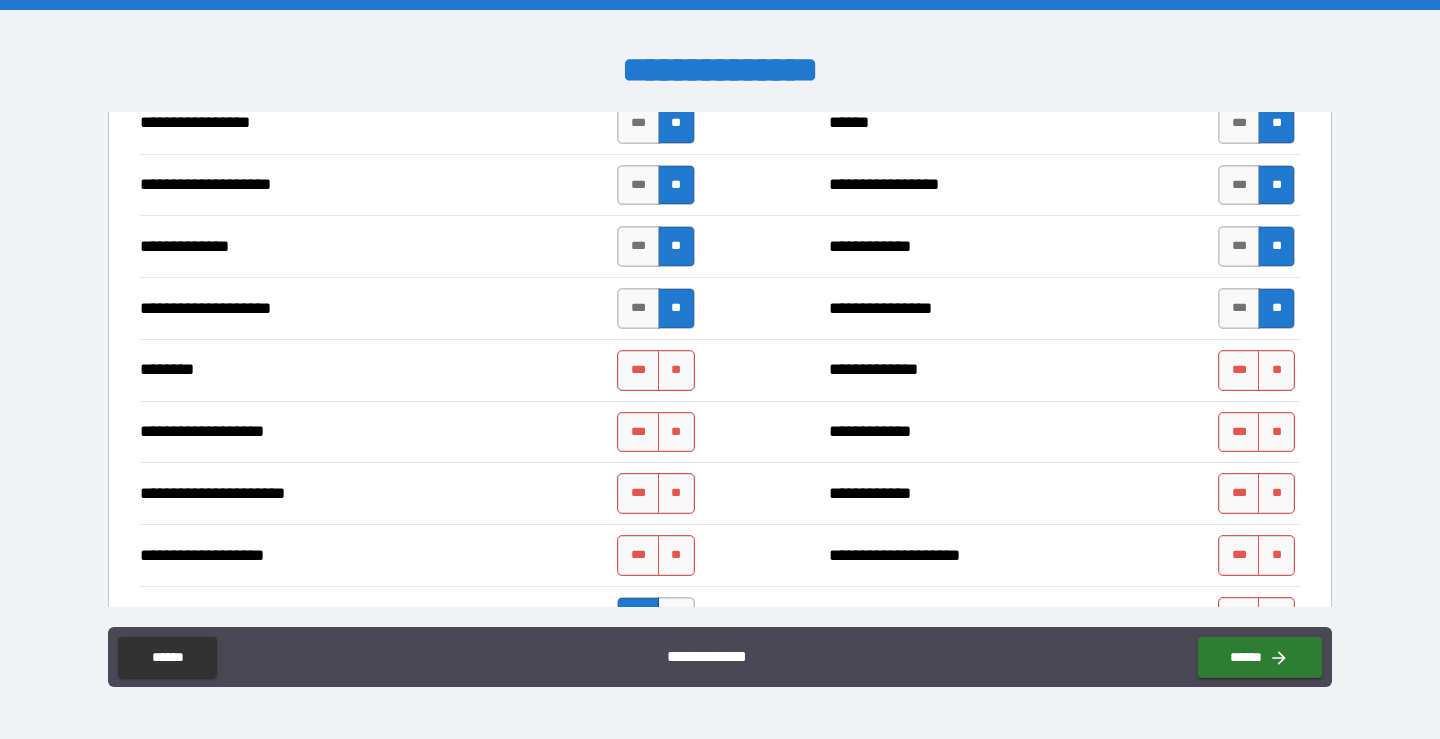 scroll, scrollTop: 2900, scrollLeft: 0, axis: vertical 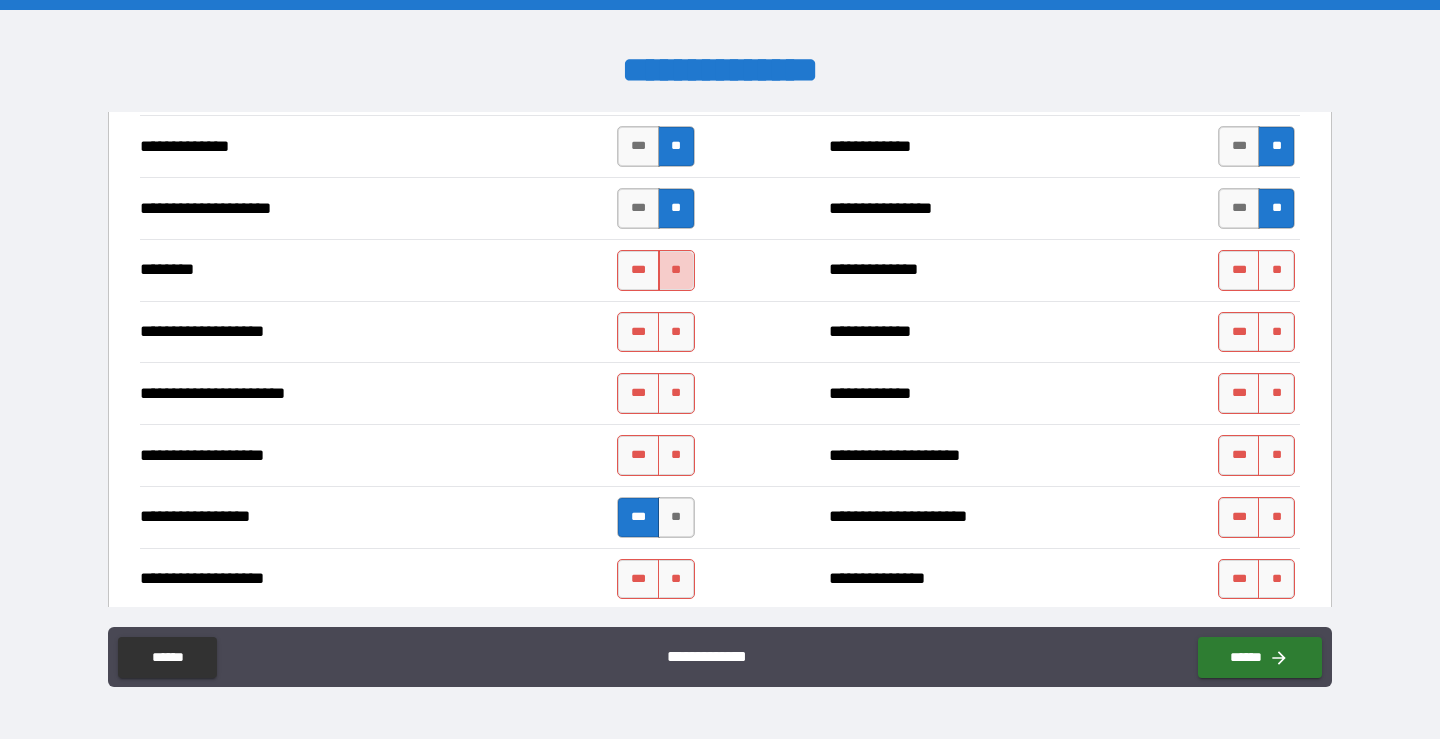 click on "**" at bounding box center (676, 270) 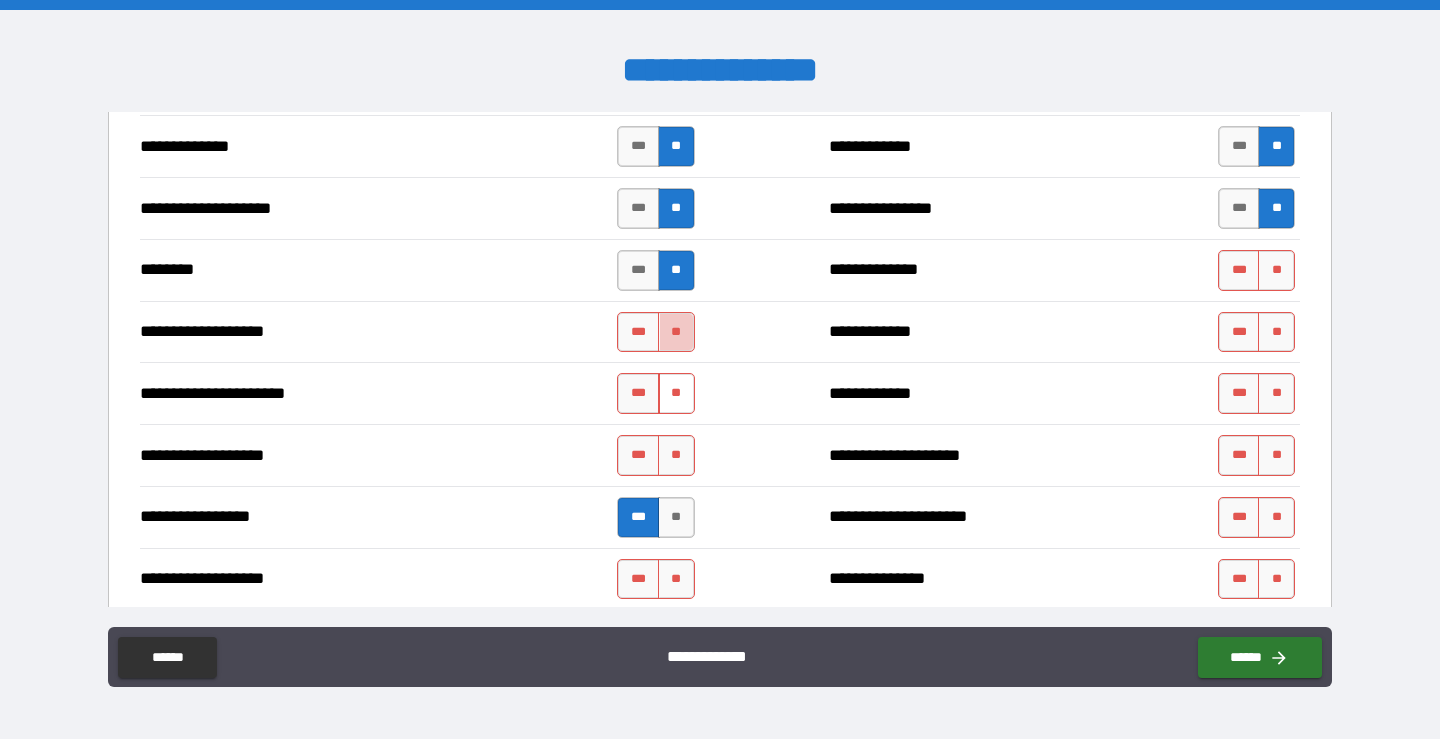 drag, startPoint x: 677, startPoint y: 325, endPoint x: 667, endPoint y: 376, distance: 51.971146 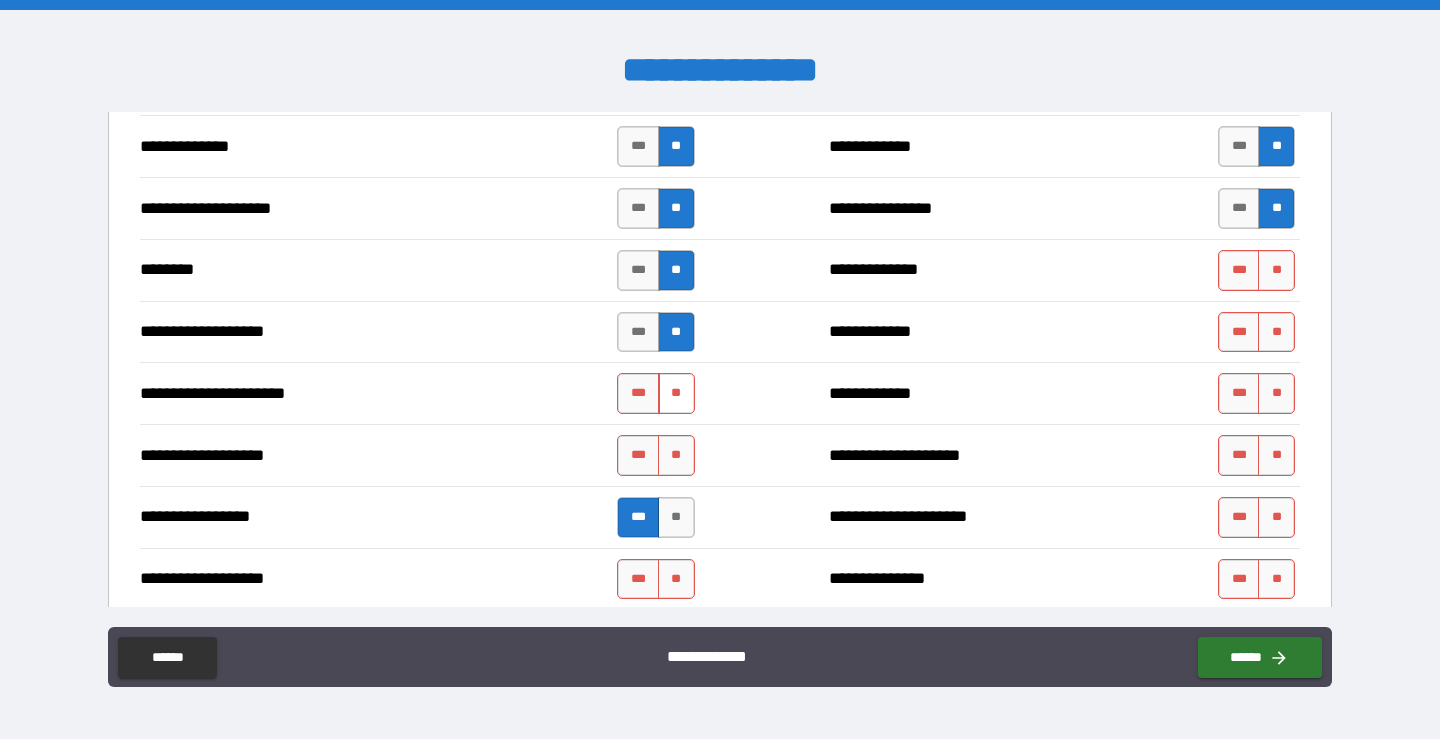 drag, startPoint x: 662, startPoint y: 391, endPoint x: 677, endPoint y: 411, distance: 25 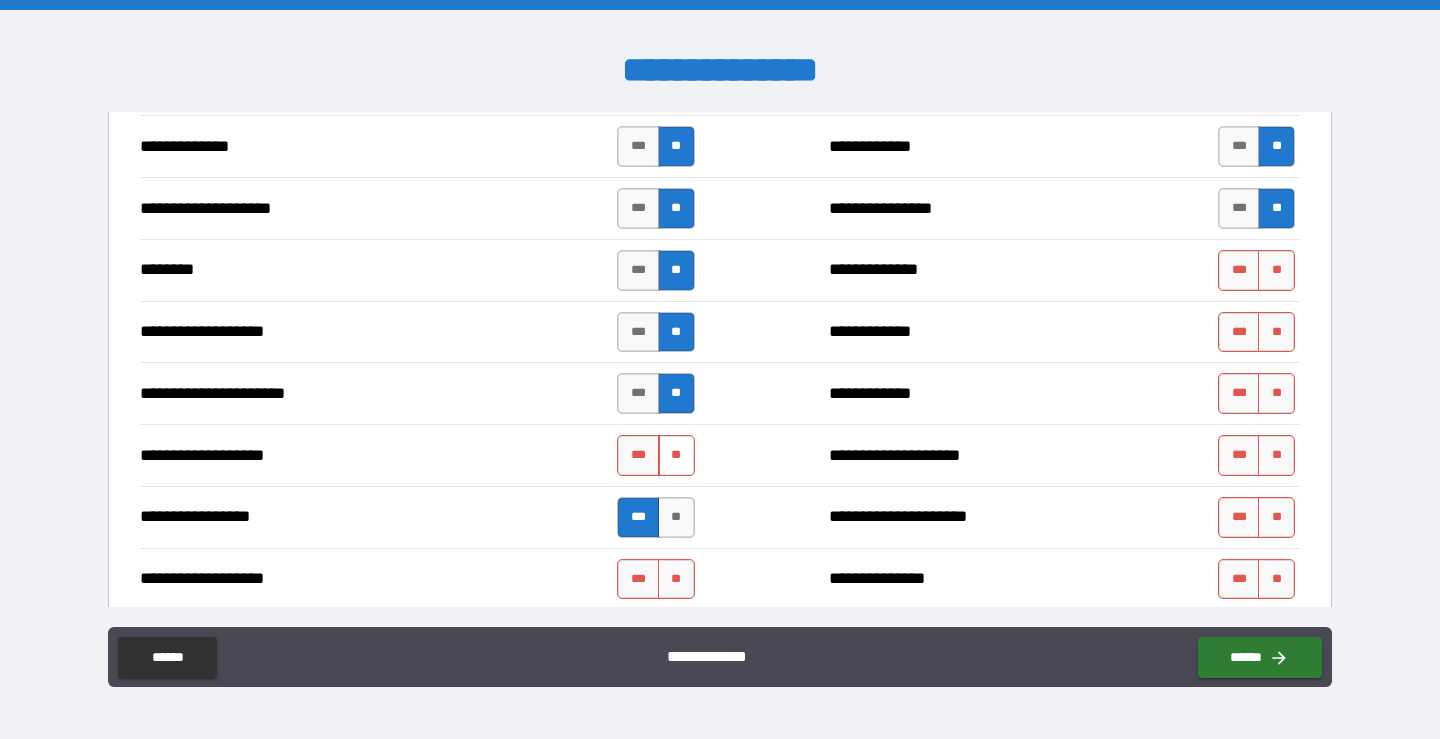 drag, startPoint x: 673, startPoint y: 452, endPoint x: 677, endPoint y: 504, distance: 52.153618 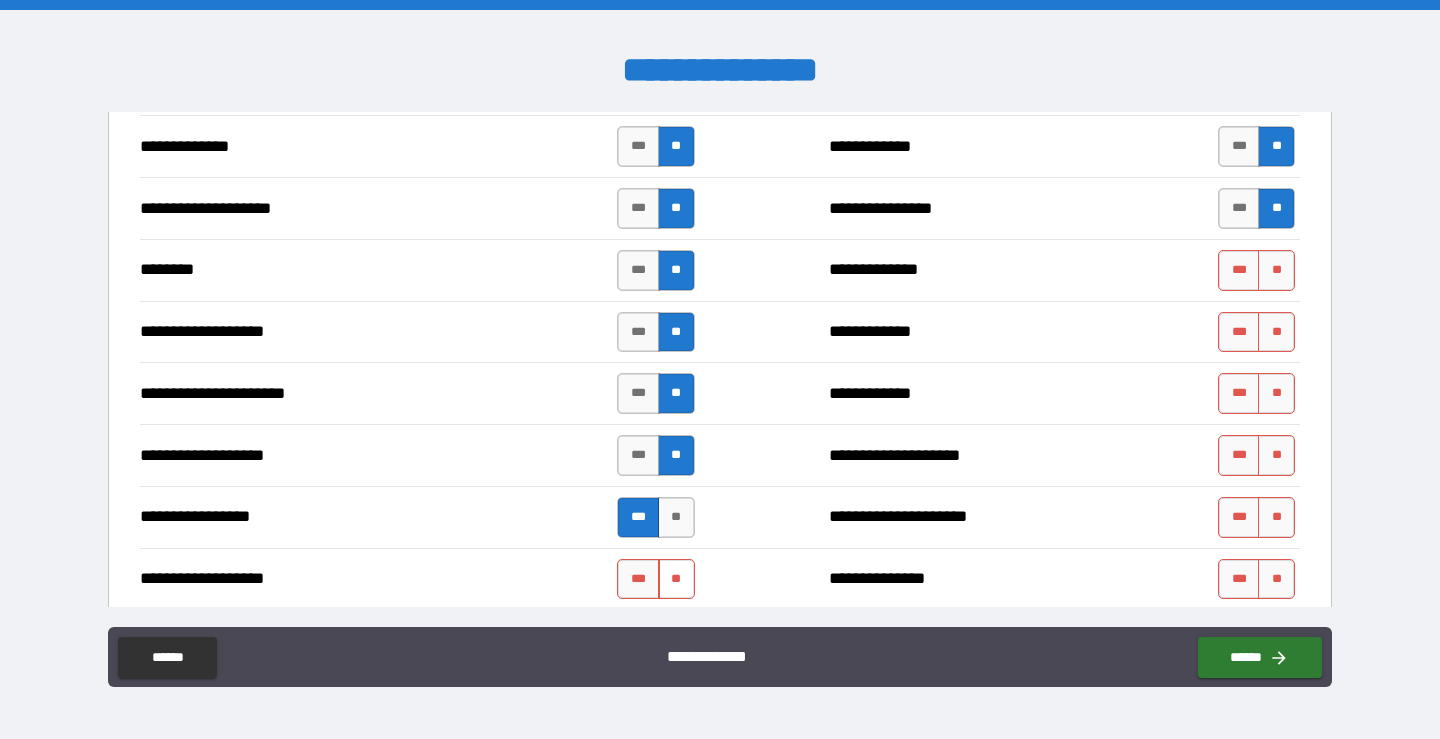 click on "**" at bounding box center [676, 579] 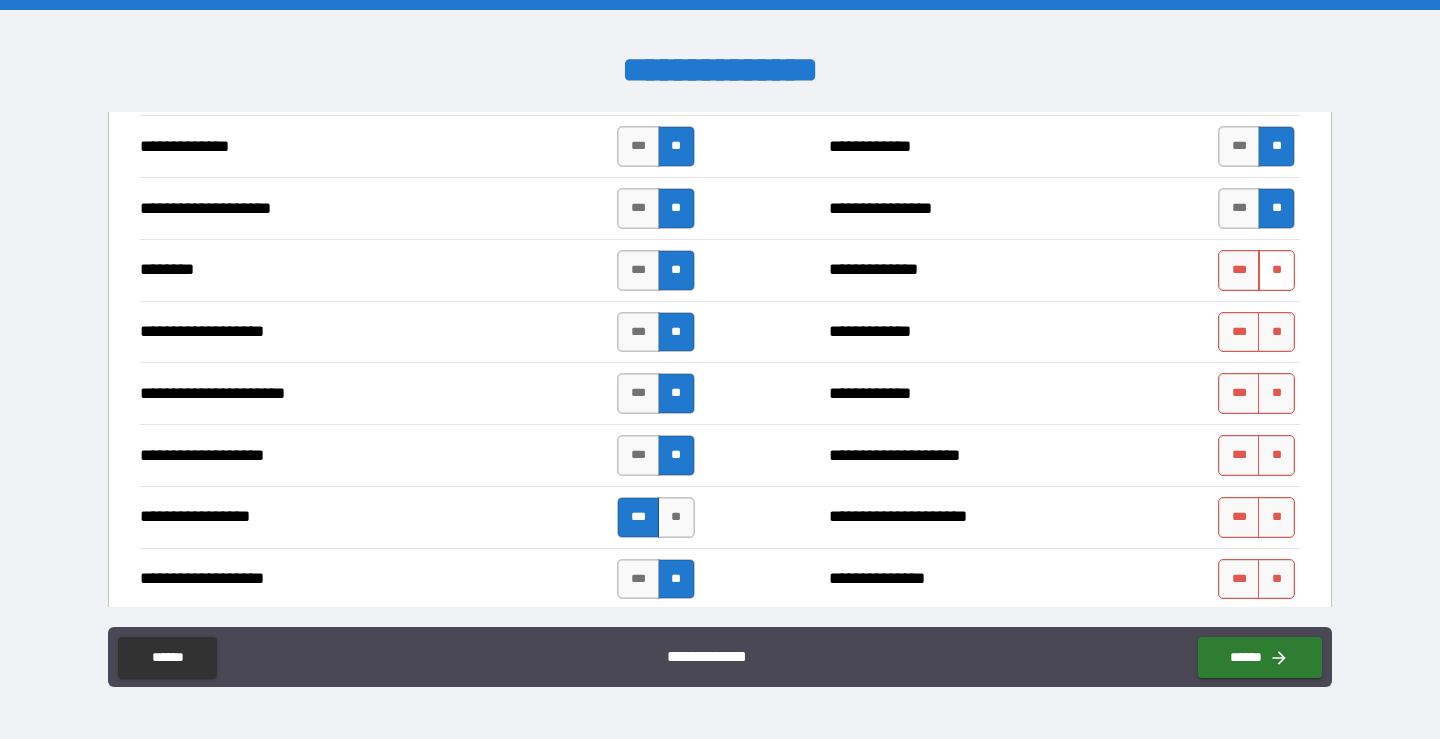 click on "**" at bounding box center [1276, 270] 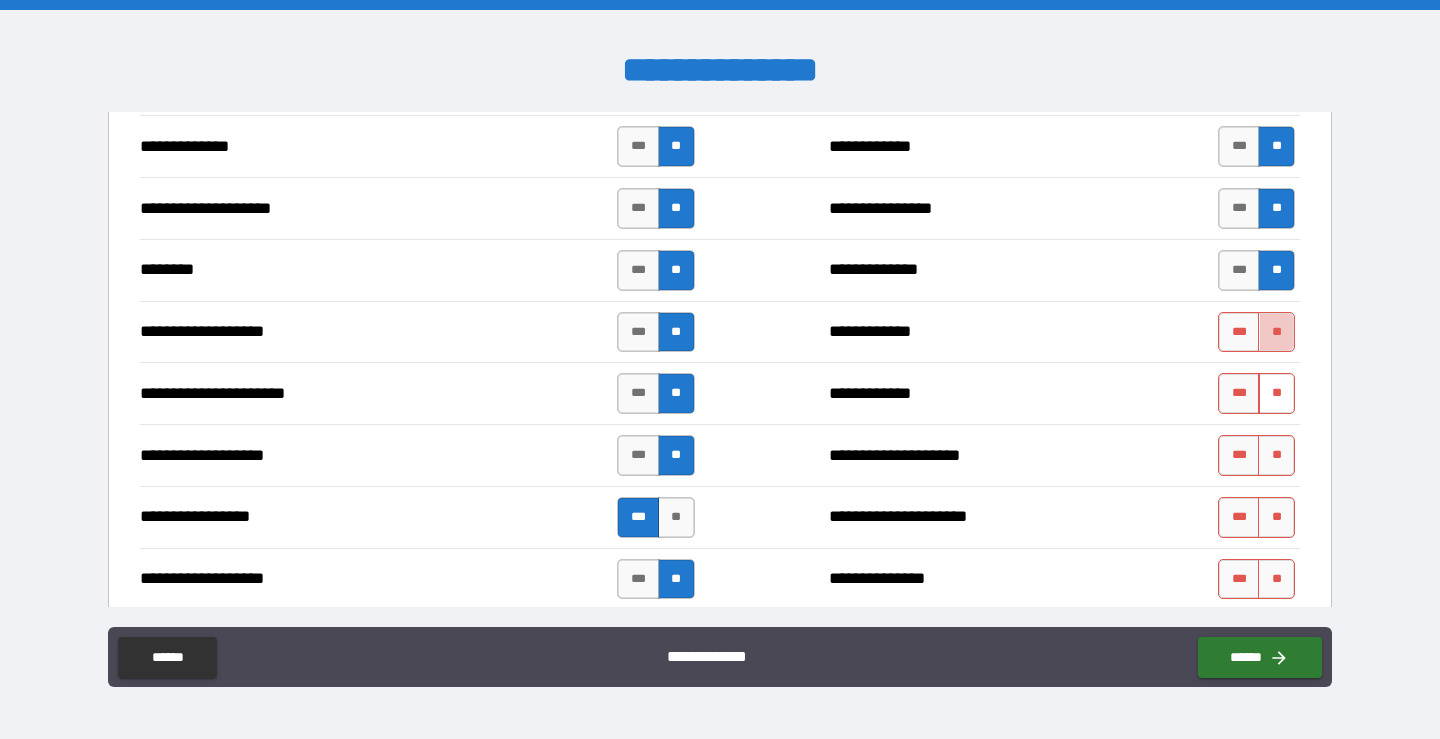 drag, startPoint x: 1263, startPoint y: 329, endPoint x: 1254, endPoint y: 406, distance: 77.52419 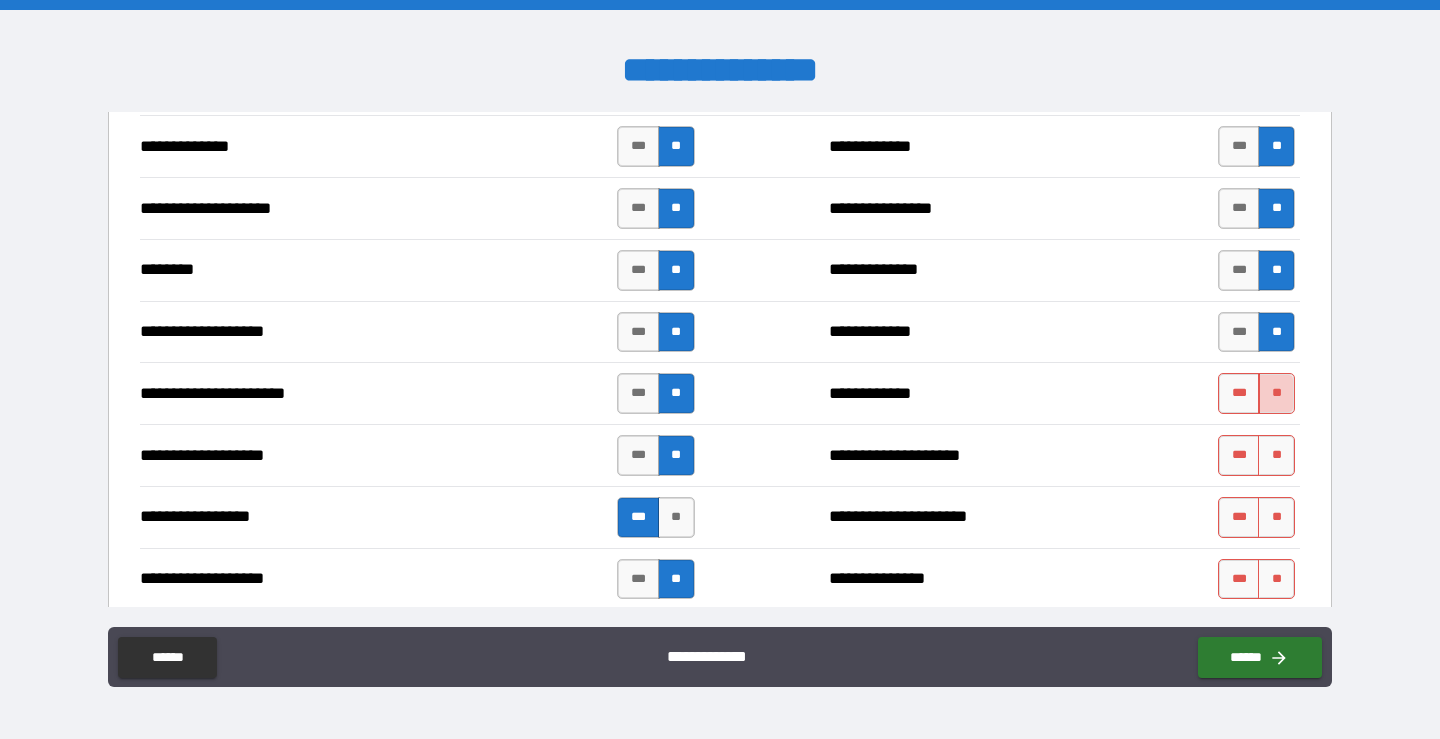 click on "**" at bounding box center [1276, 393] 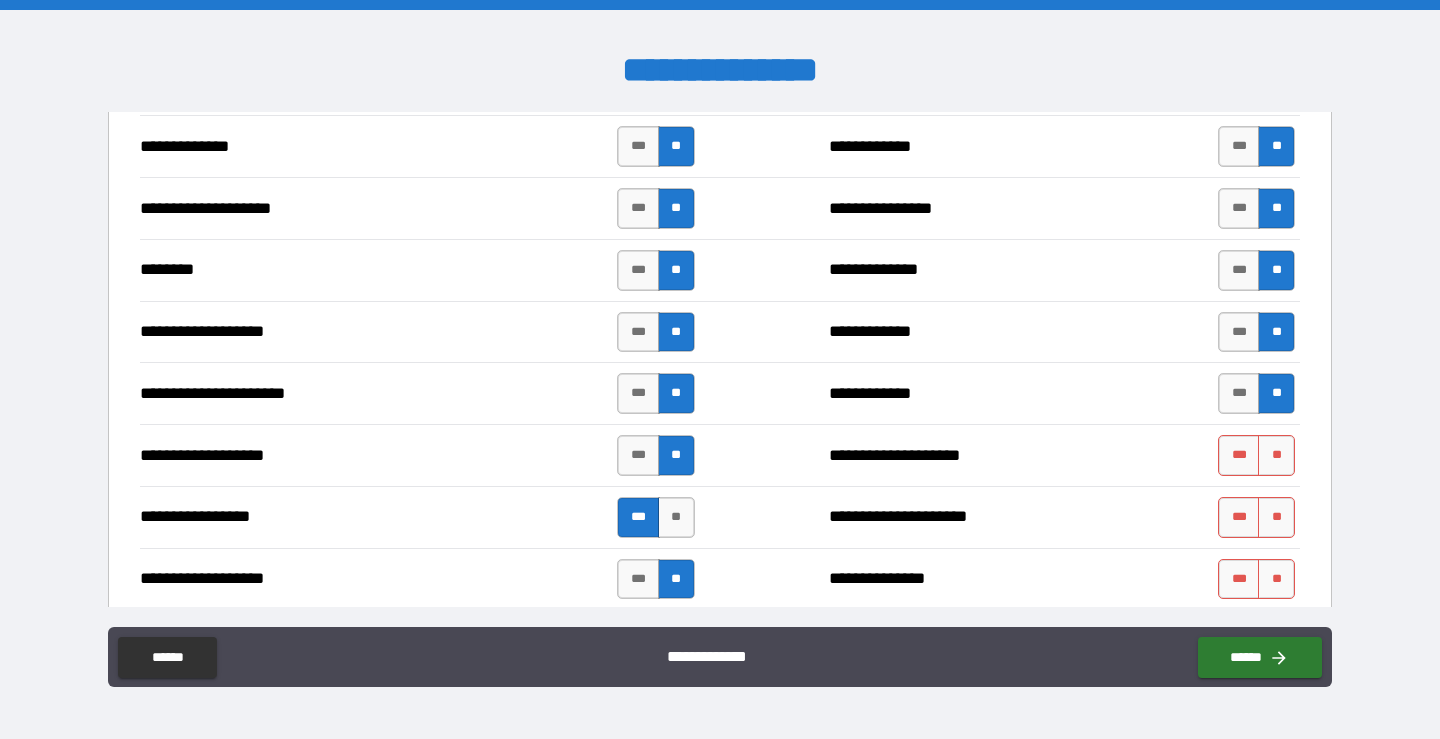 drag, startPoint x: 1253, startPoint y: 449, endPoint x: 1266, endPoint y: 484, distance: 37.336308 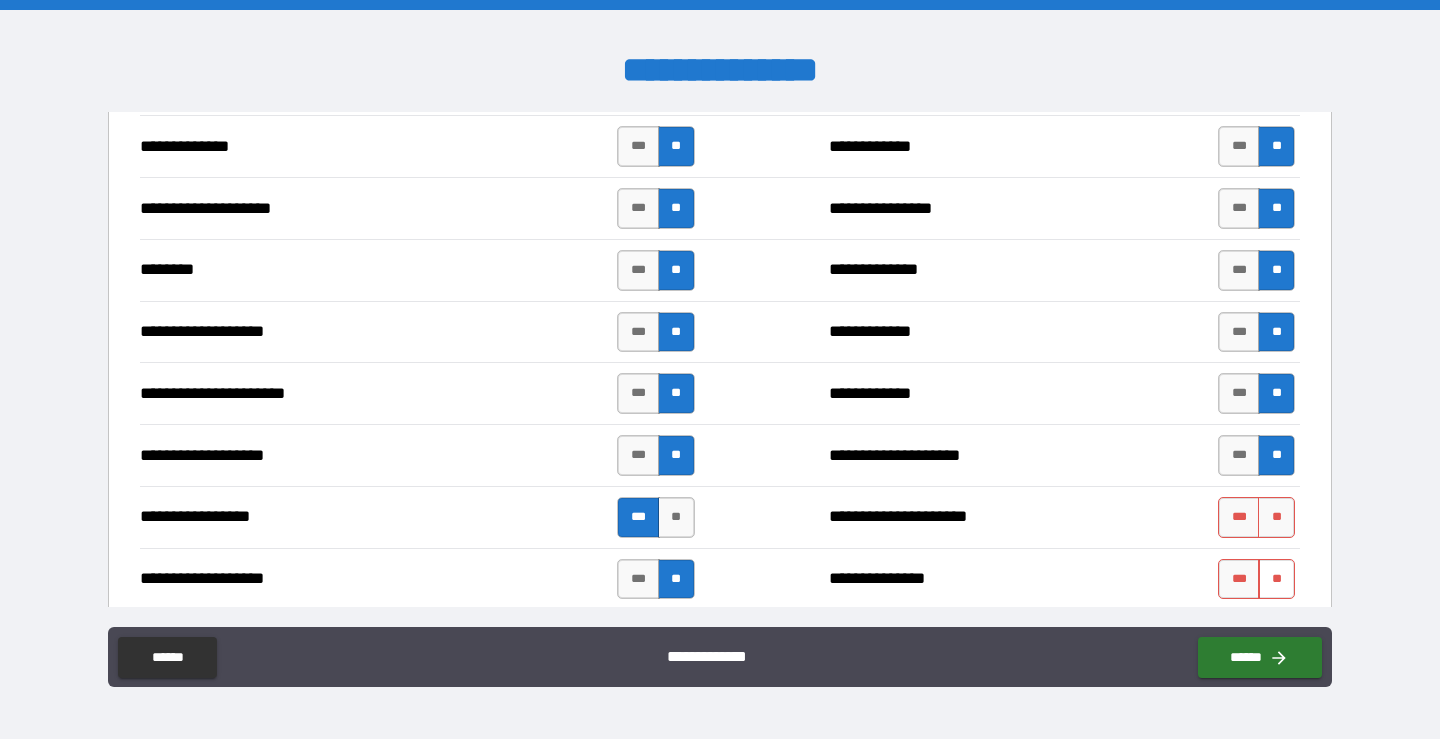 drag, startPoint x: 1273, startPoint y: 505, endPoint x: 1273, endPoint y: 572, distance: 67 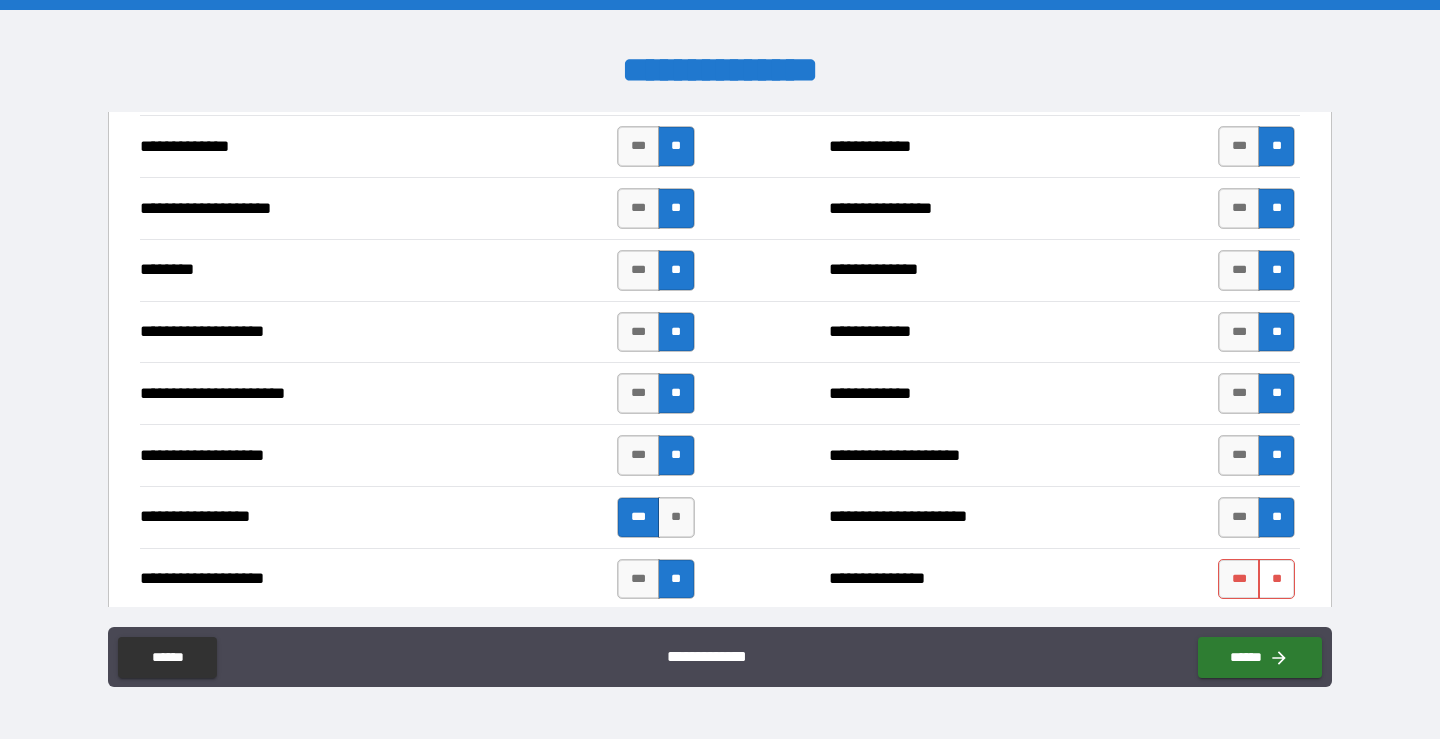 drag, startPoint x: 1273, startPoint y: 574, endPoint x: 992, endPoint y: 457, distance: 304.3846 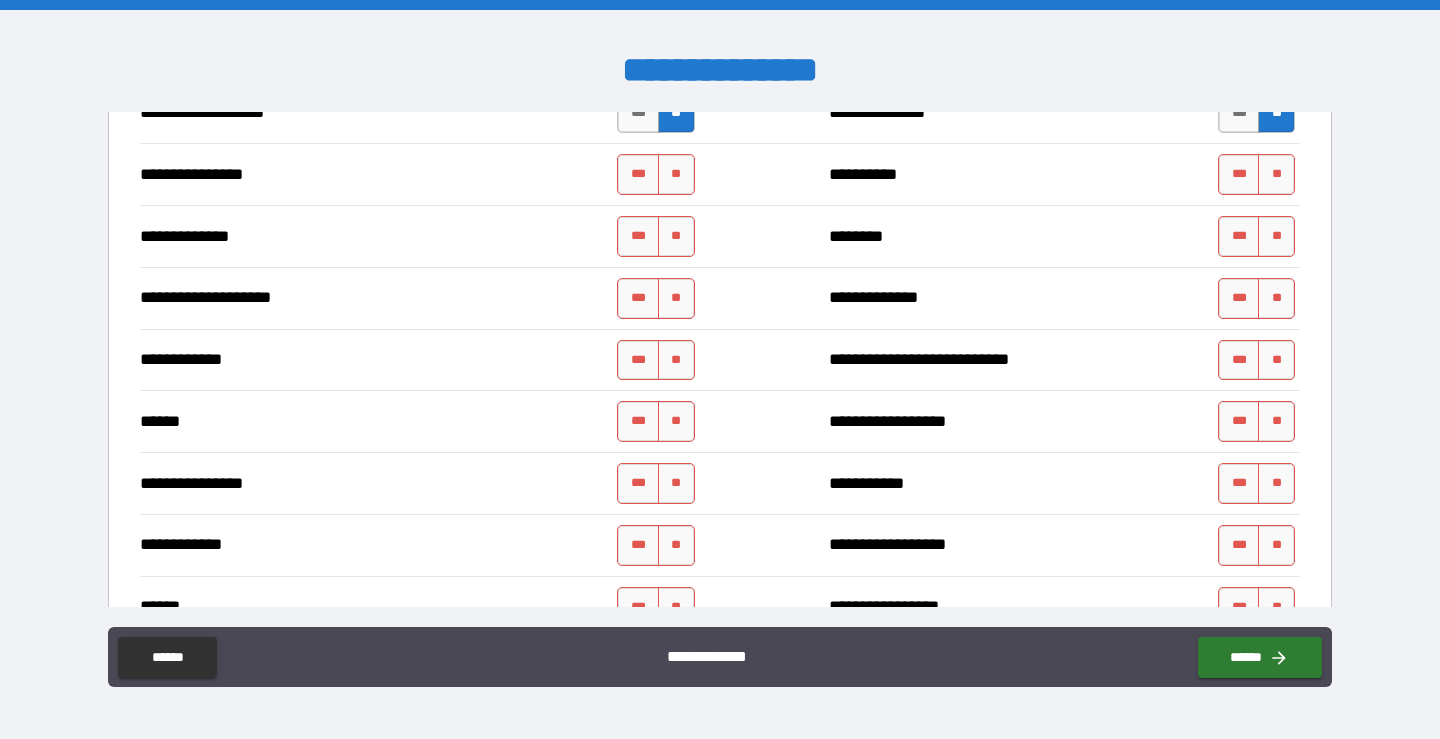 scroll, scrollTop: 3400, scrollLeft: 0, axis: vertical 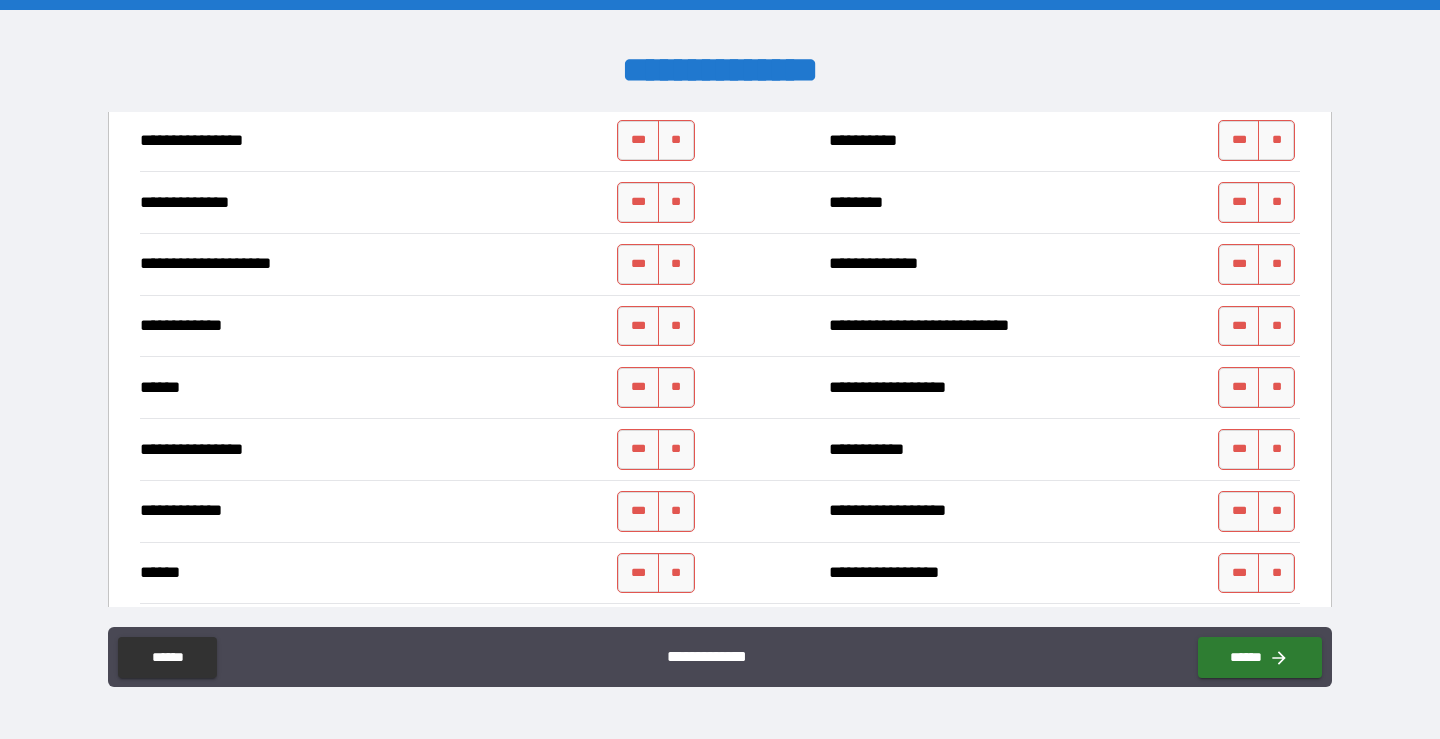 drag, startPoint x: 668, startPoint y: 137, endPoint x: 676, endPoint y: 171, distance: 34.928497 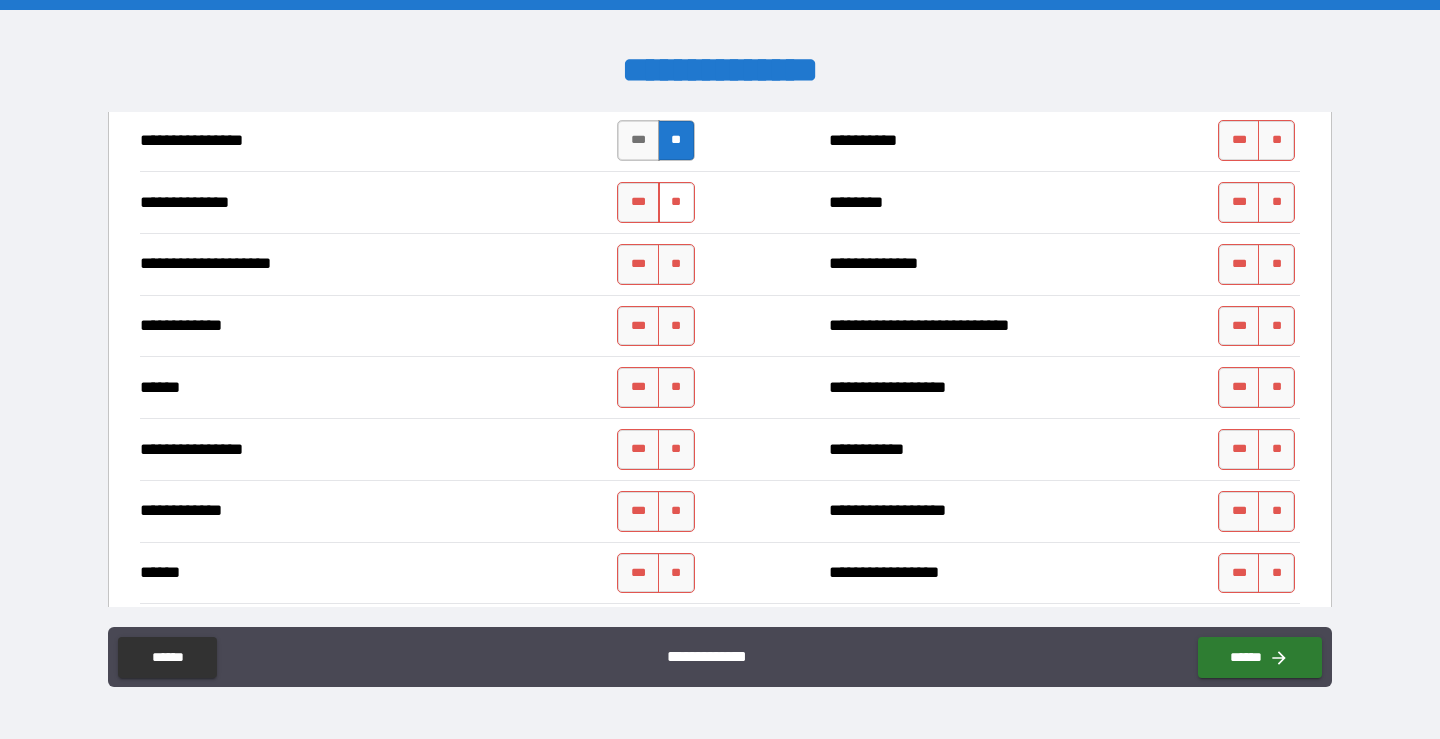 drag, startPoint x: 682, startPoint y: 189, endPoint x: 680, endPoint y: 209, distance: 20.09975 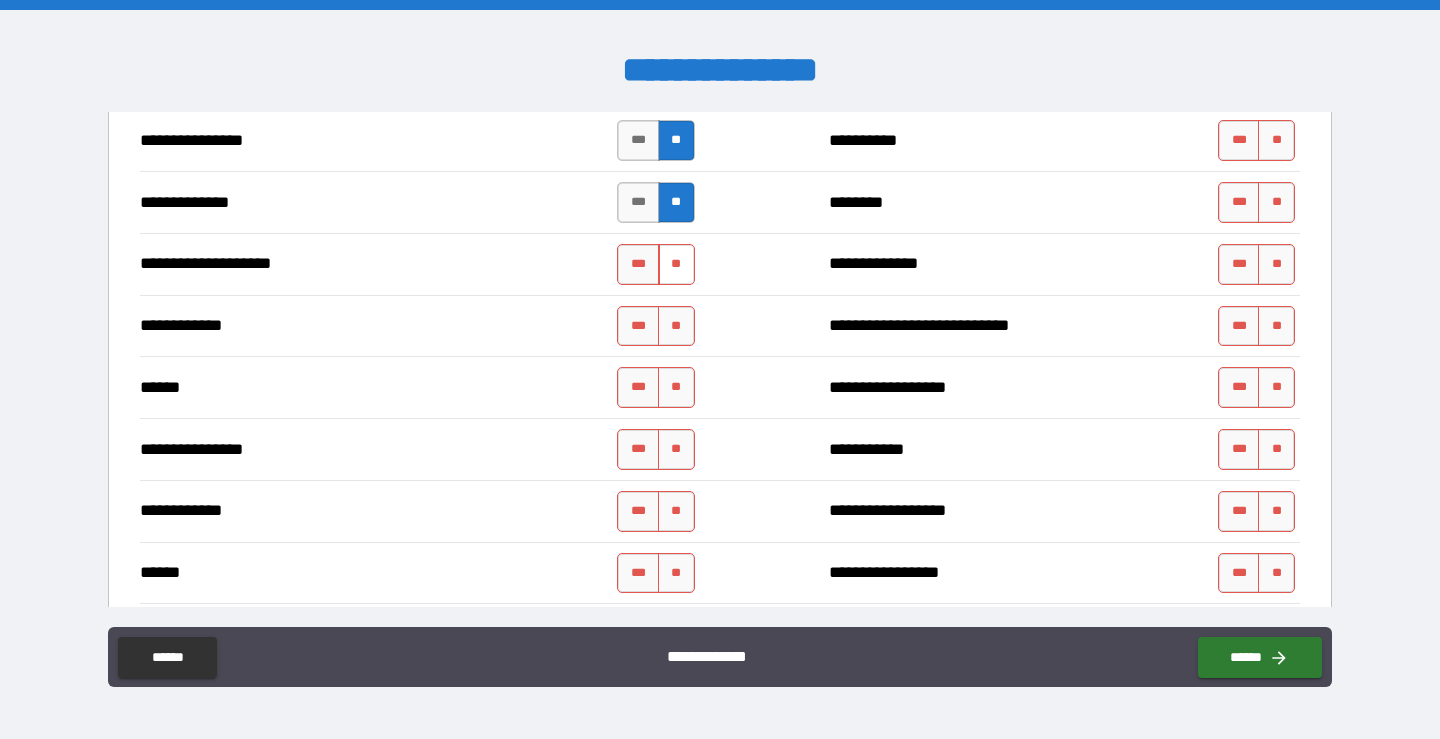 click on "**" at bounding box center [676, 264] 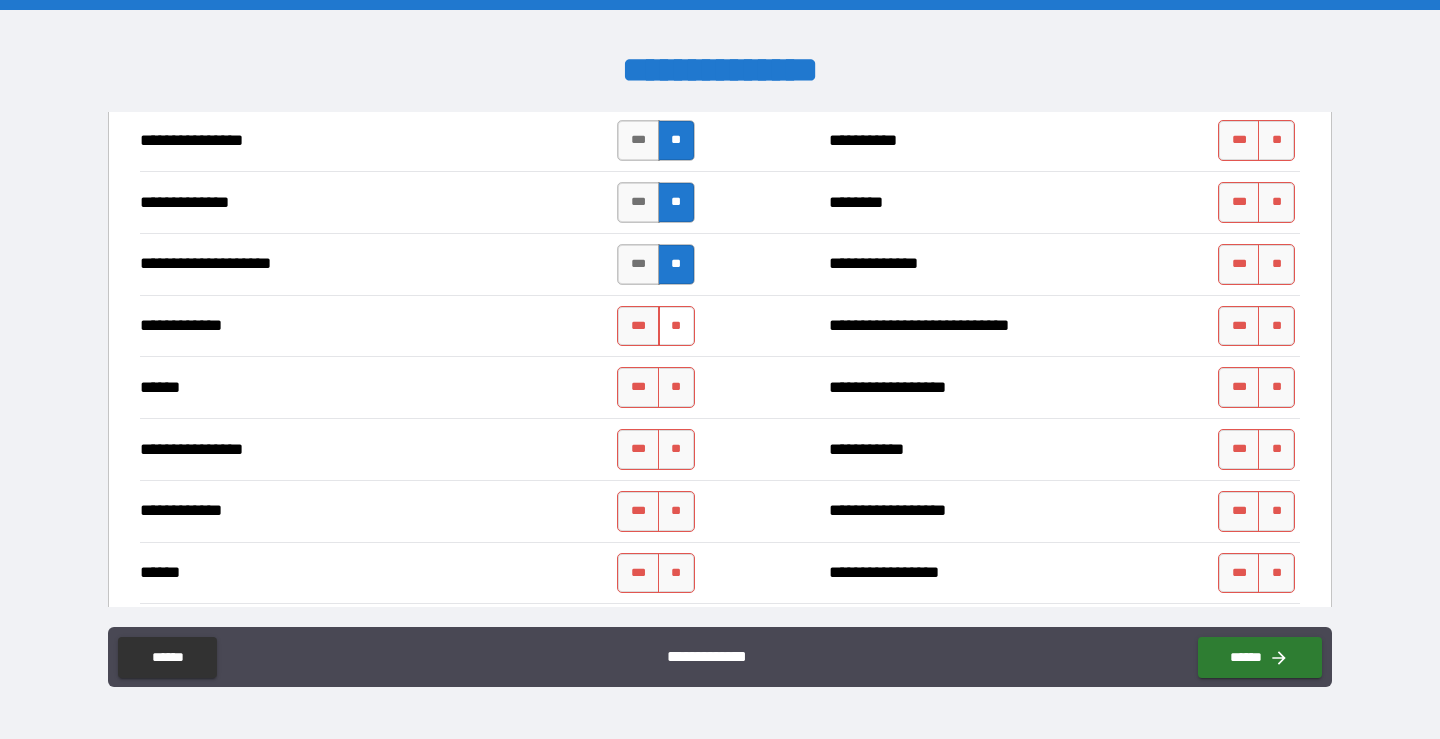 click on "**" at bounding box center (676, 326) 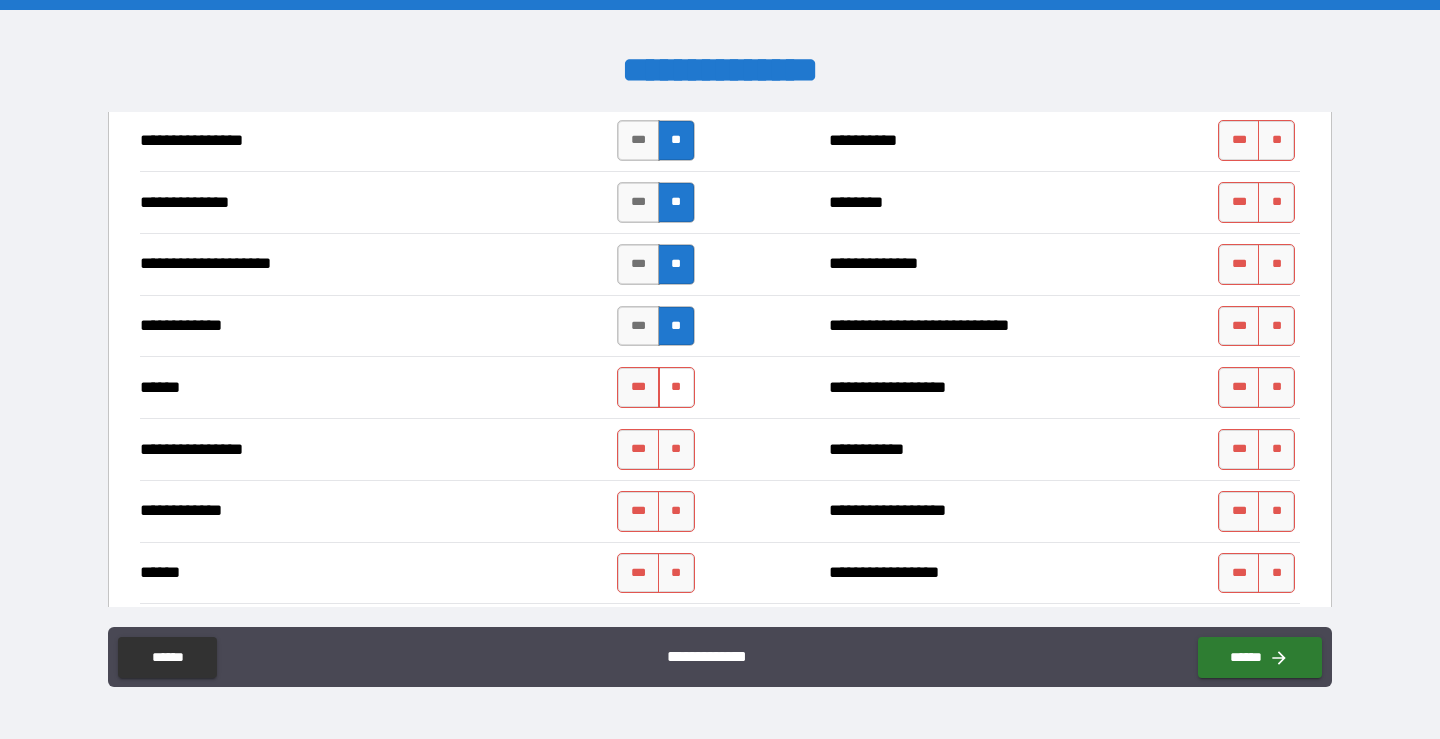 click on "**" at bounding box center [676, 387] 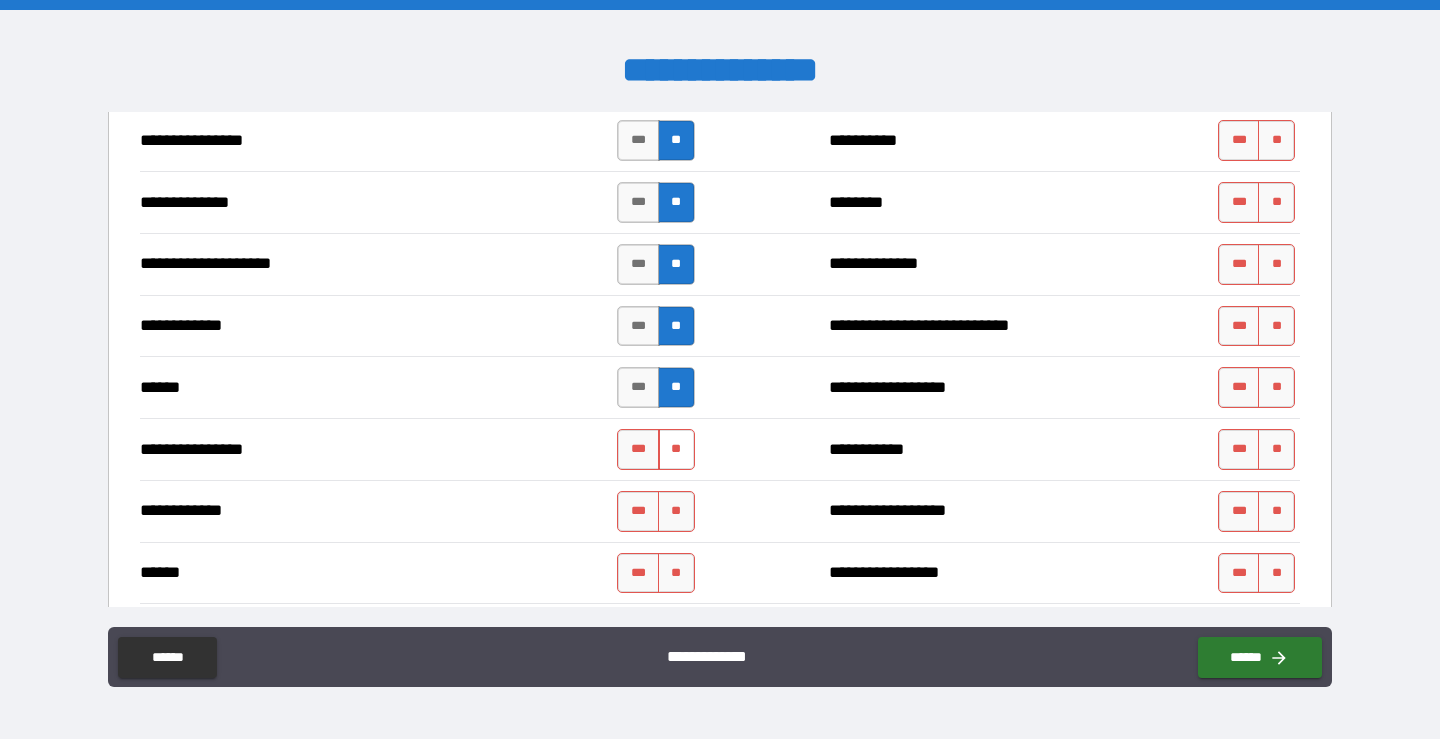 click on "**" at bounding box center [676, 449] 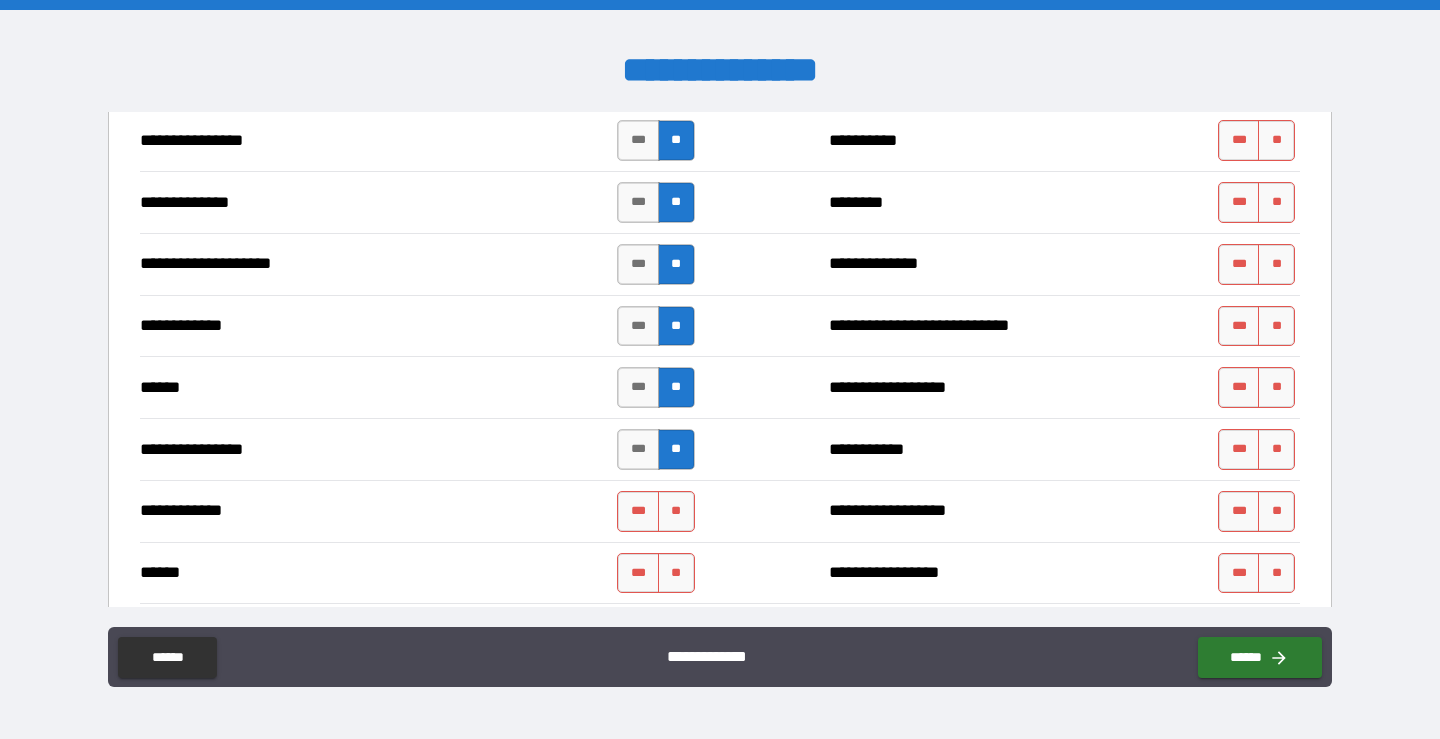 drag, startPoint x: 674, startPoint y: 506, endPoint x: 668, endPoint y: 543, distance: 37.48333 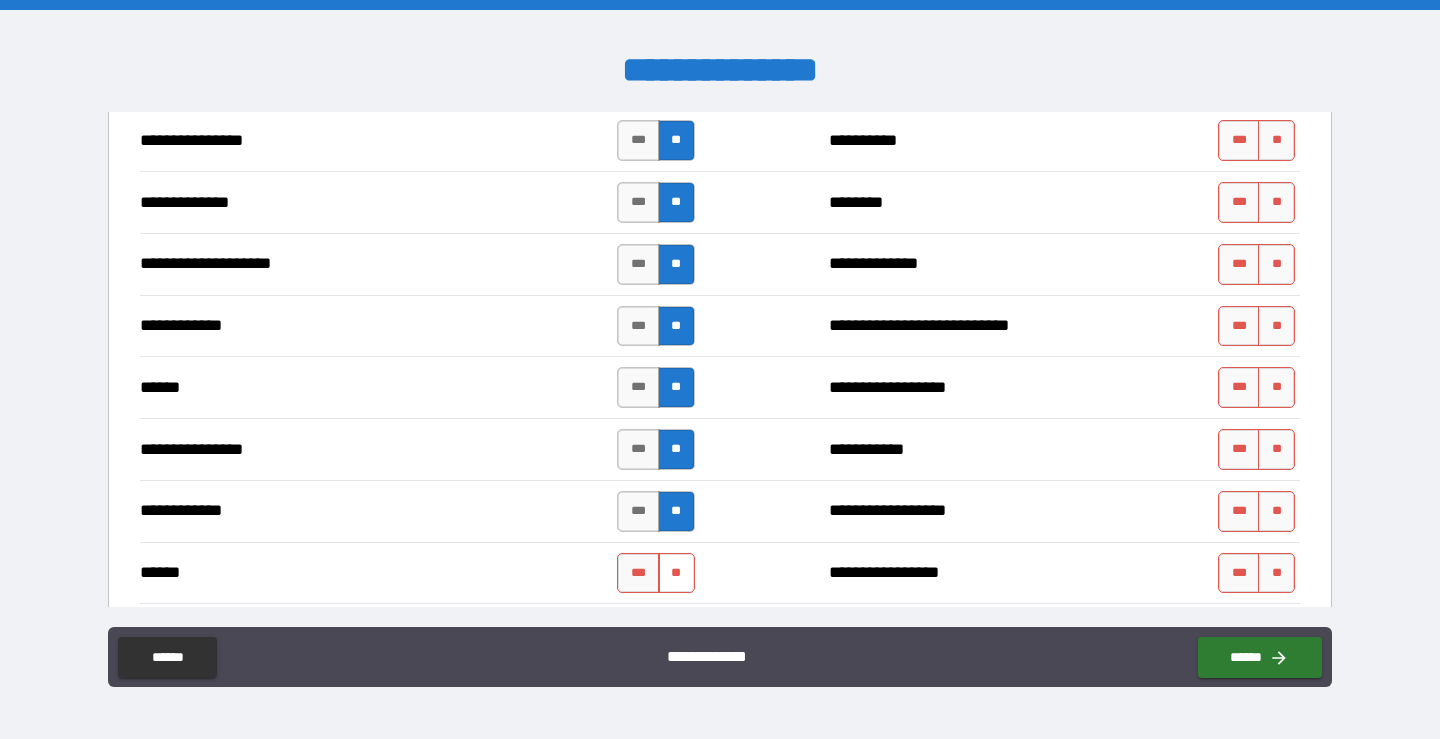 click on "**" at bounding box center [676, 573] 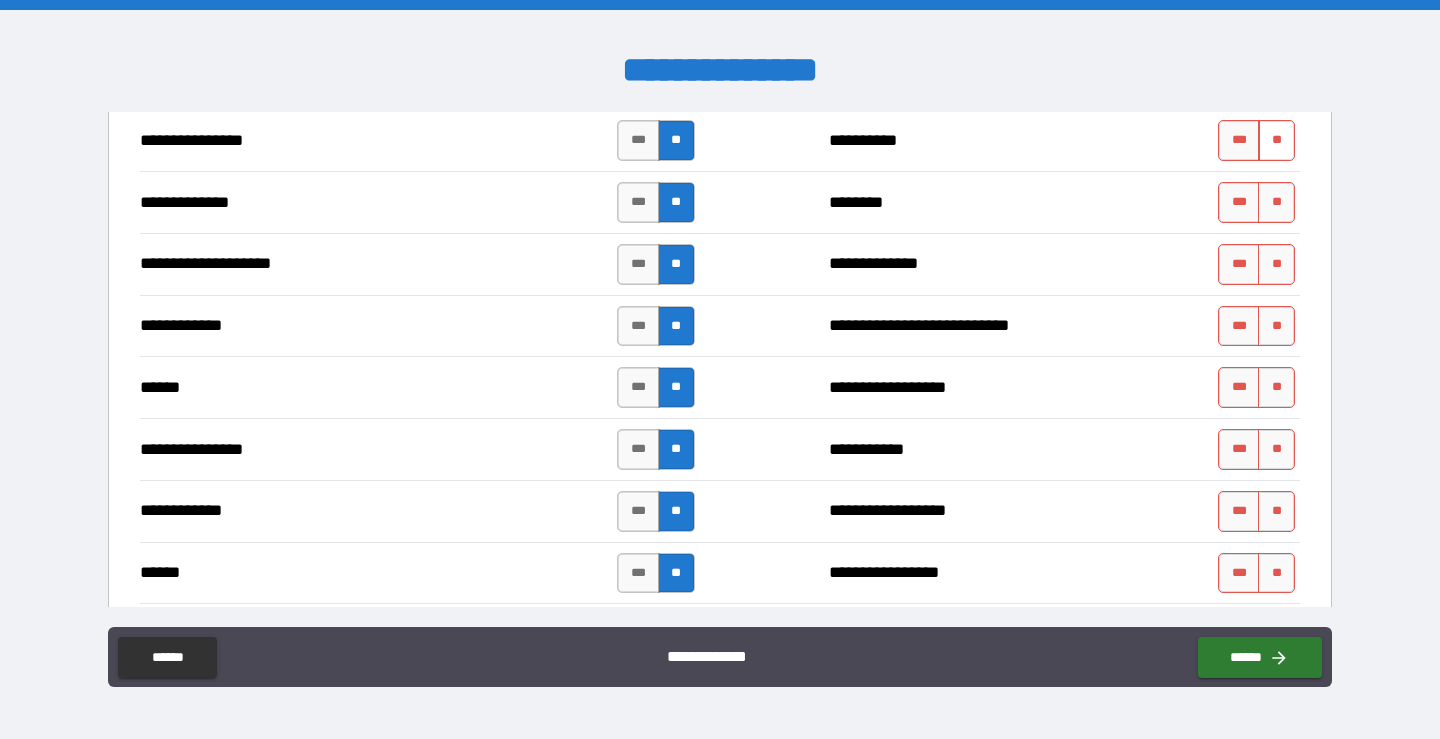 click on "**" at bounding box center [1276, 140] 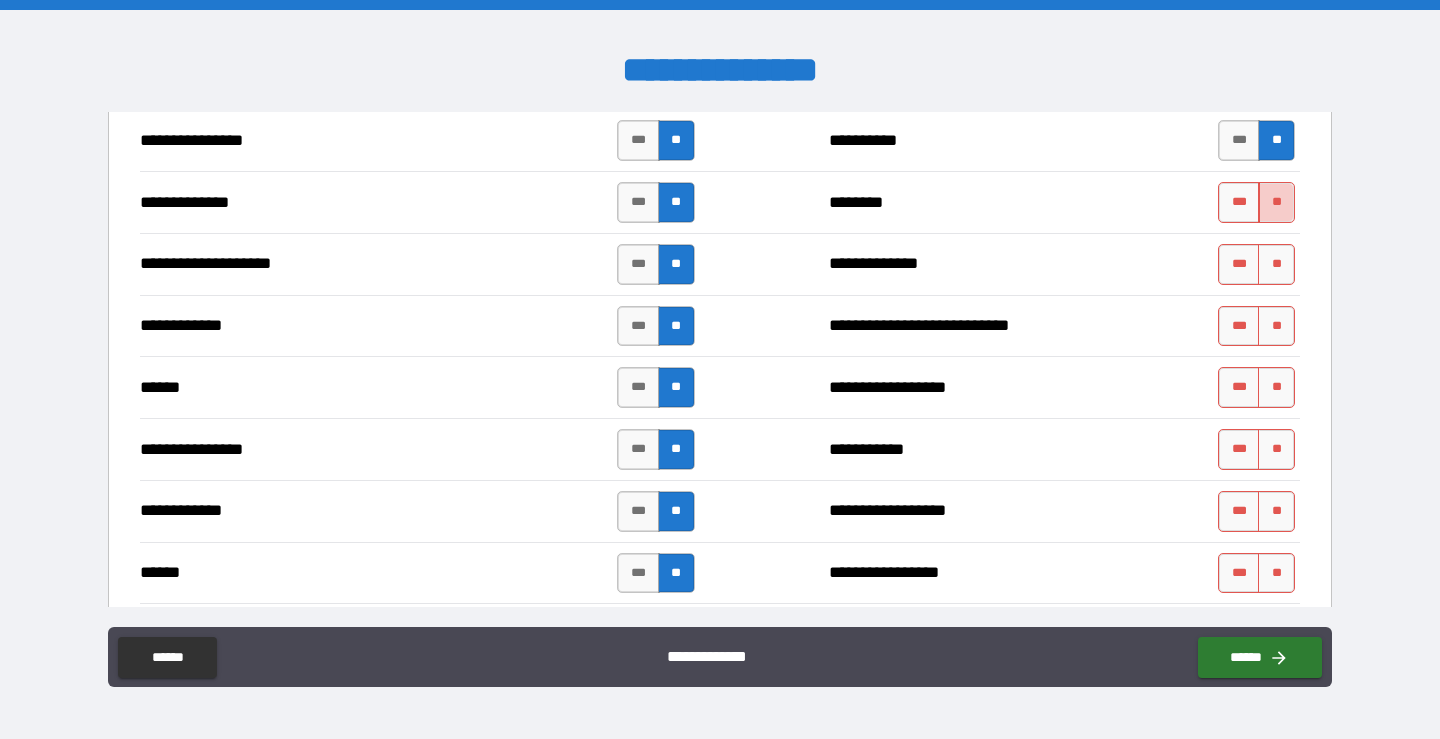 click on "**" at bounding box center (1276, 202) 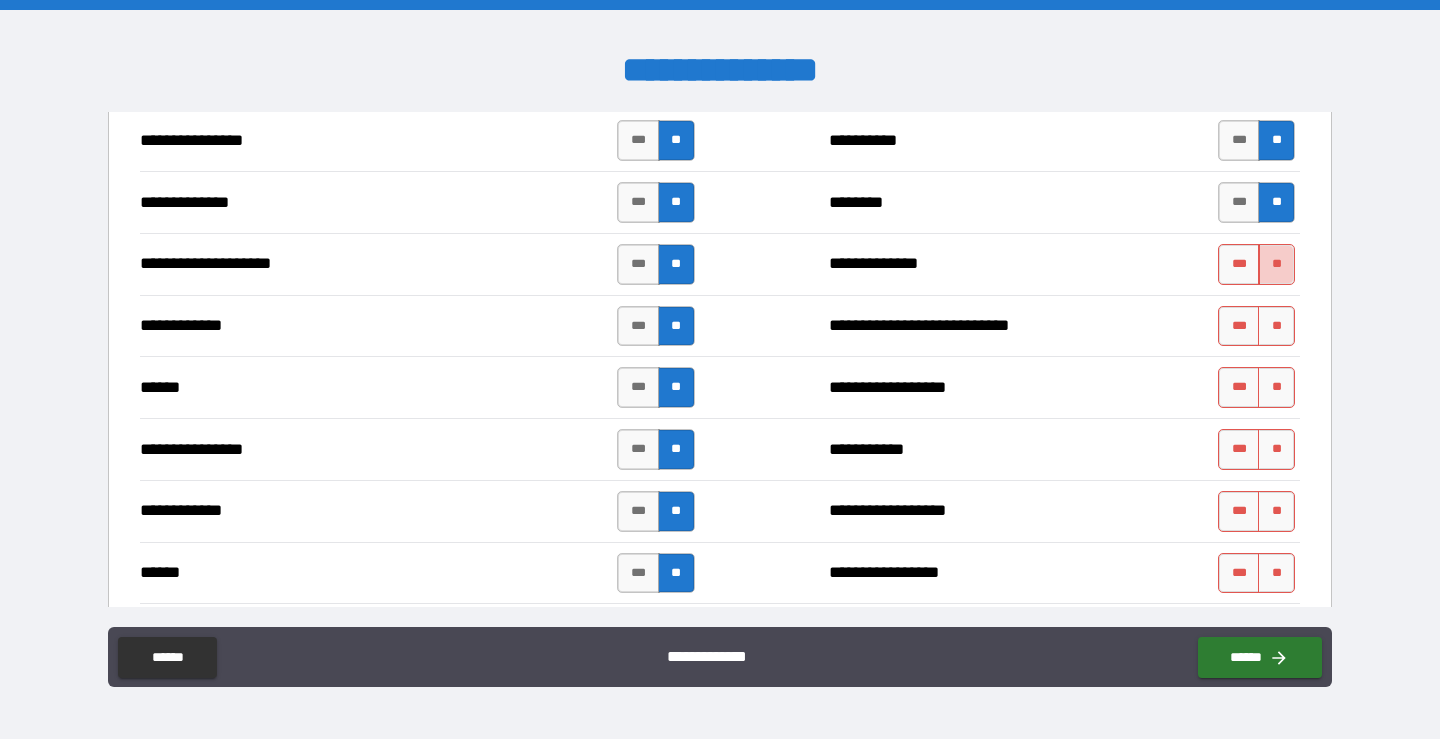 click on "**" at bounding box center [1276, 264] 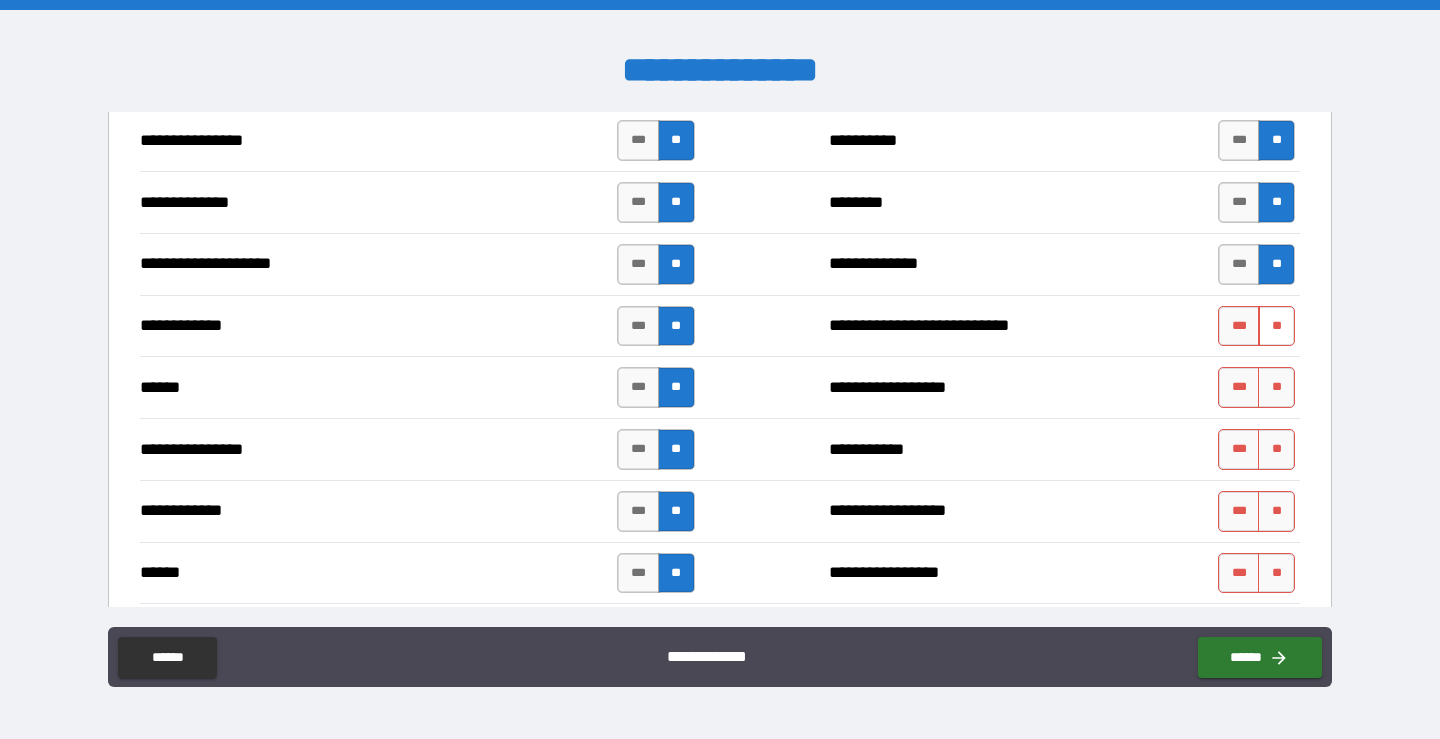 click on "**" at bounding box center [1276, 326] 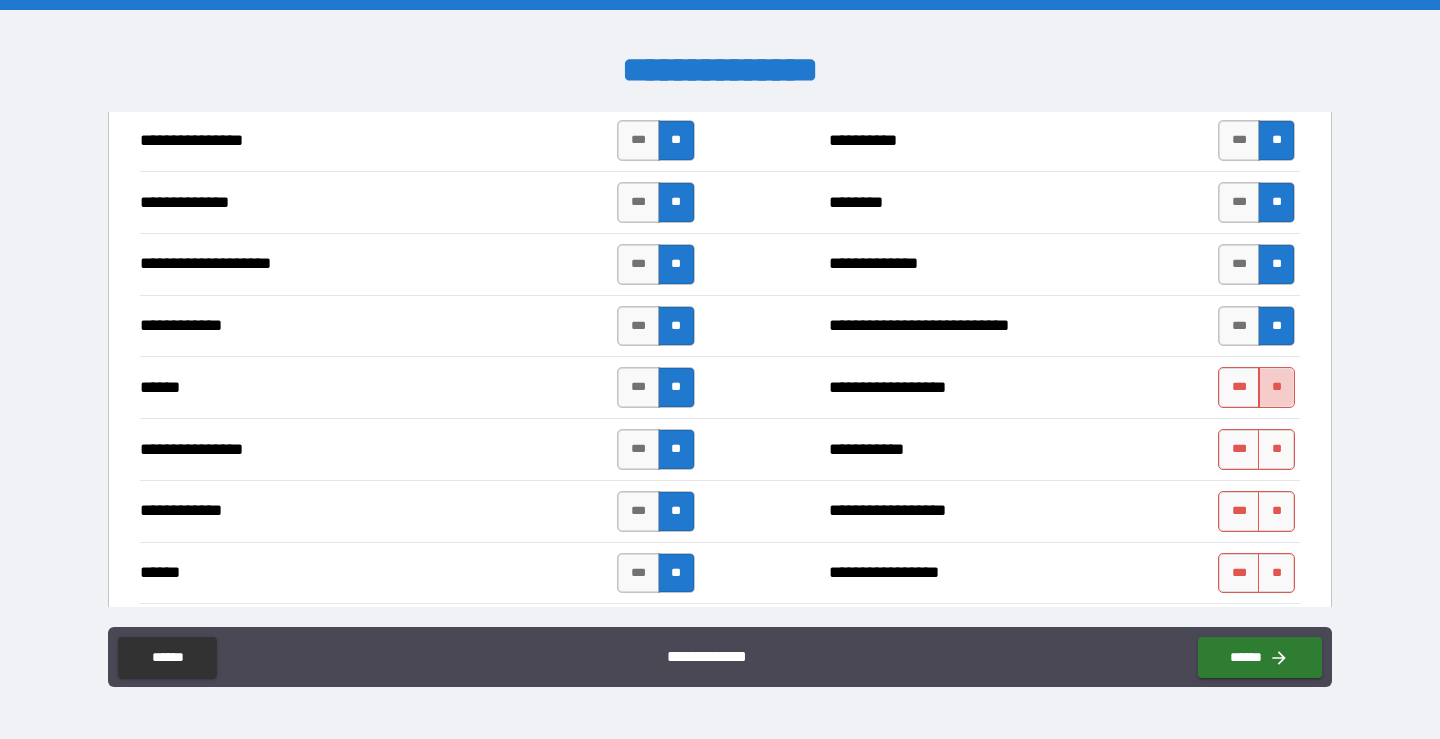 click on "**" at bounding box center (1276, 387) 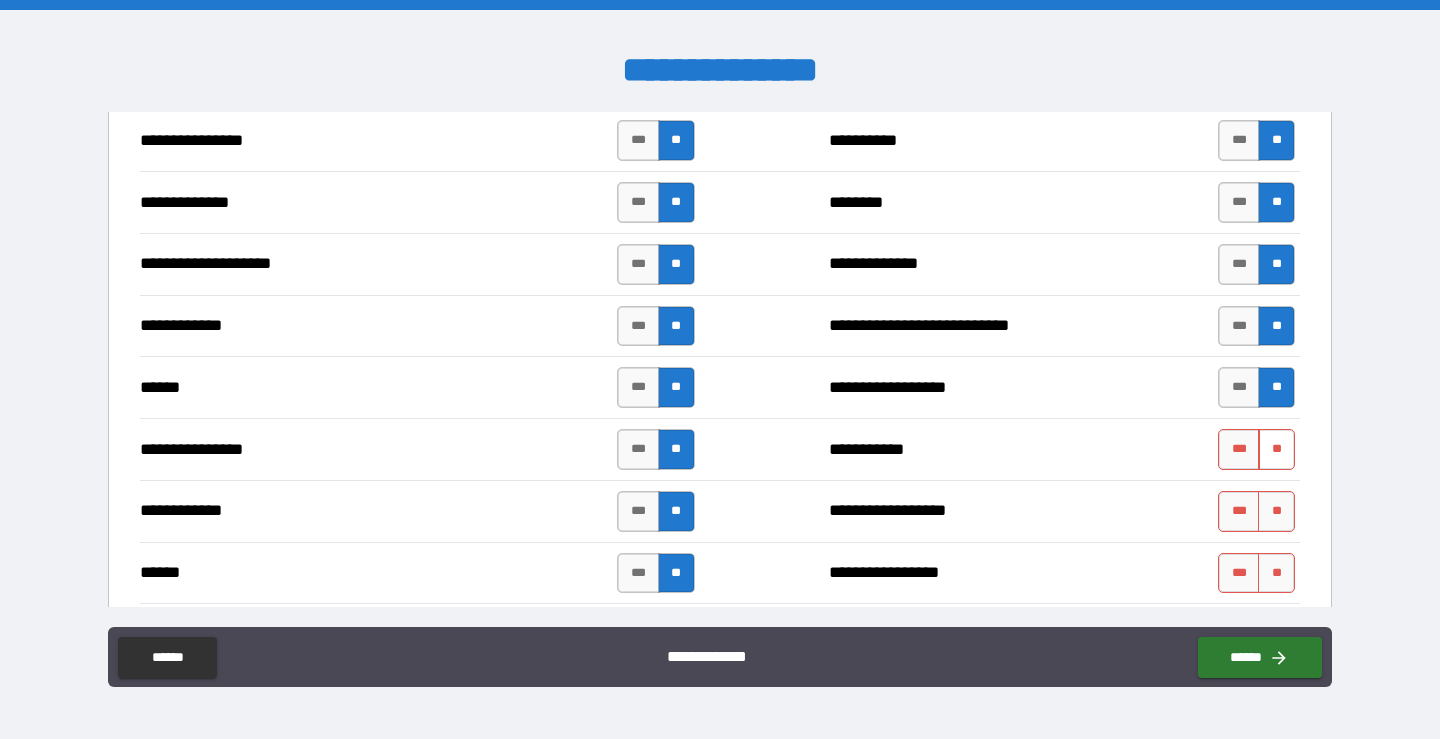 click on "**" at bounding box center (1276, 449) 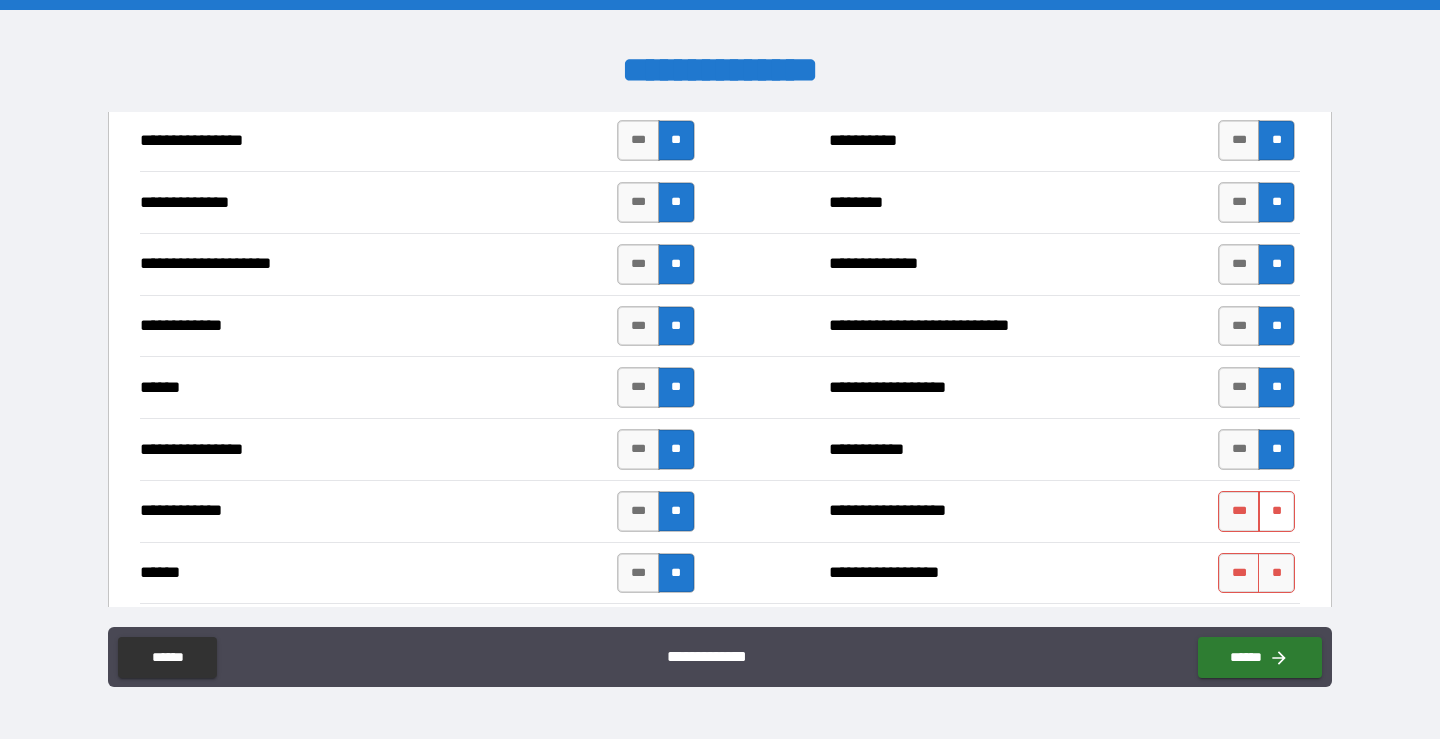 click on "**" at bounding box center [1276, 511] 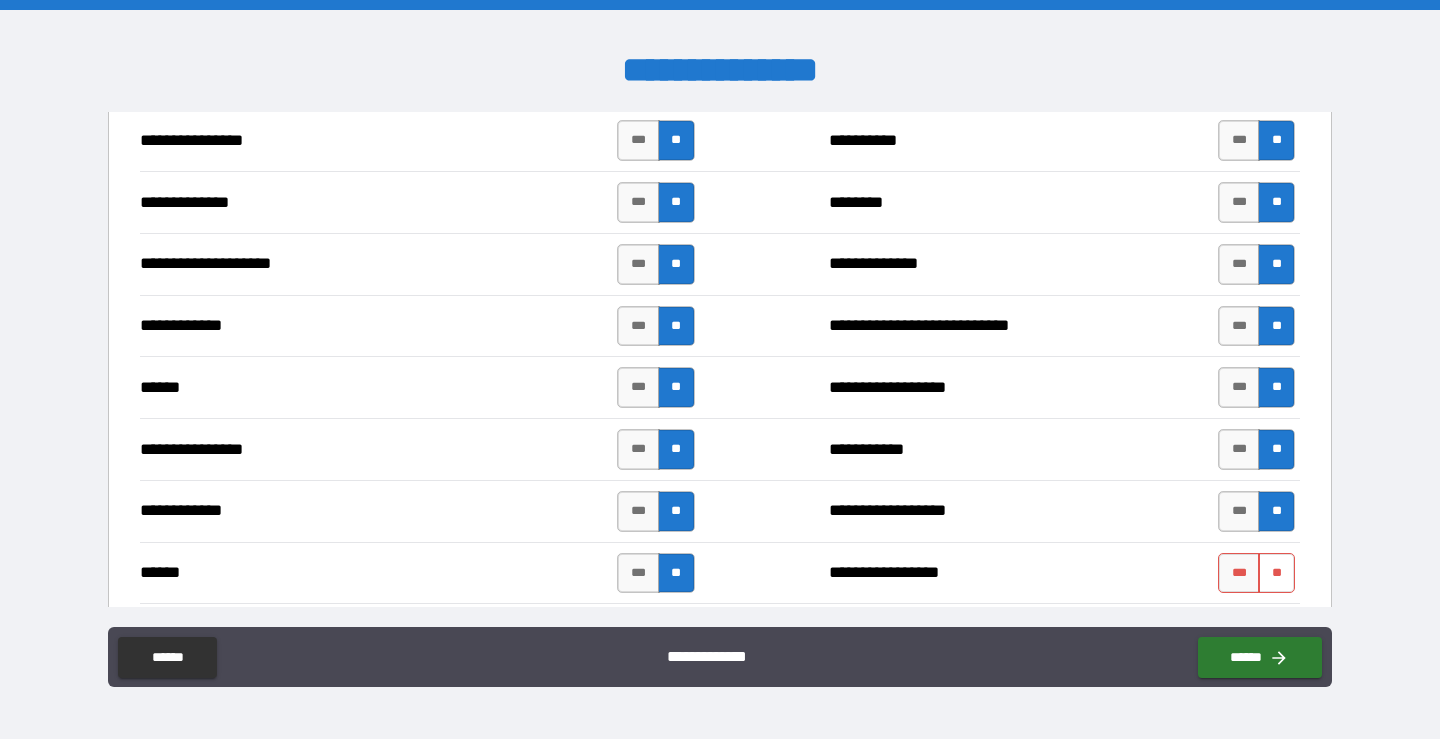 click on "**" at bounding box center (1276, 573) 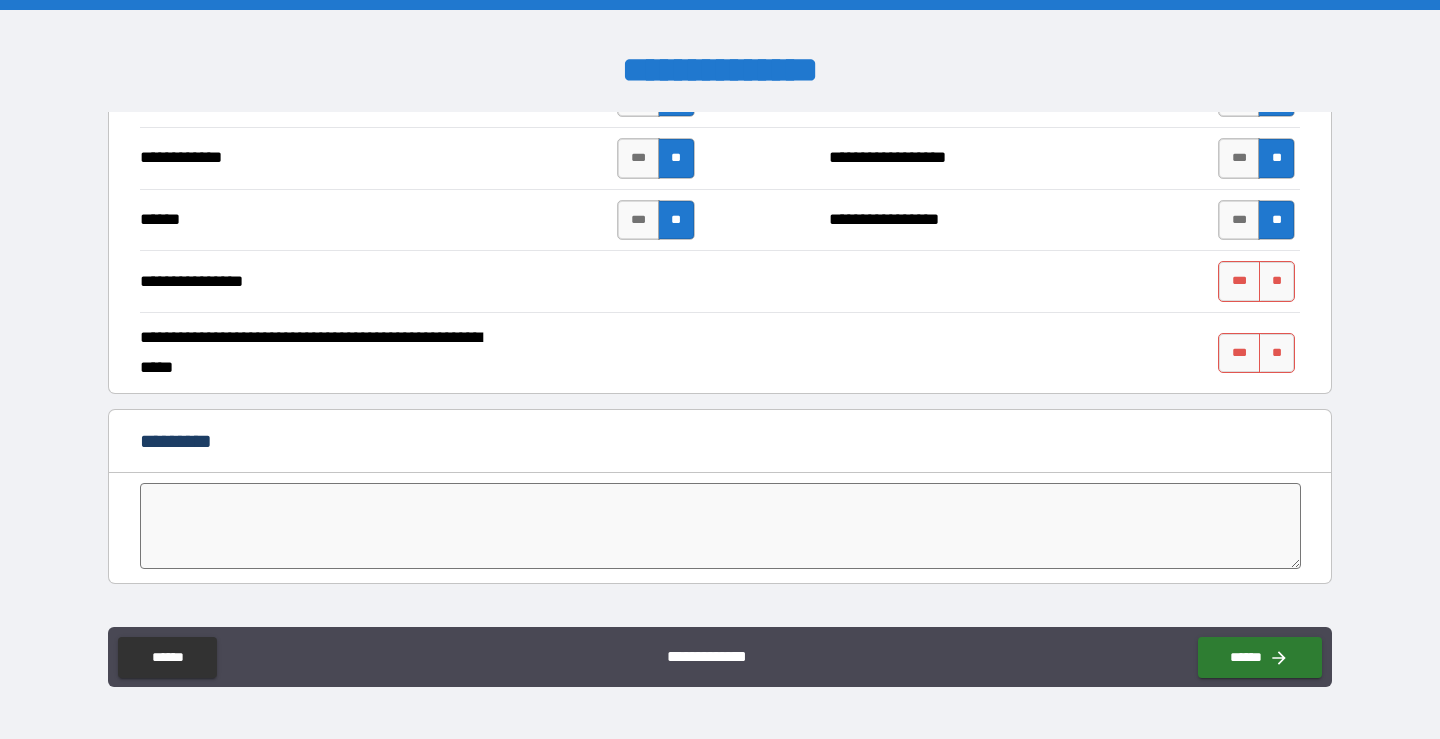 scroll, scrollTop: 3800, scrollLeft: 0, axis: vertical 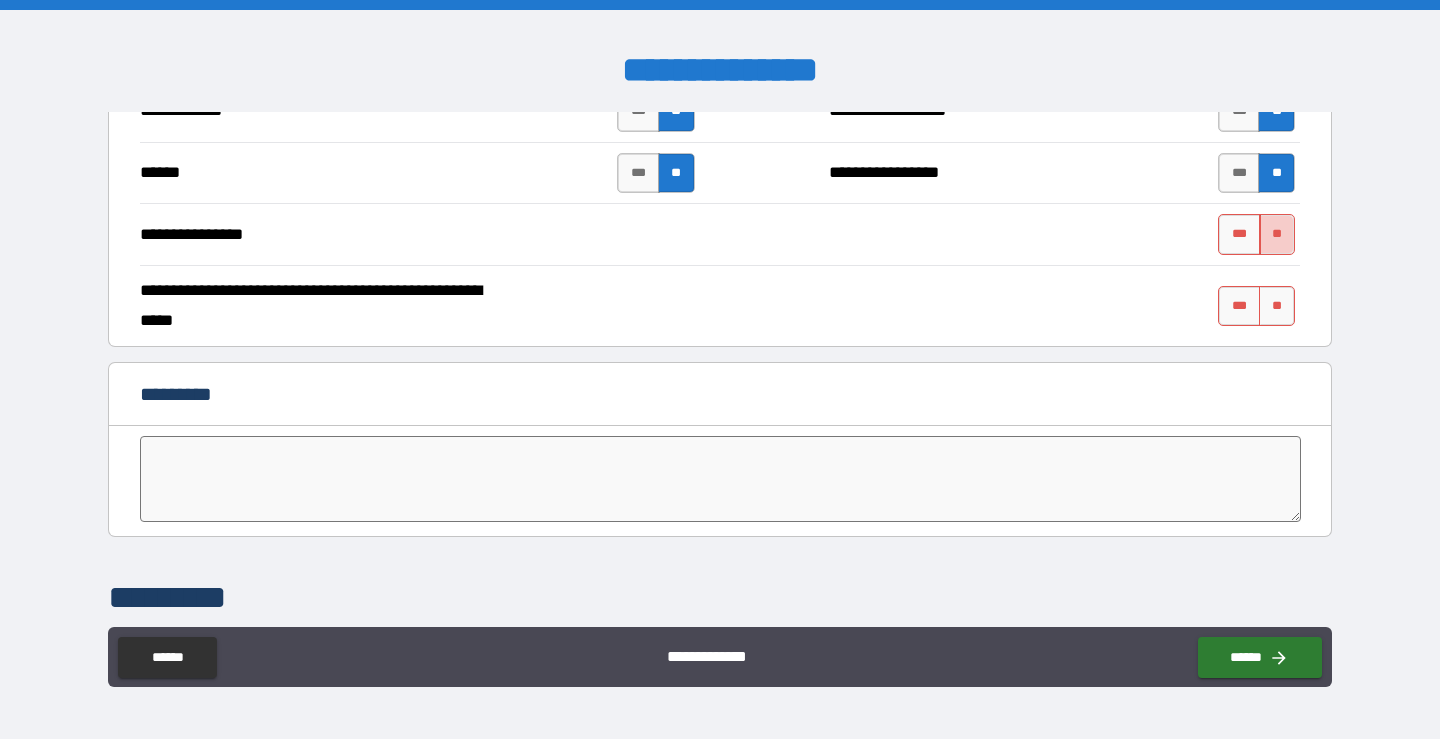 click on "**" at bounding box center [1277, 234] 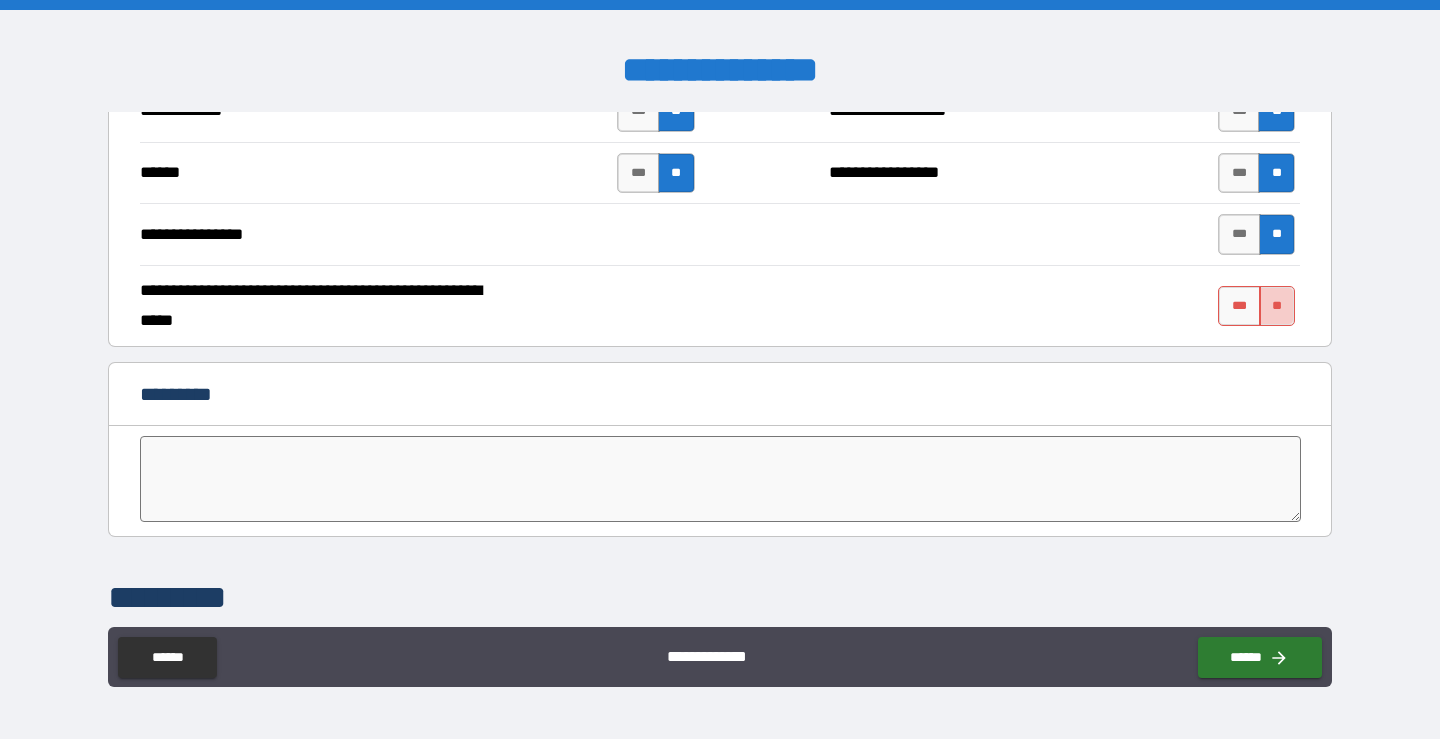 click on "**" at bounding box center (1277, 306) 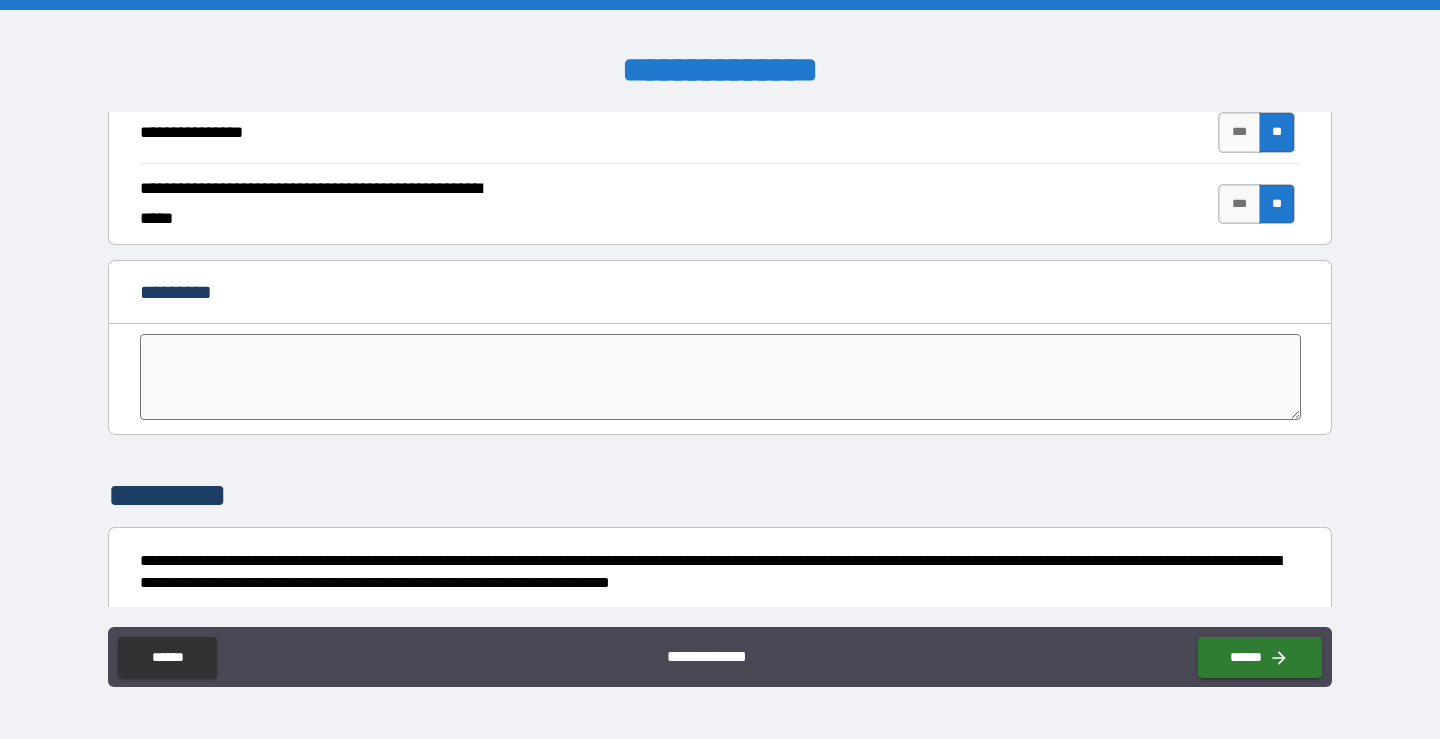 scroll, scrollTop: 3884, scrollLeft: 0, axis: vertical 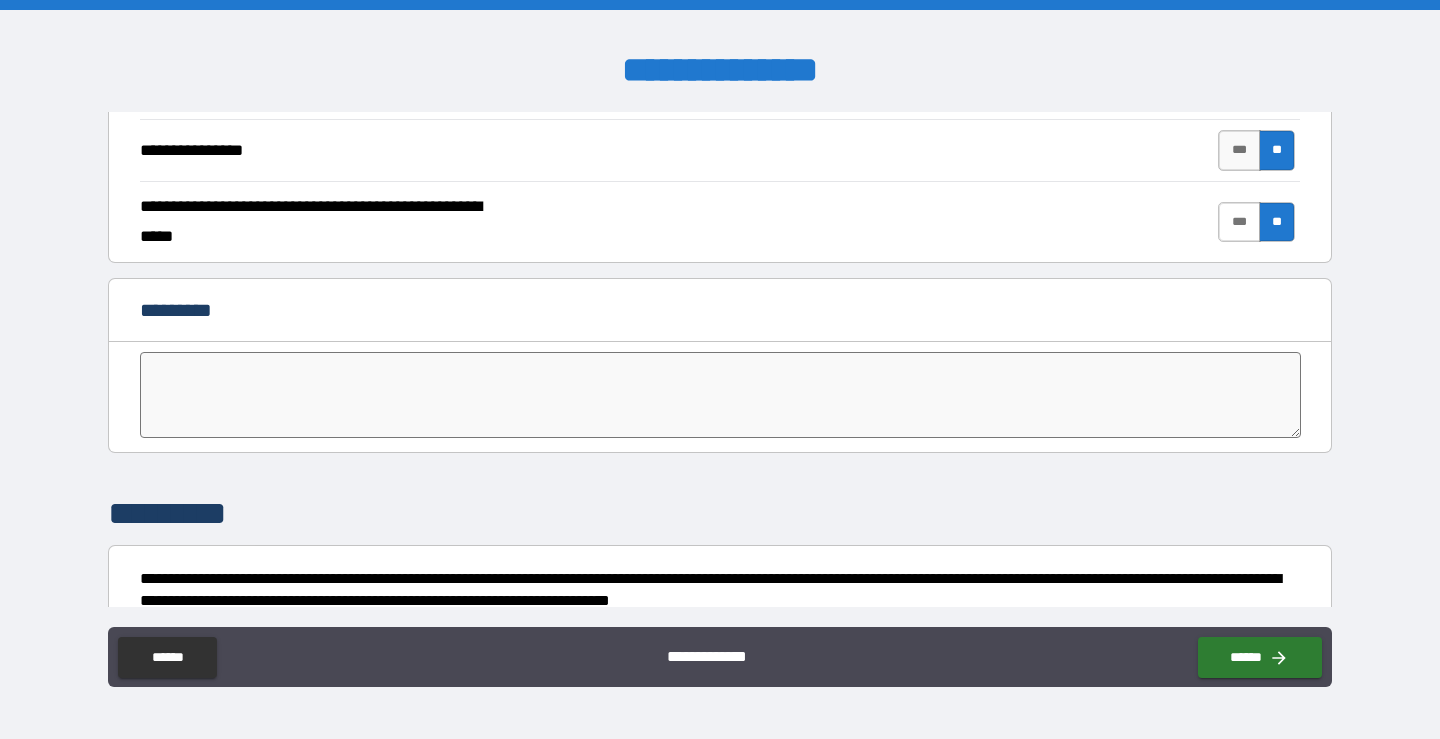 click on "***" at bounding box center [1239, 222] 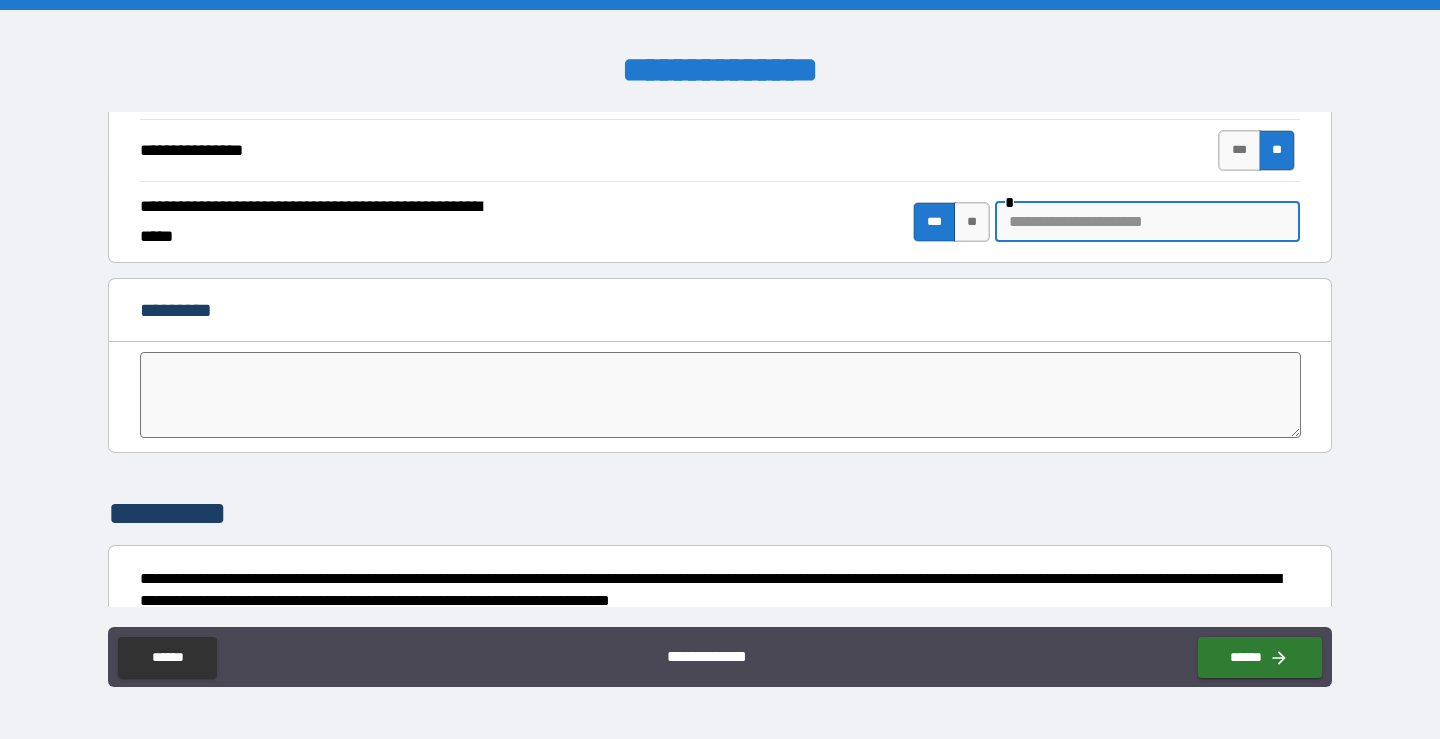 click at bounding box center (1147, 222) 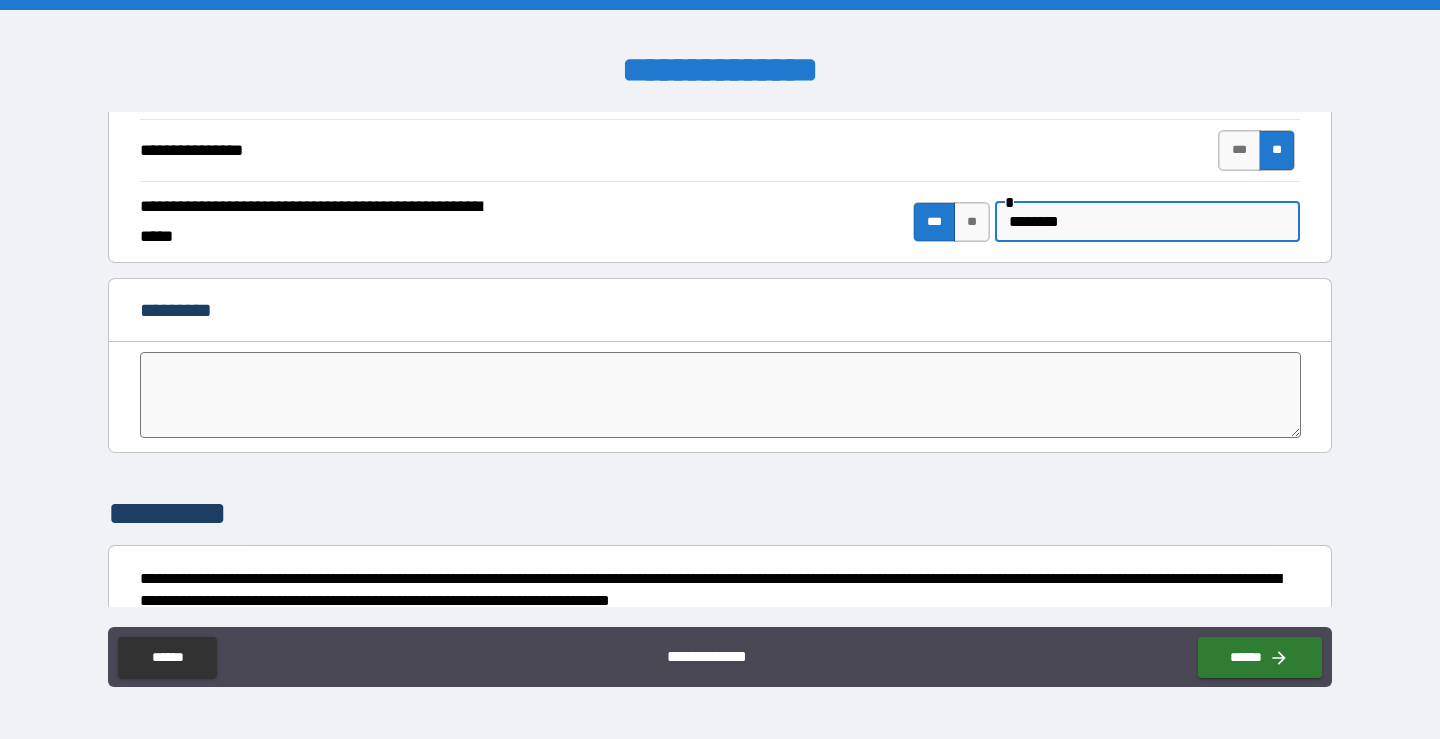 type on "********" 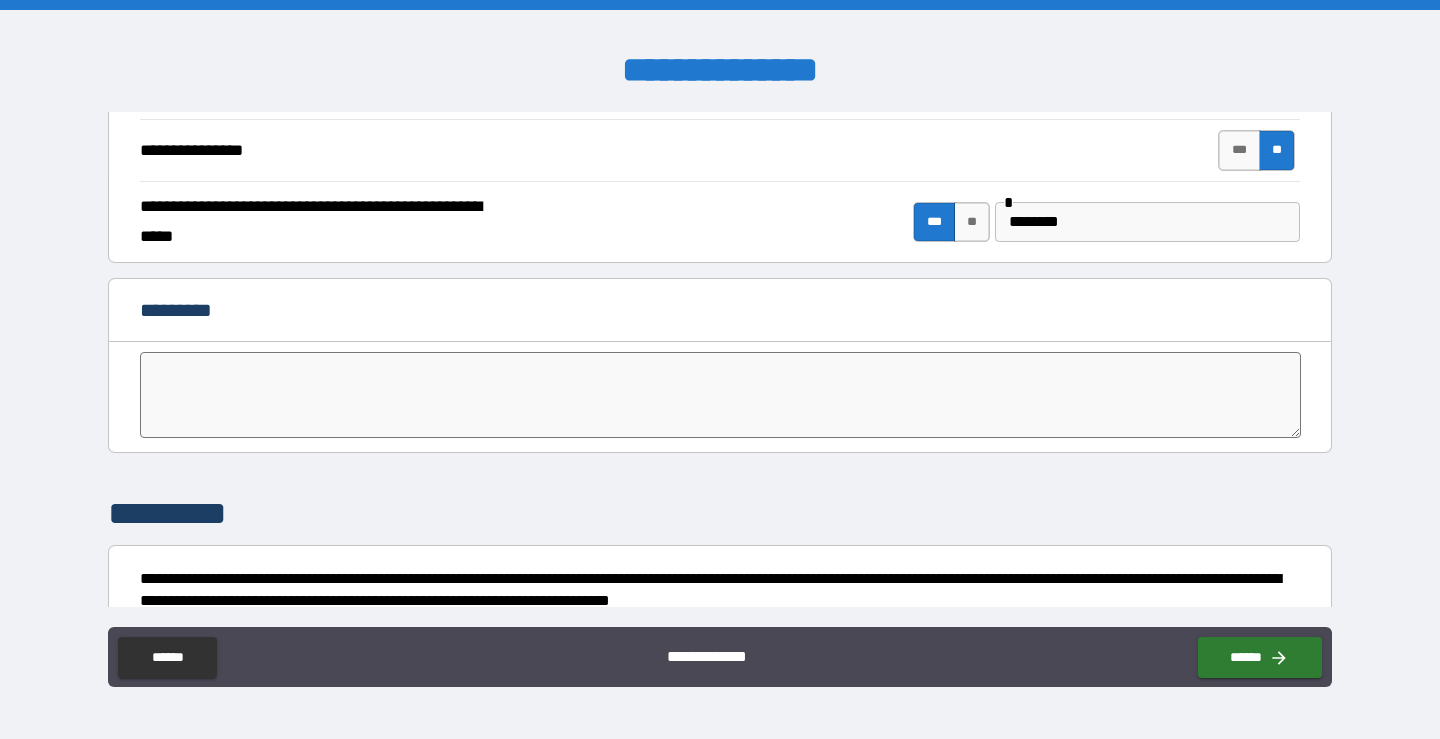 click on "**********" at bounding box center [720, 372] 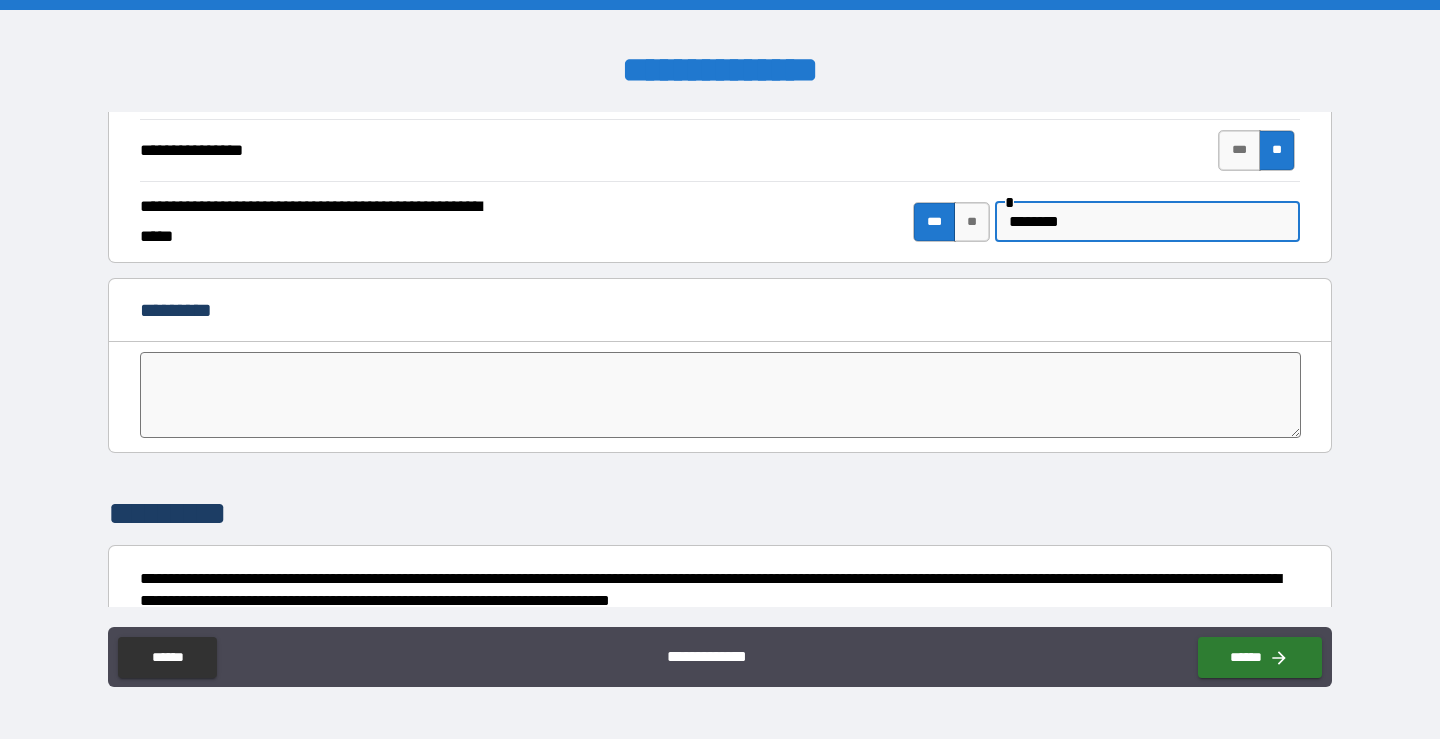 drag, startPoint x: 1072, startPoint y: 221, endPoint x: 990, endPoint y: 222, distance: 82.006096 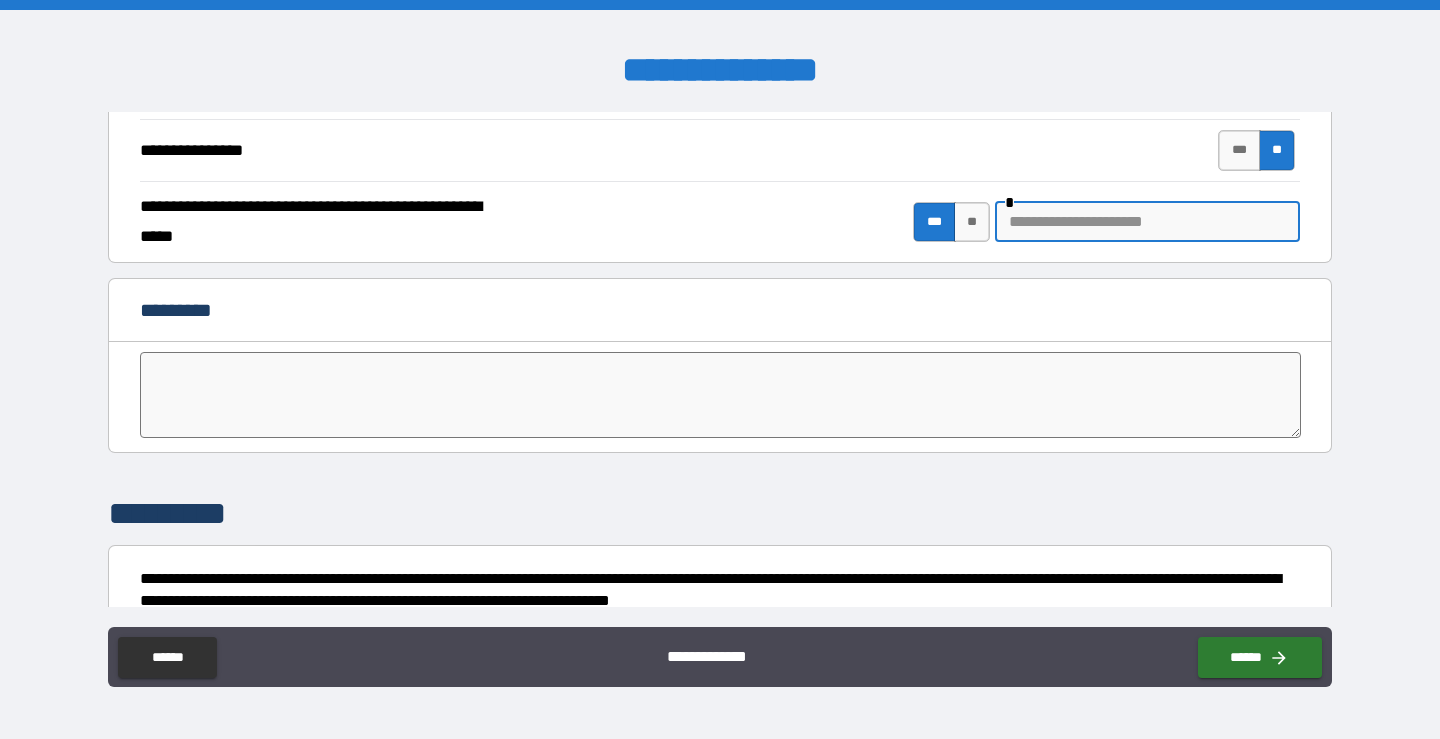 paste on "**********" 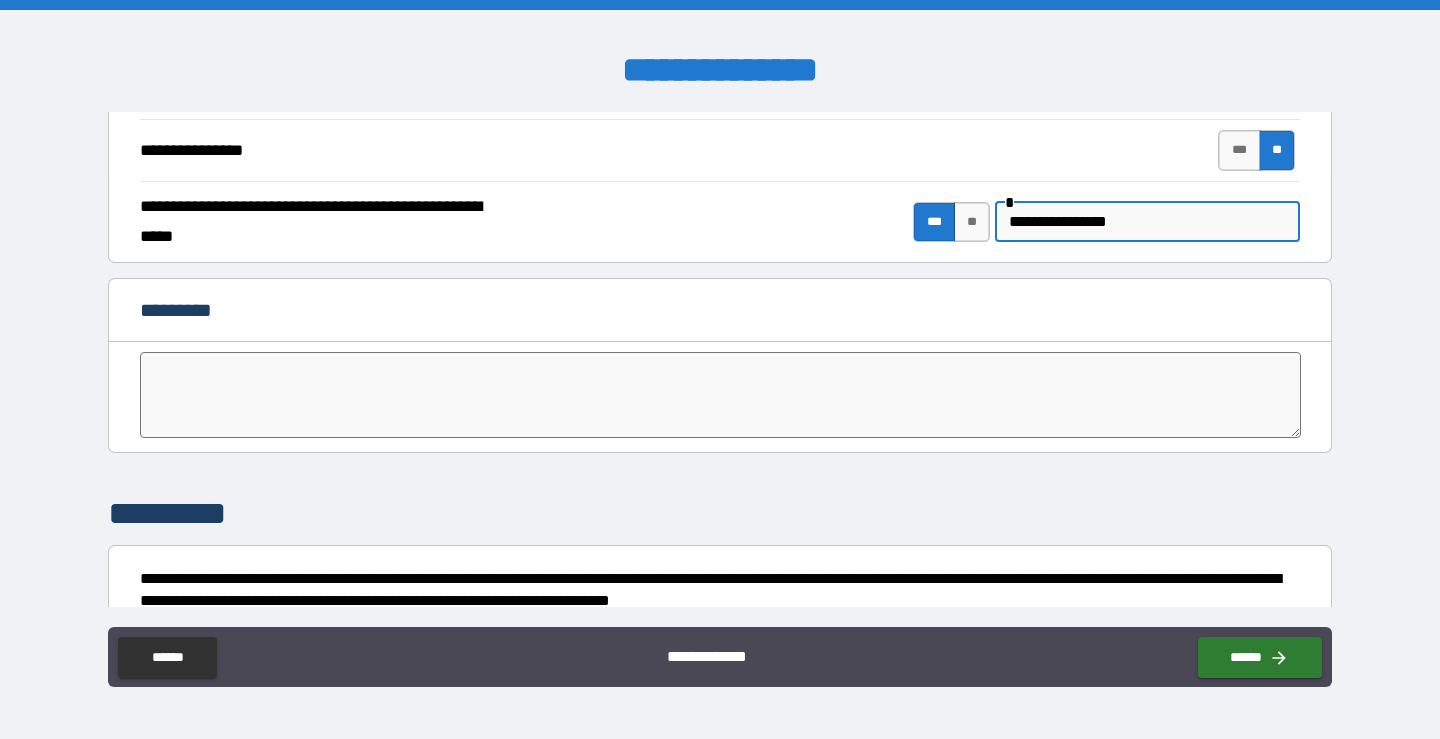 click on "**********" at bounding box center (1147, 222) 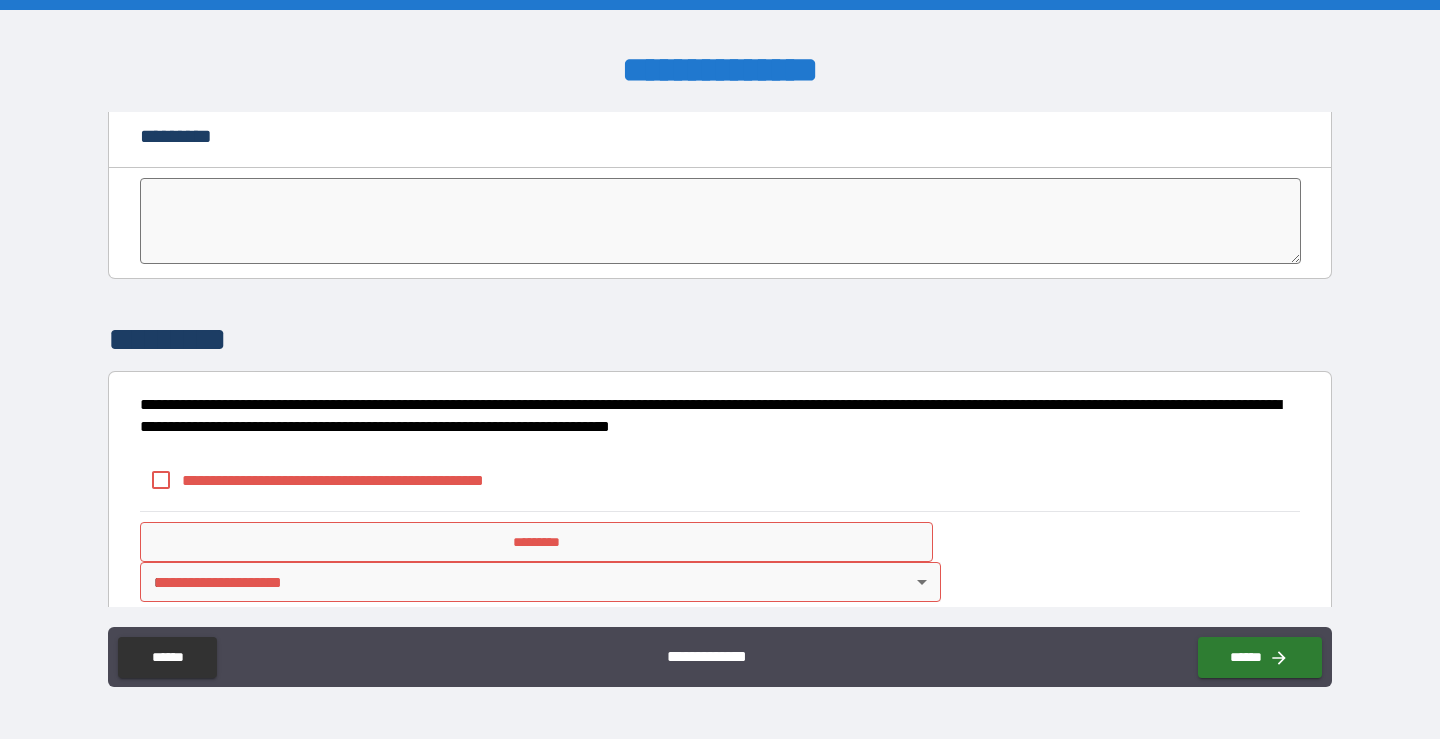 scroll, scrollTop: 4084, scrollLeft: 0, axis: vertical 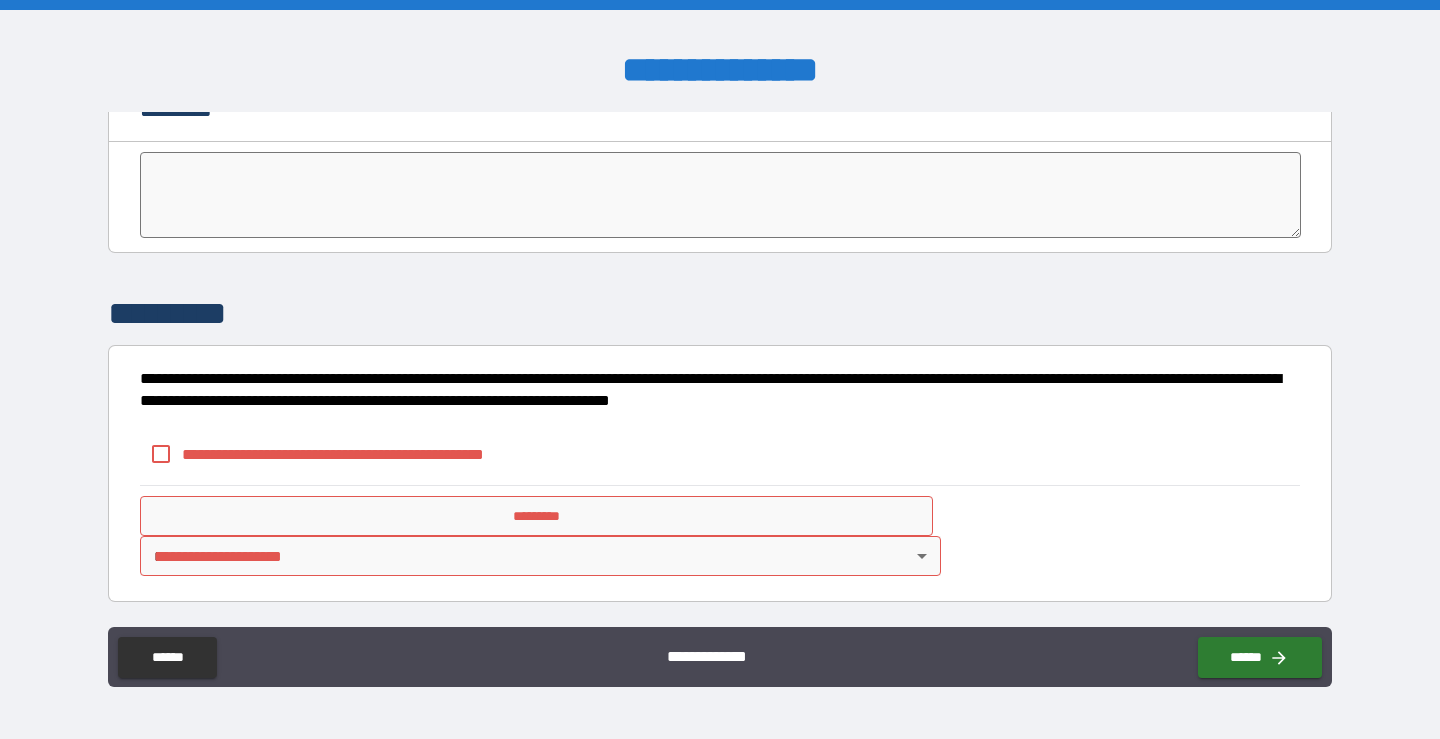 type on "**********" 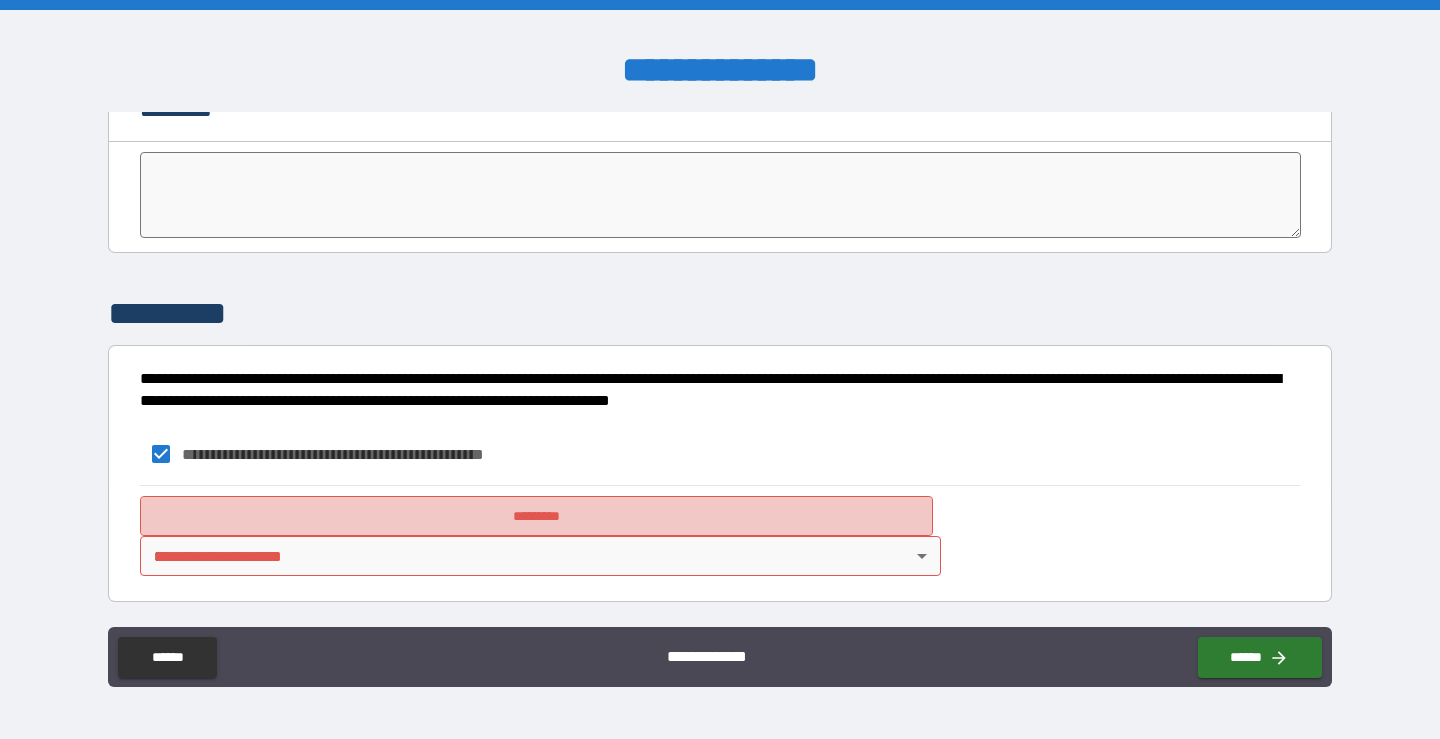 click on "*********" at bounding box center (536, 516) 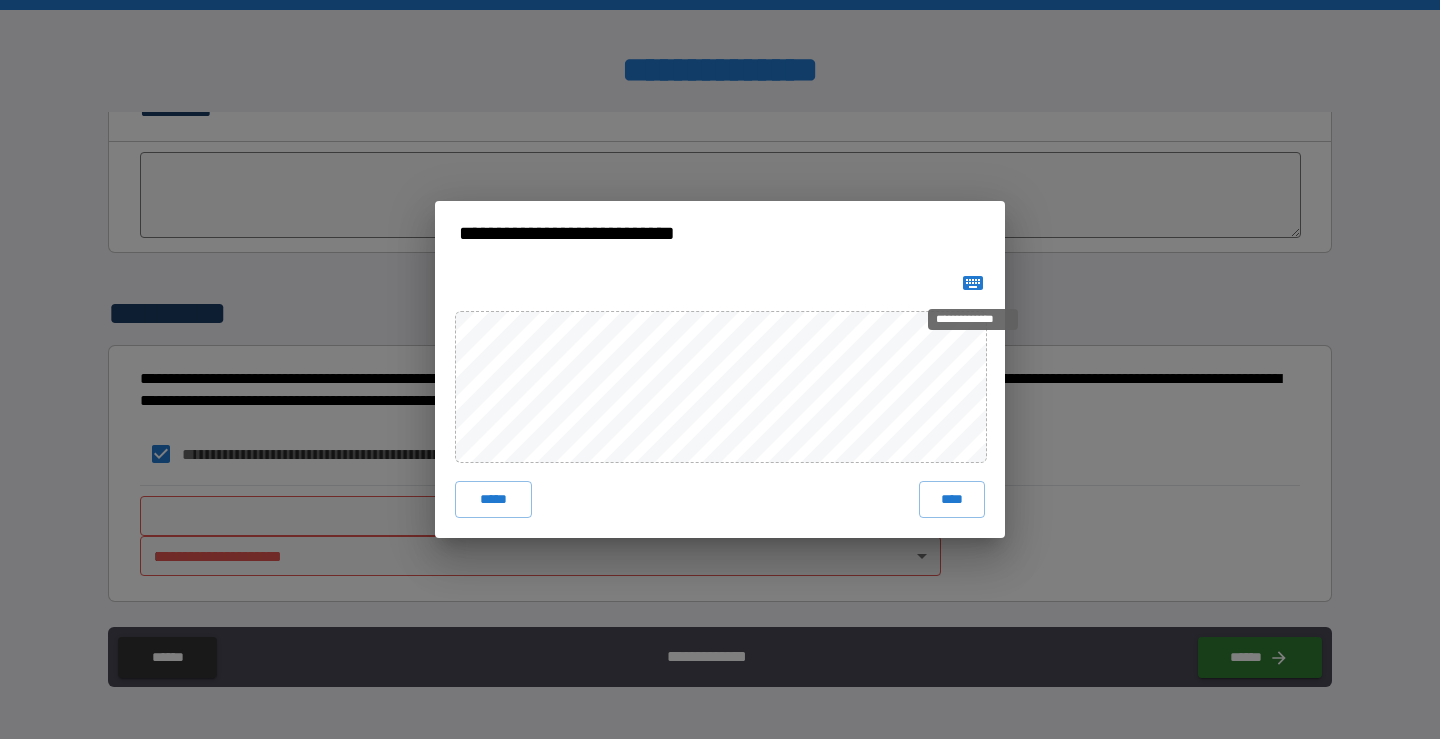click 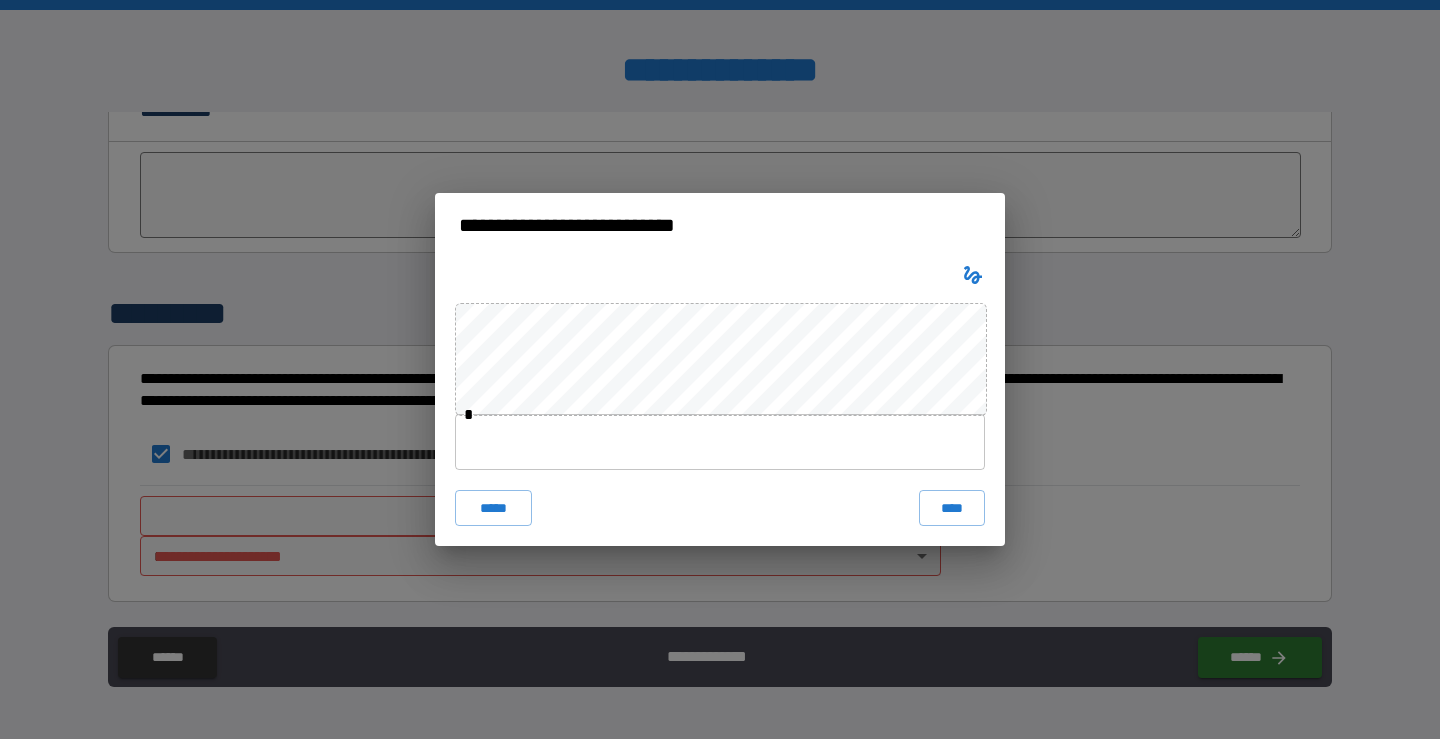 type 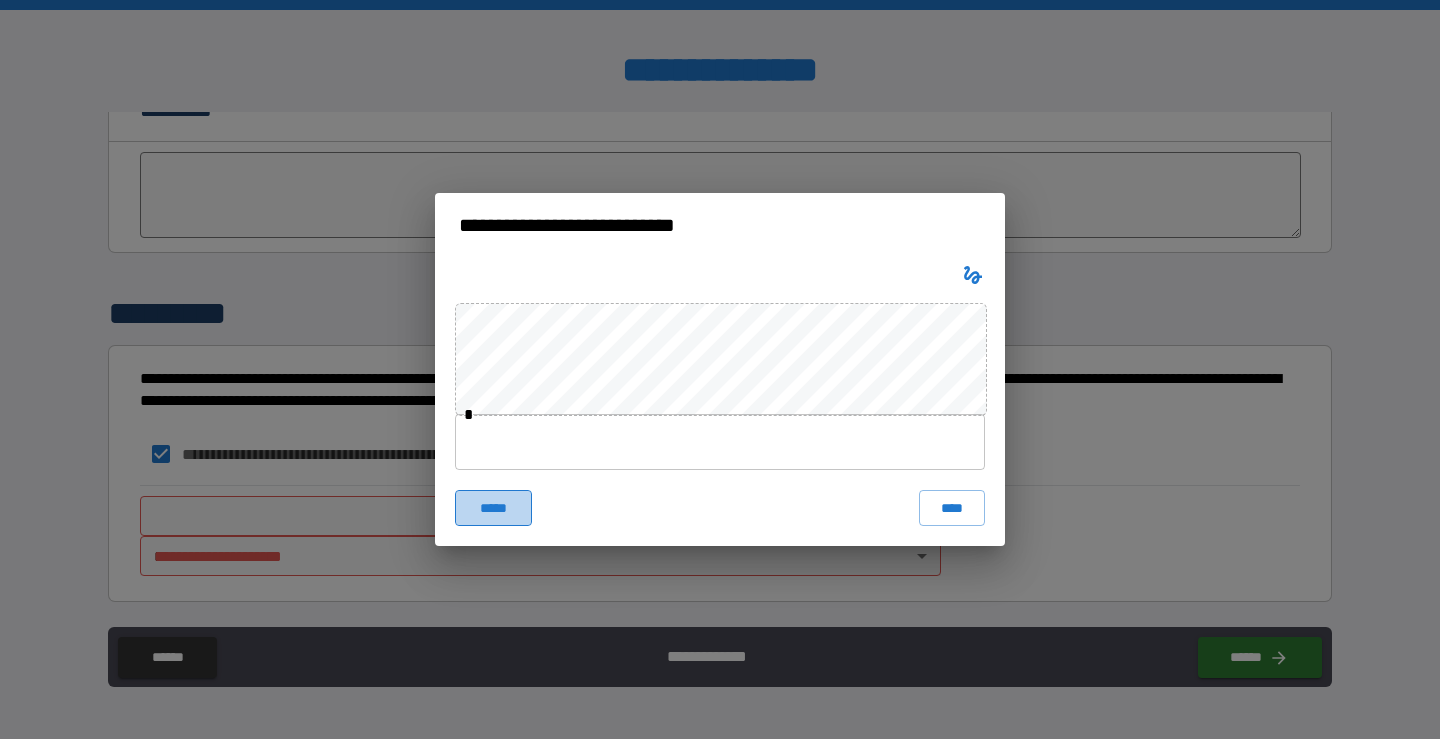 click on "*****" at bounding box center [493, 508] 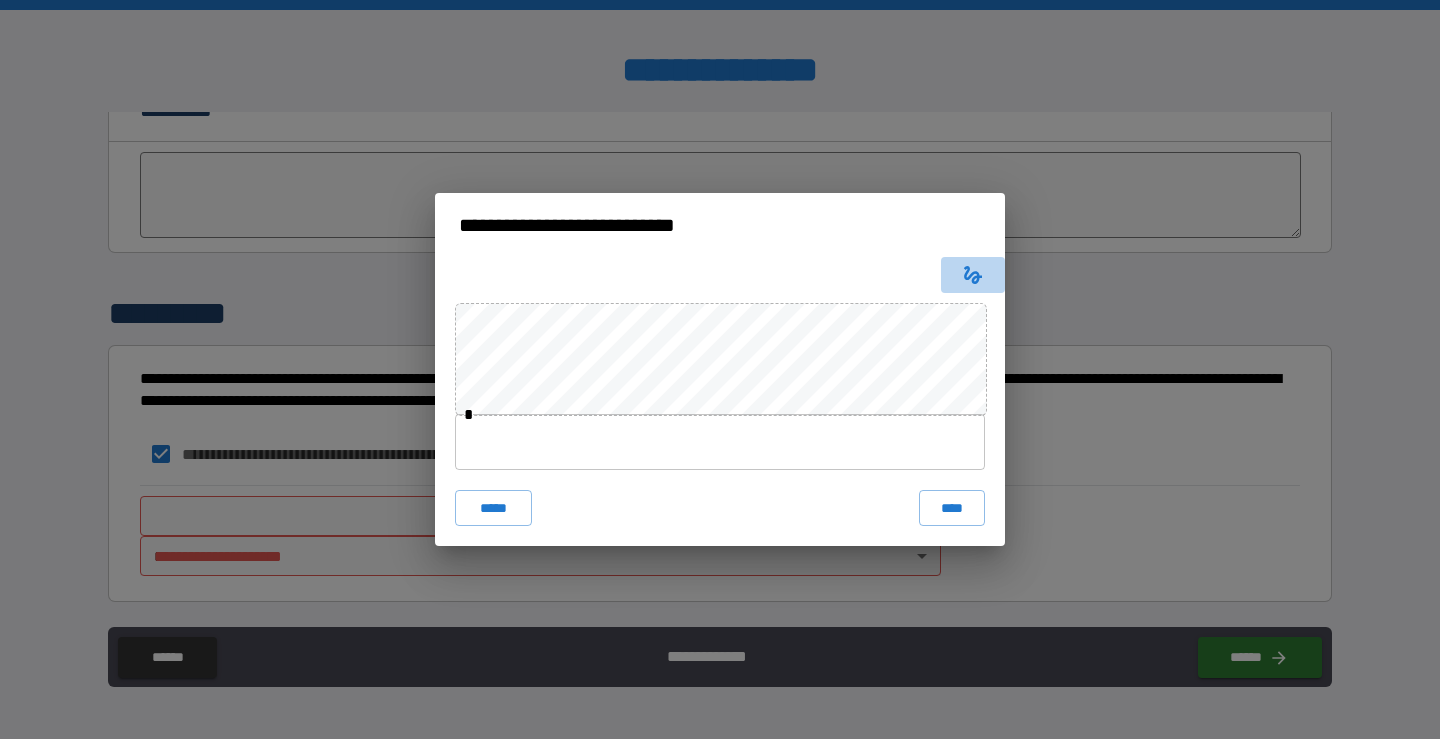 click 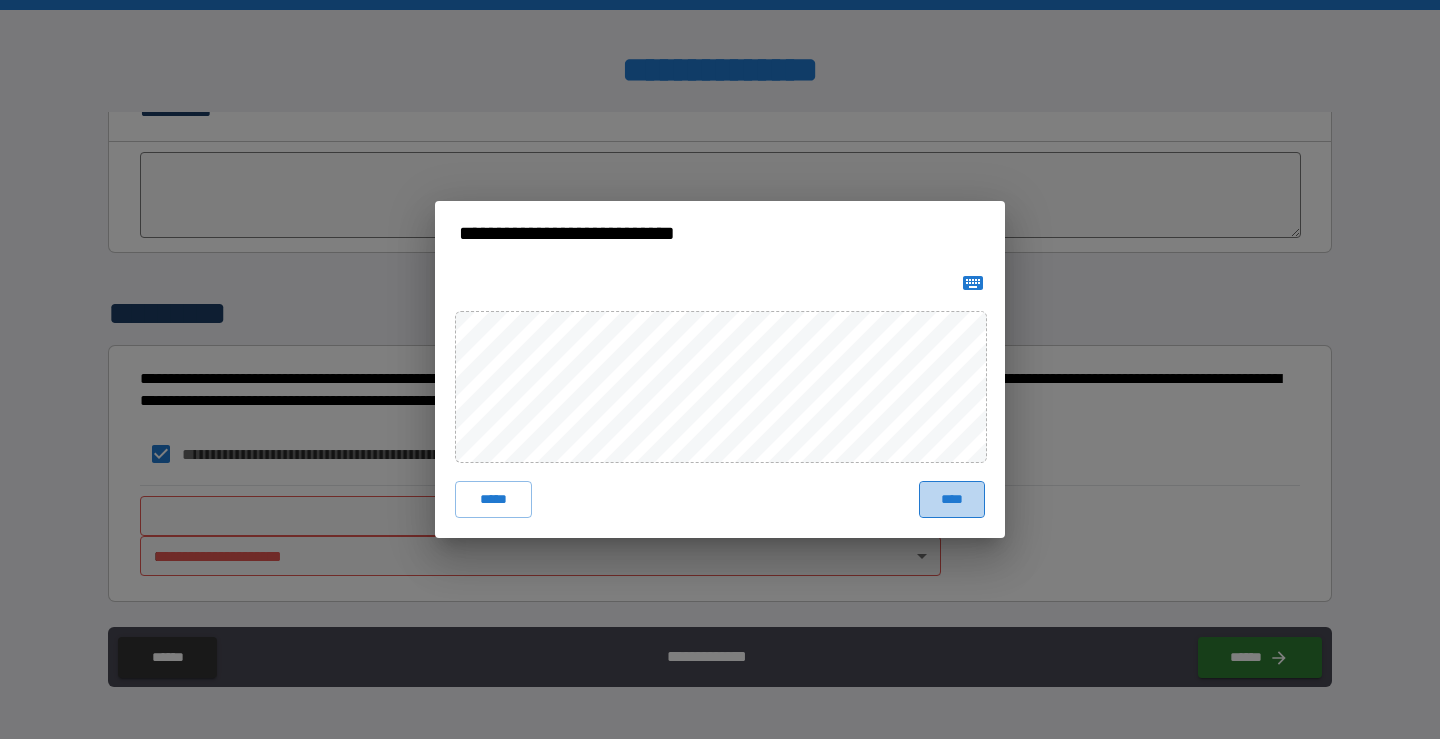 click on "****" at bounding box center [952, 499] 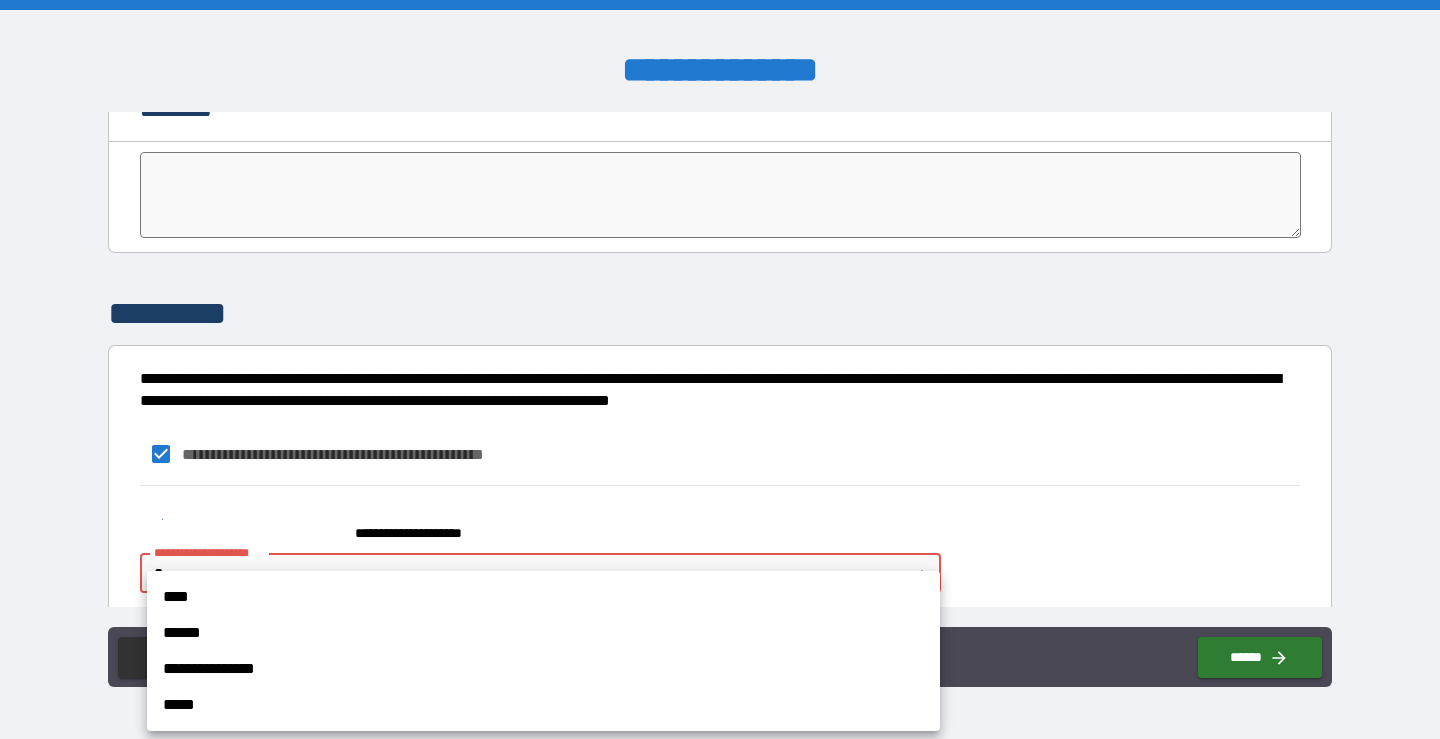 click on "**********" at bounding box center [720, 369] 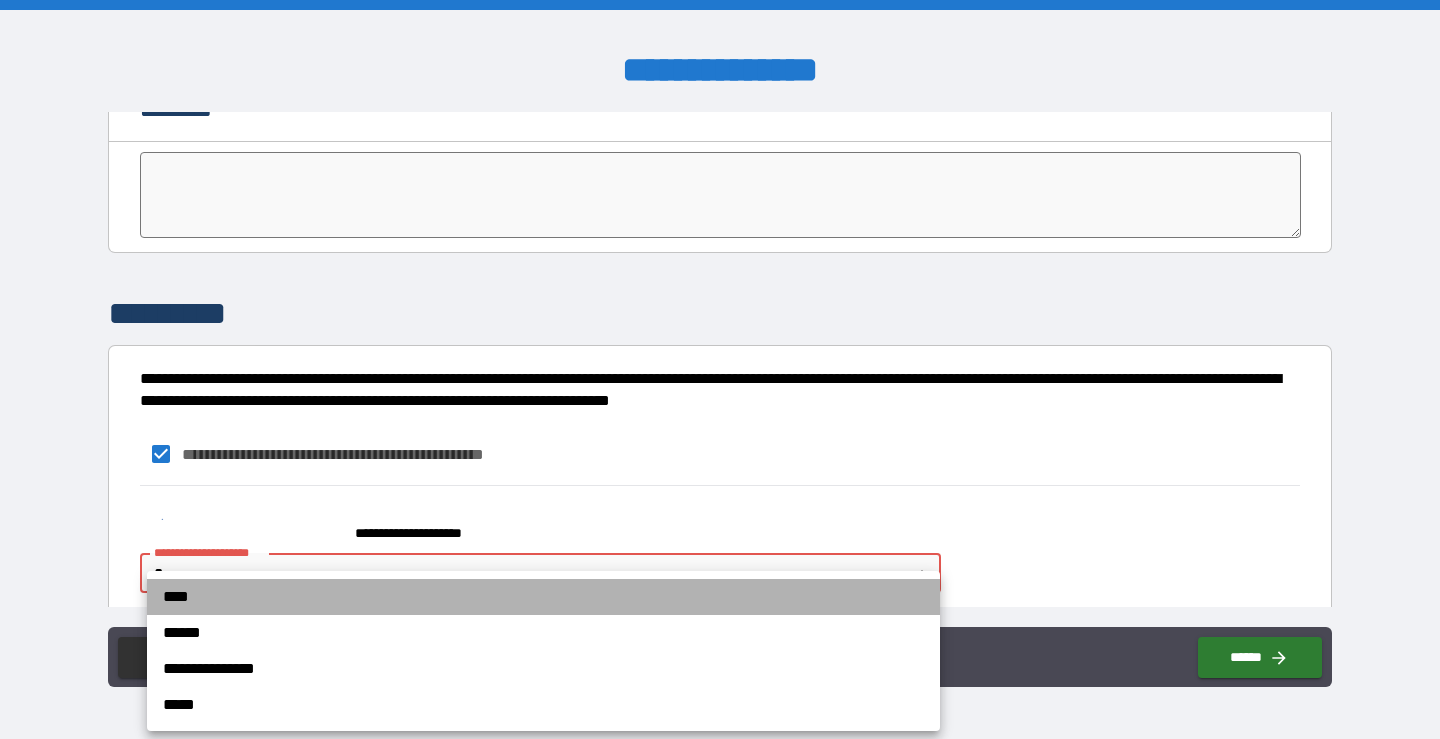 click on "****" at bounding box center [543, 597] 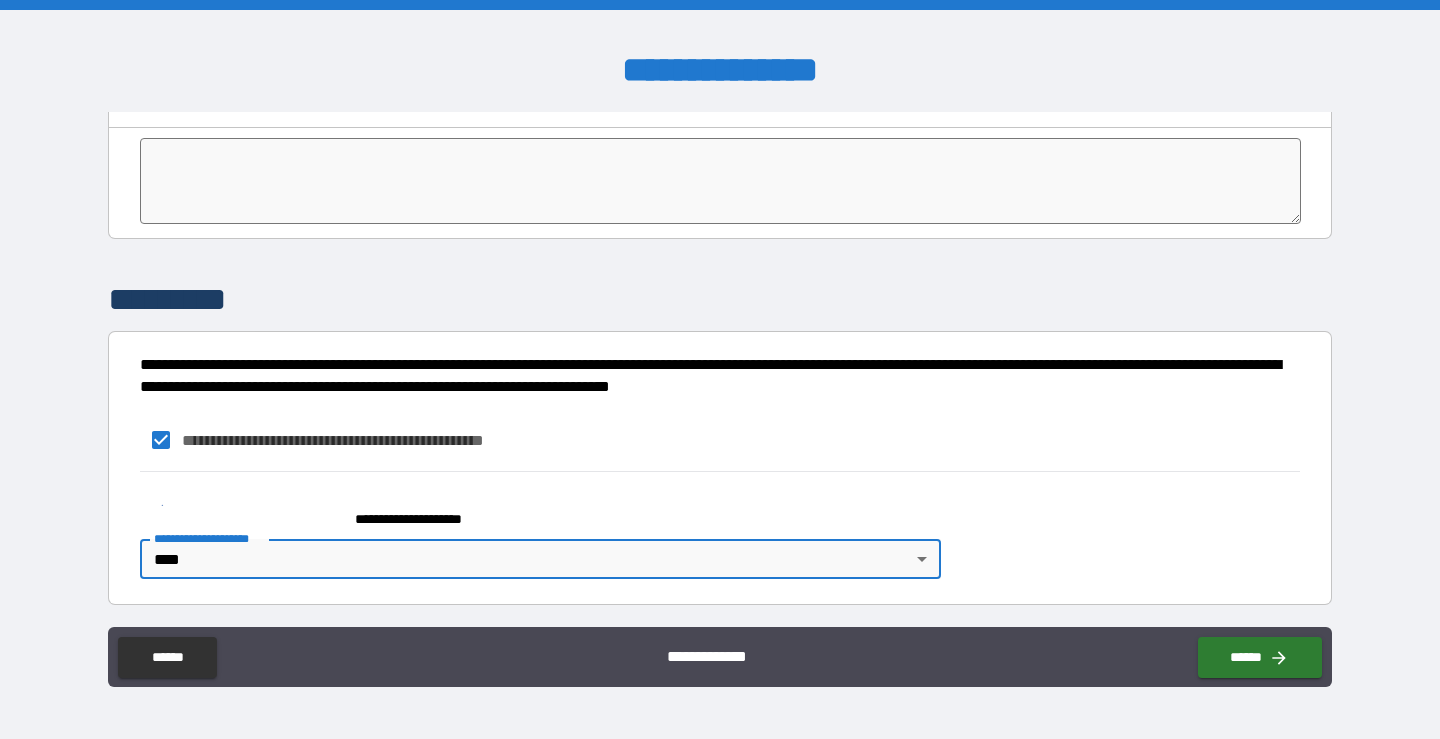 scroll, scrollTop: 4101, scrollLeft: 0, axis: vertical 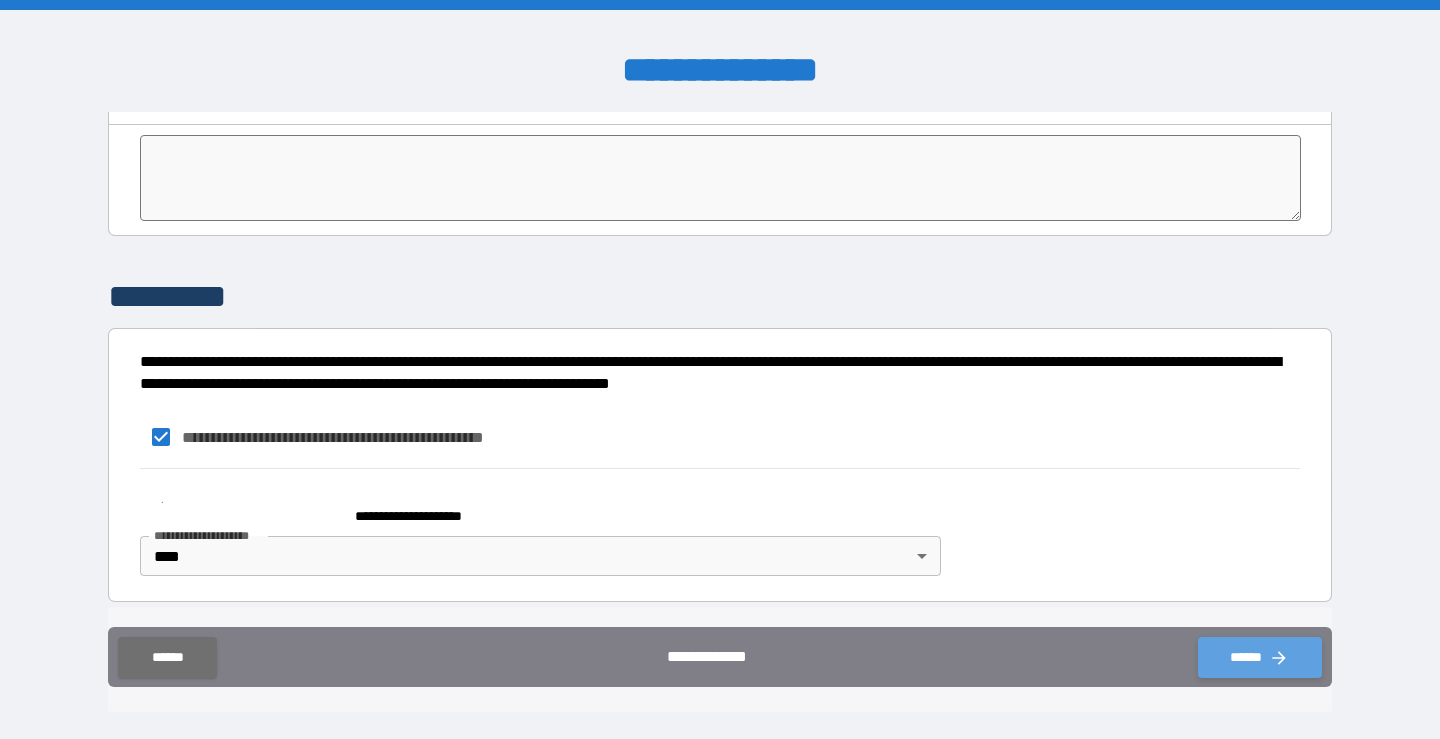 click on "******" at bounding box center [1260, 657] 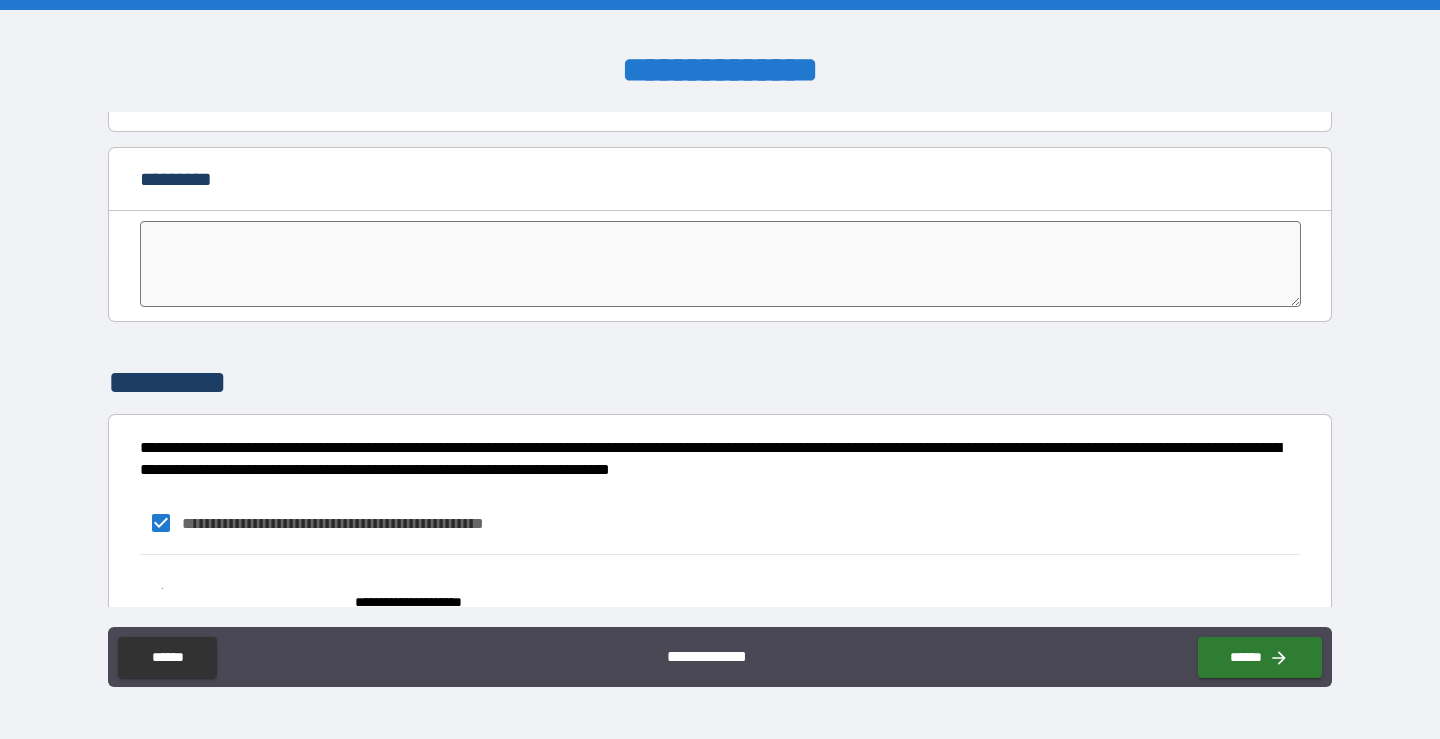 scroll, scrollTop: 4101, scrollLeft: 0, axis: vertical 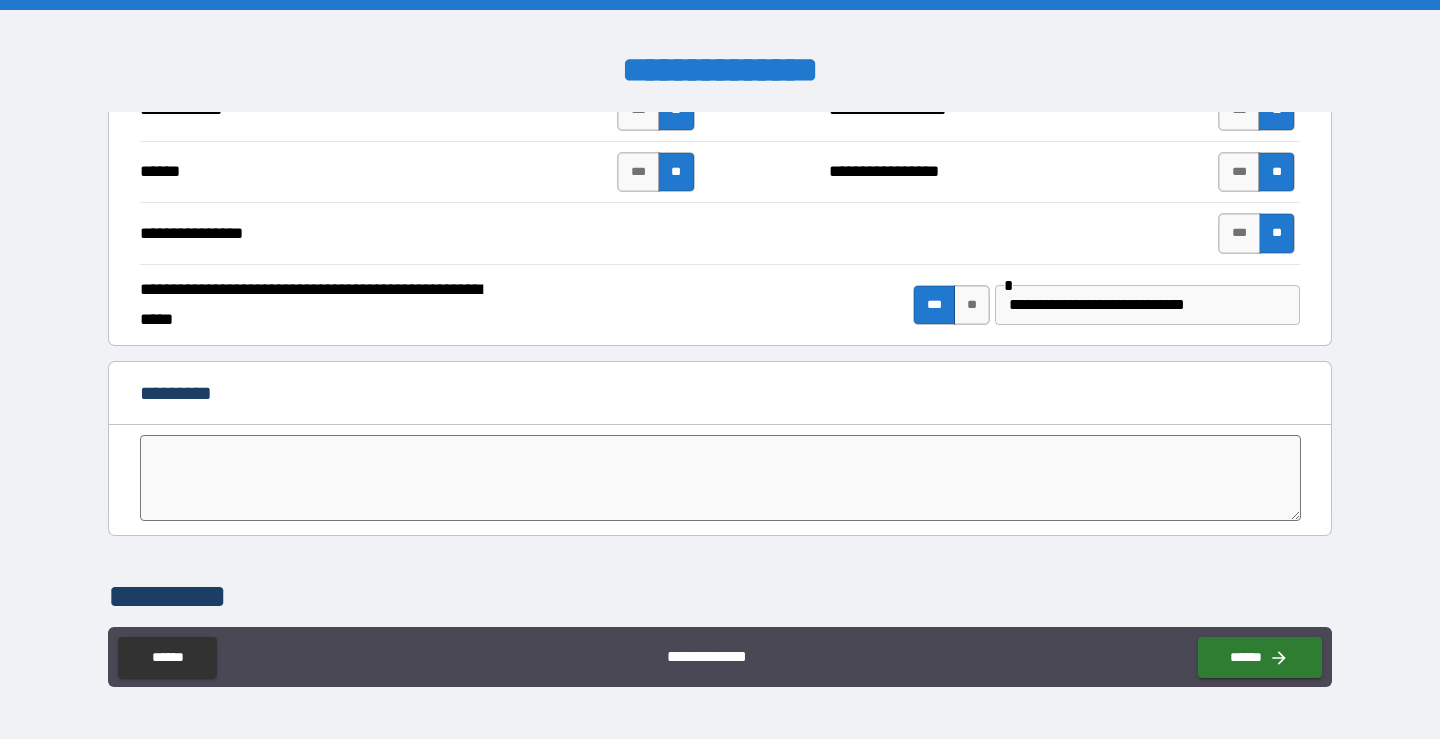 click at bounding box center (721, 478) 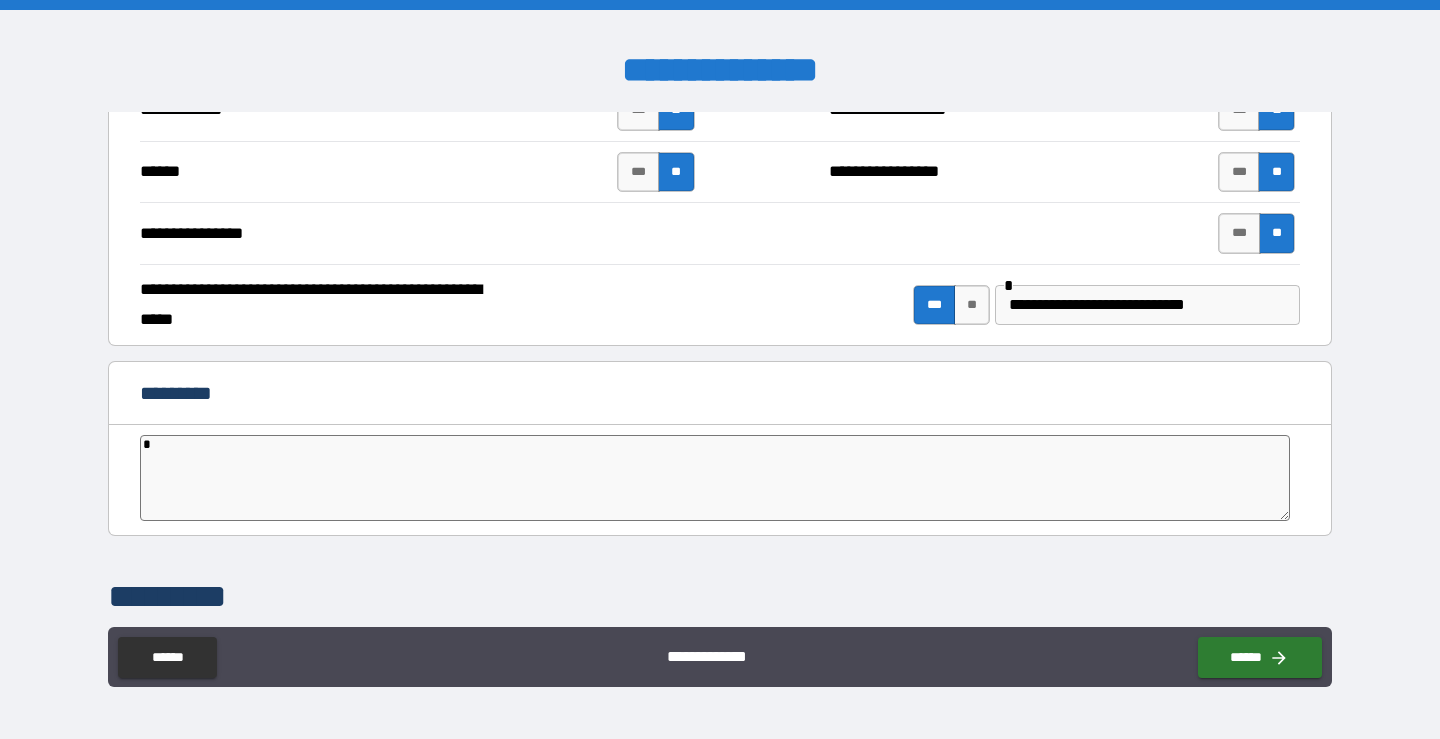type on "*" 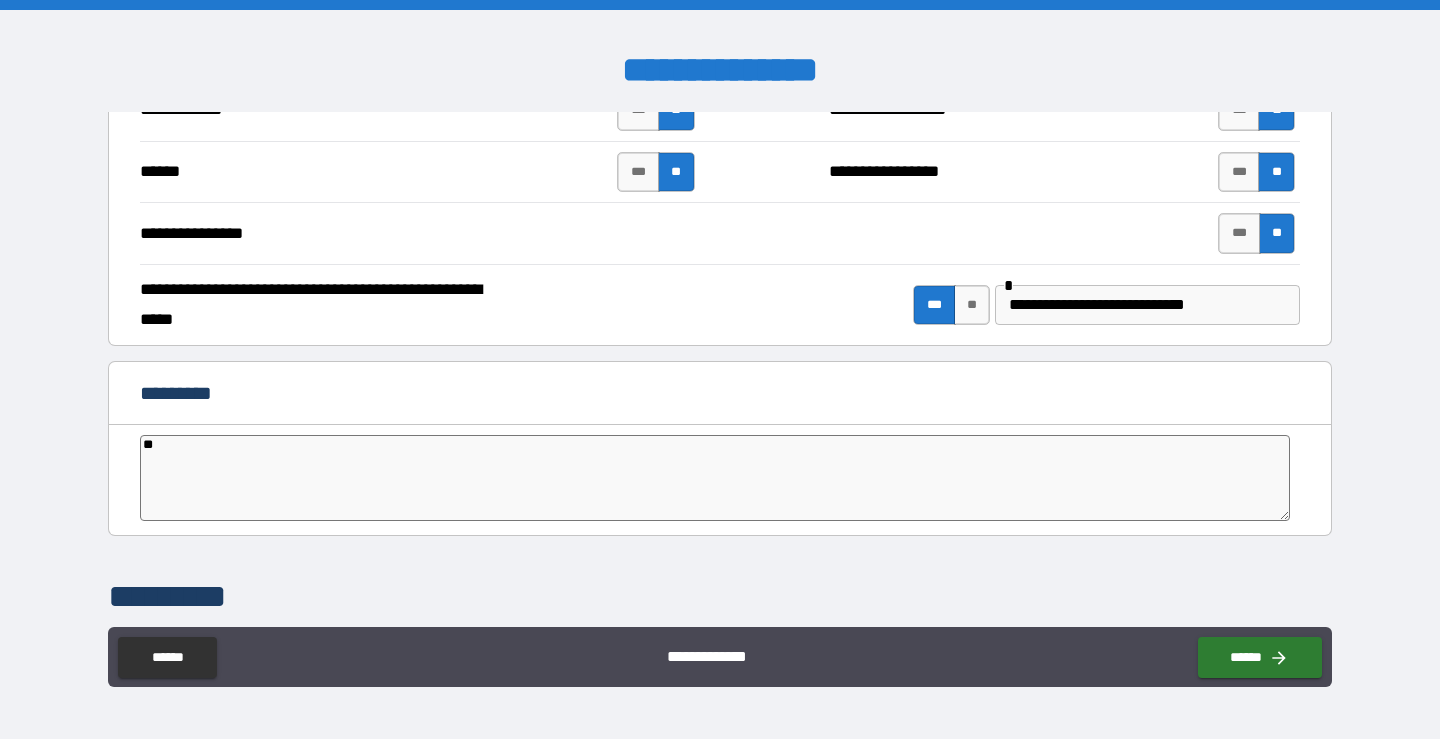 type on "*" 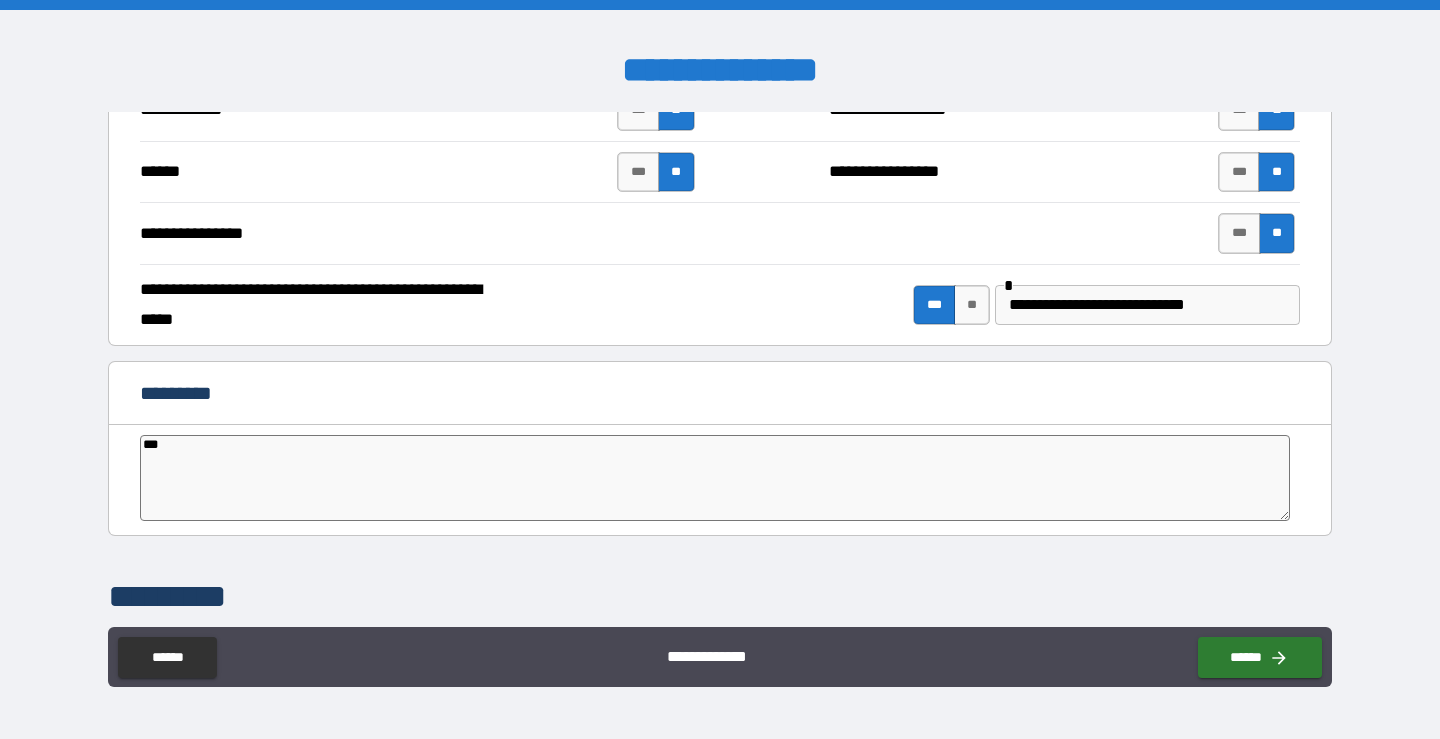 type on "*" 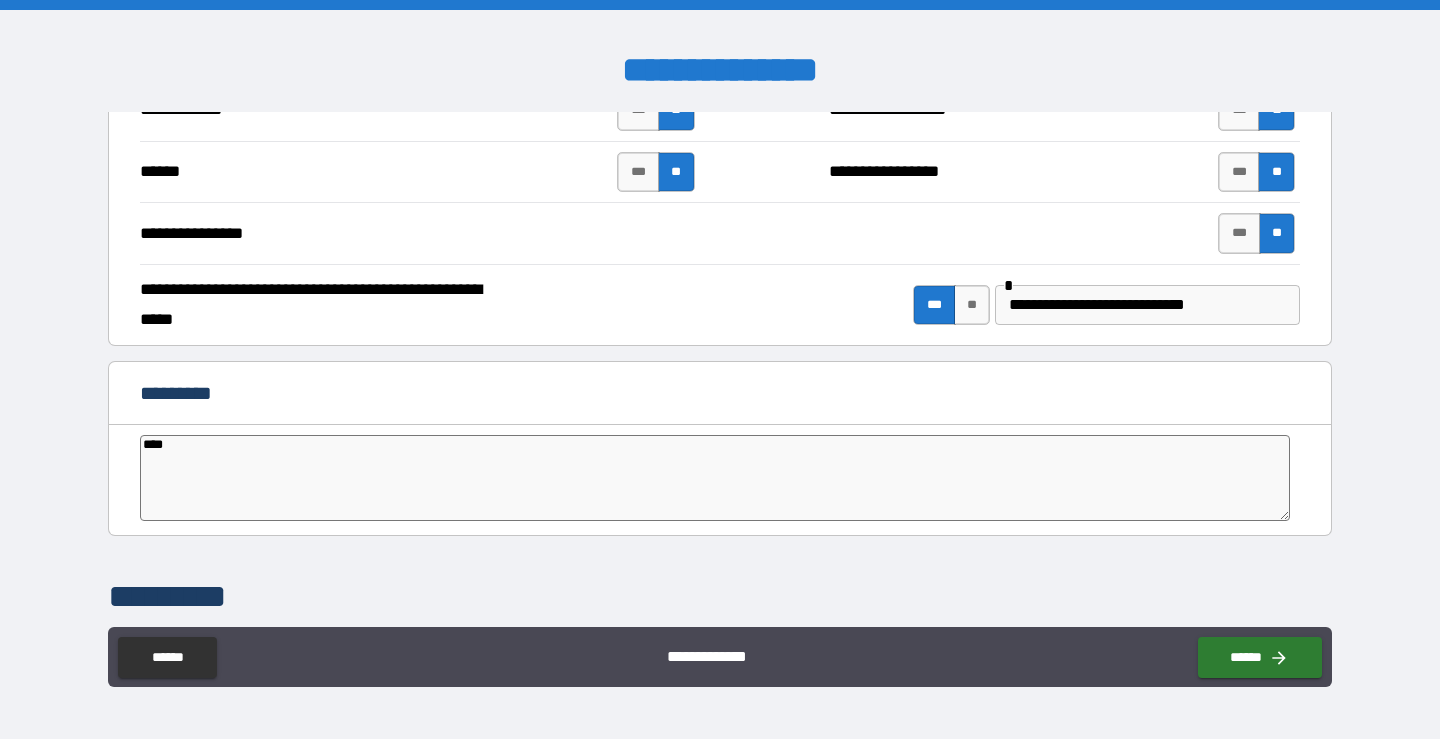 type on "*" 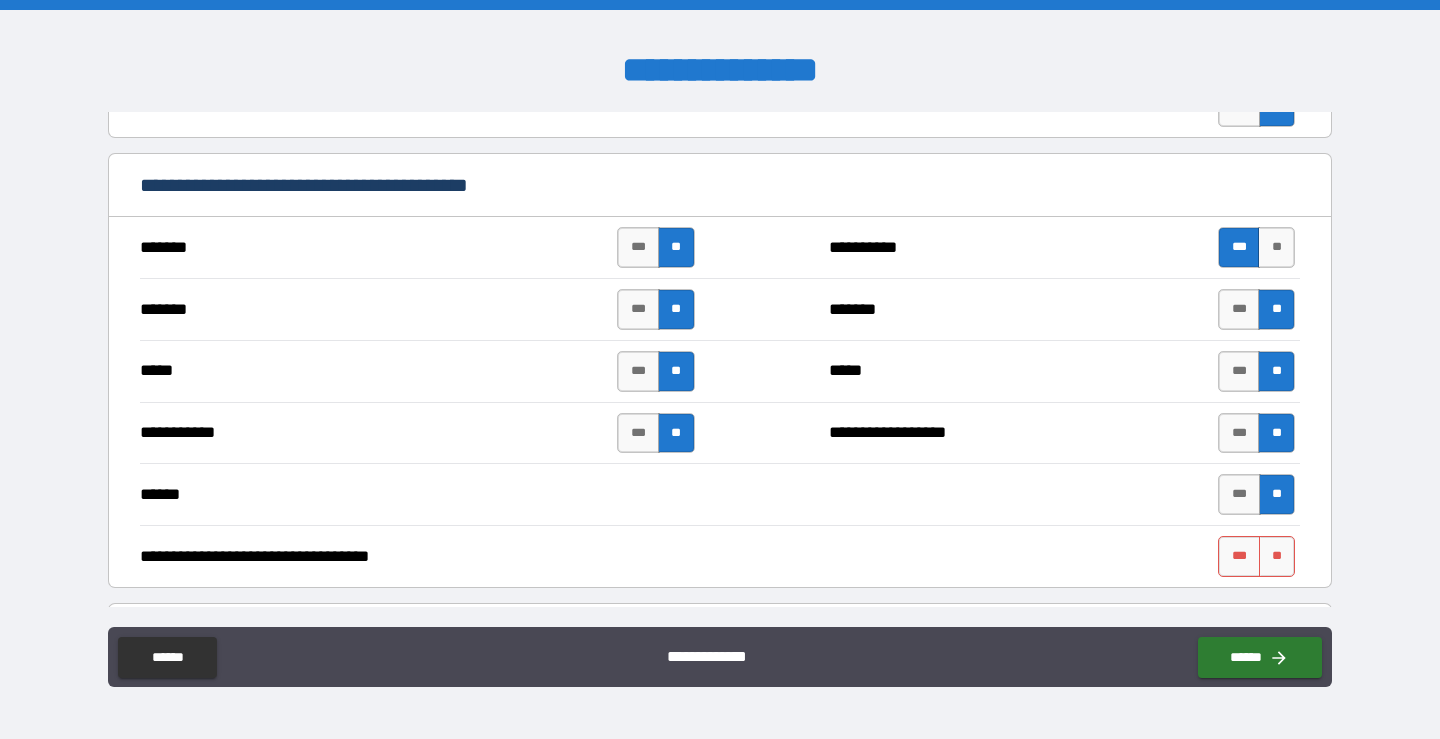 scroll, scrollTop: 1101, scrollLeft: 0, axis: vertical 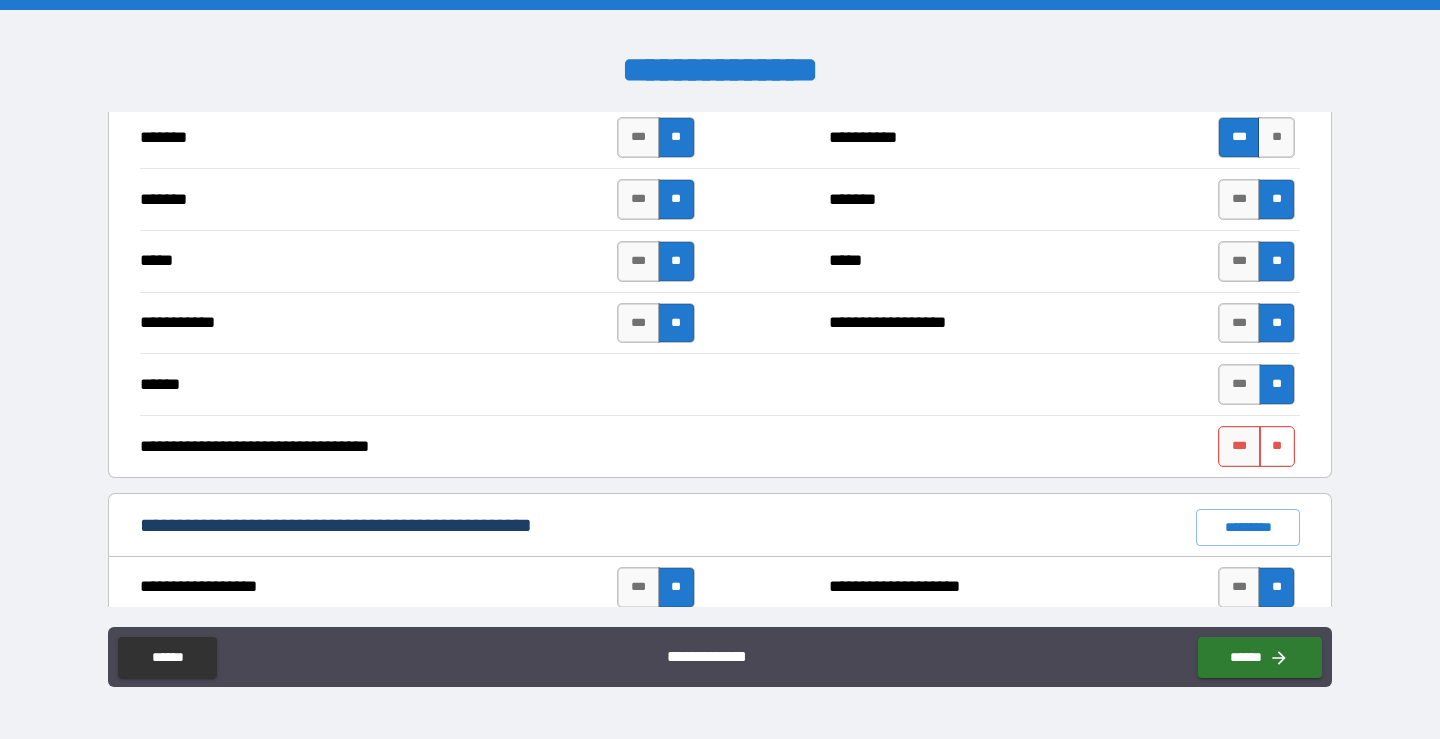 type on "****" 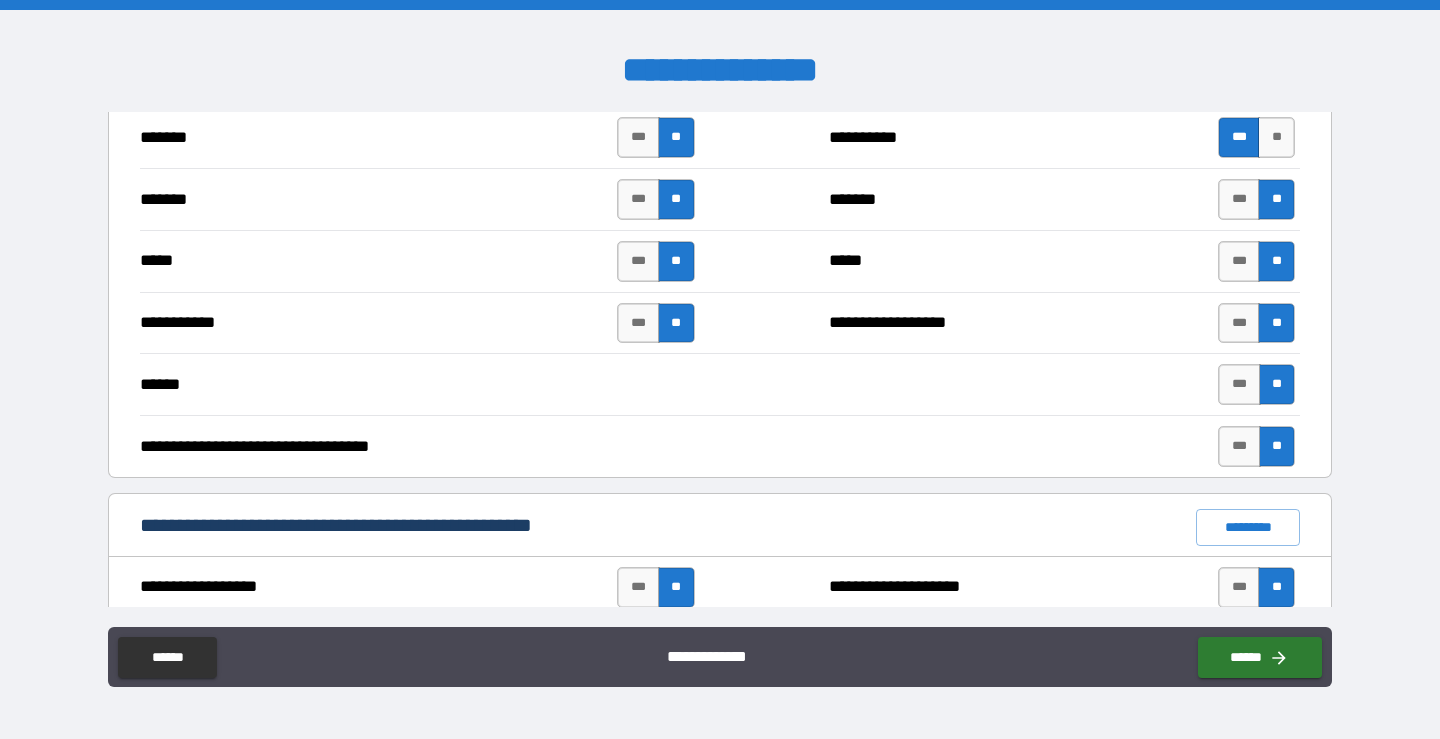 type on "*" 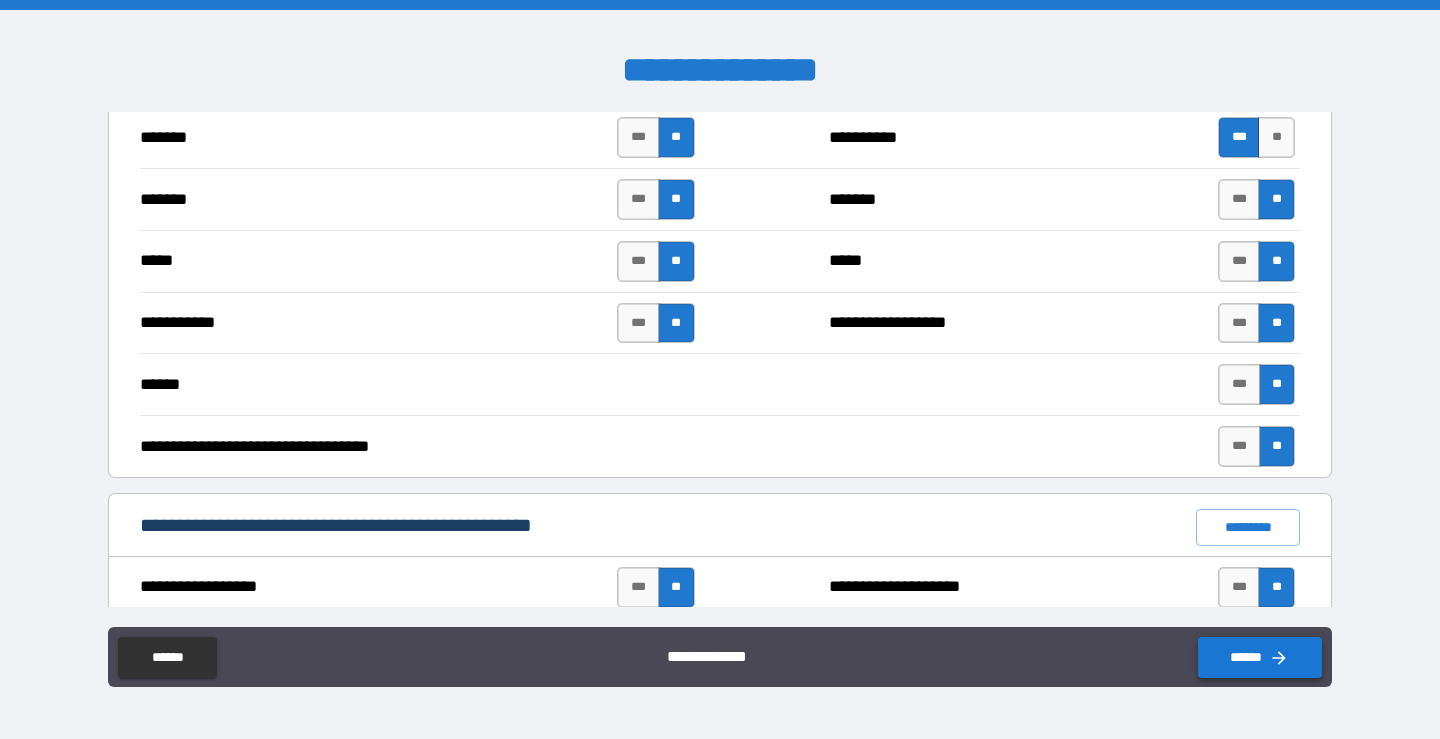click 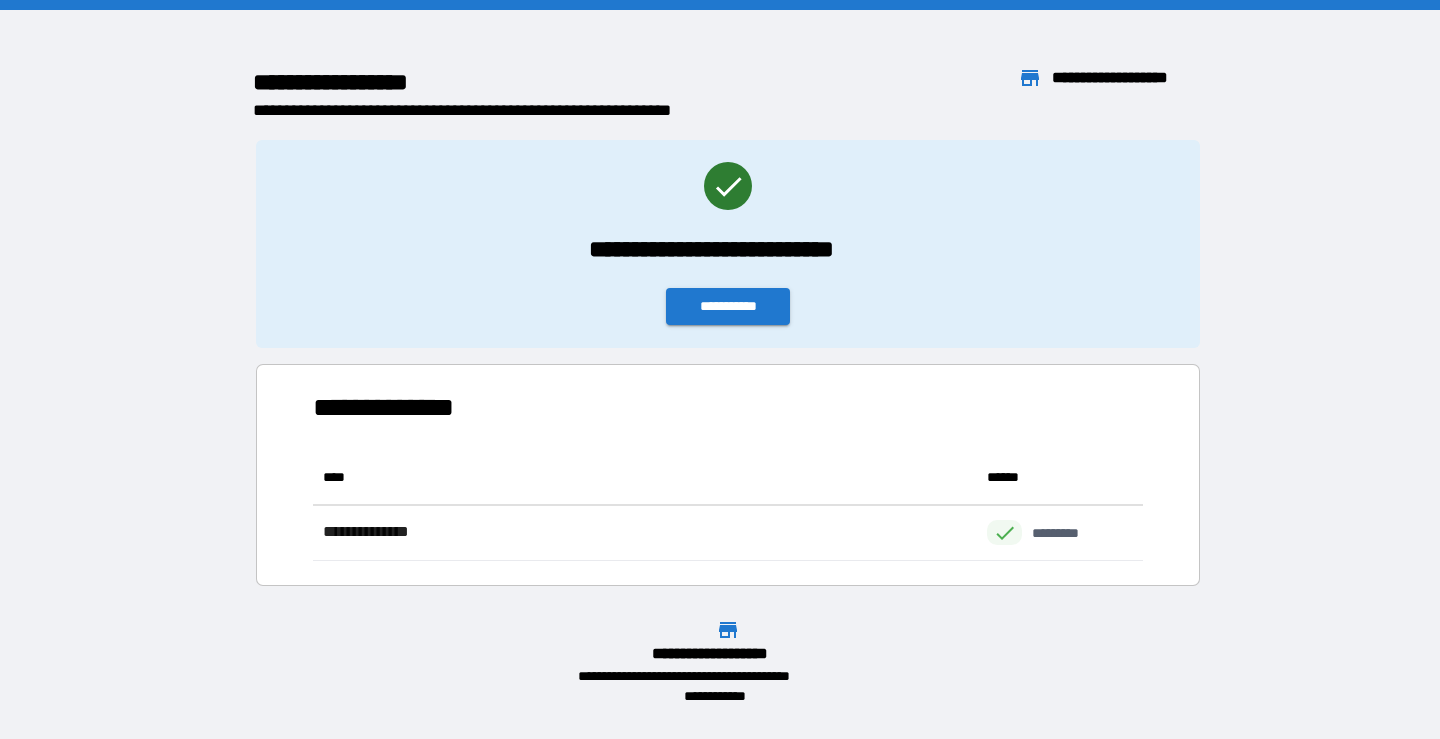 scroll, scrollTop: 16, scrollLeft: 16, axis: both 